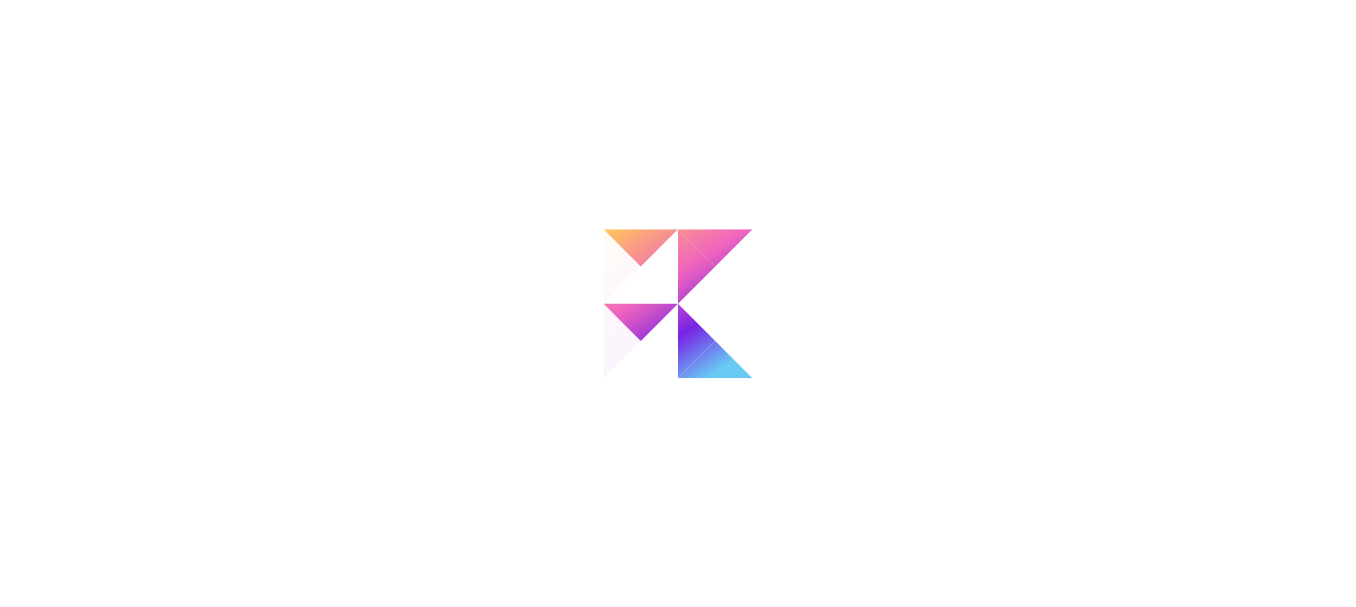 scroll, scrollTop: 0, scrollLeft: 0, axis: both 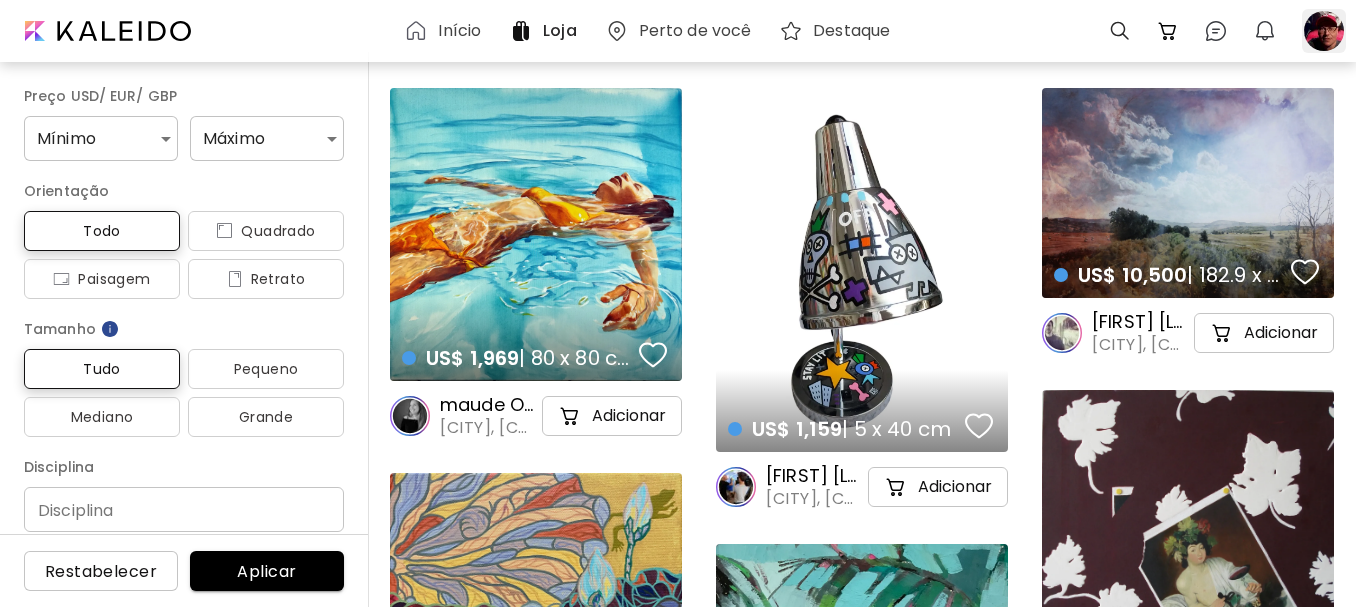 click at bounding box center [1324, 31] 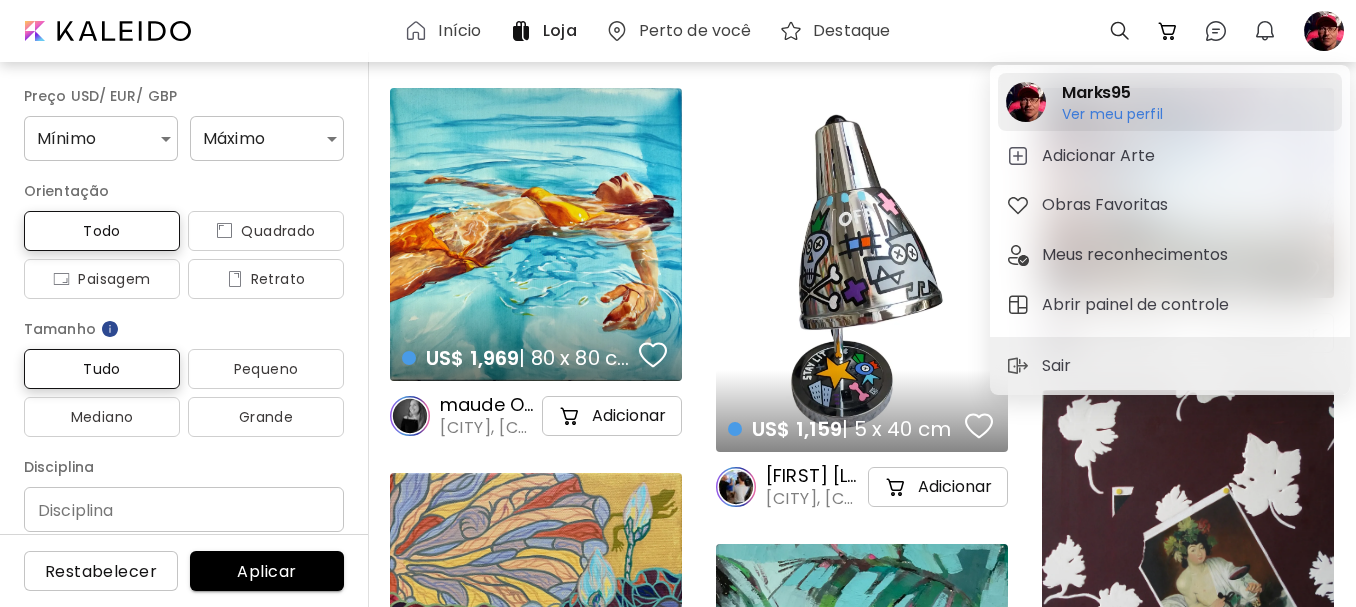 click on "Ver meu perfil" at bounding box center (1112, 114) 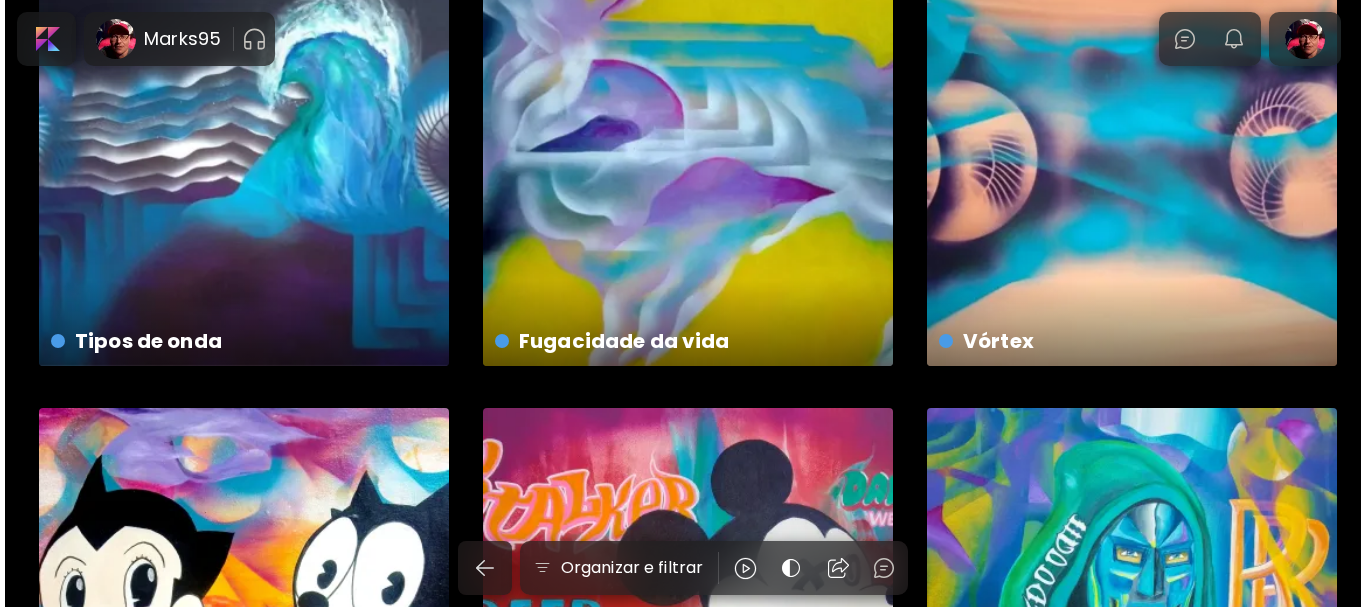 scroll, scrollTop: 0, scrollLeft: 0, axis: both 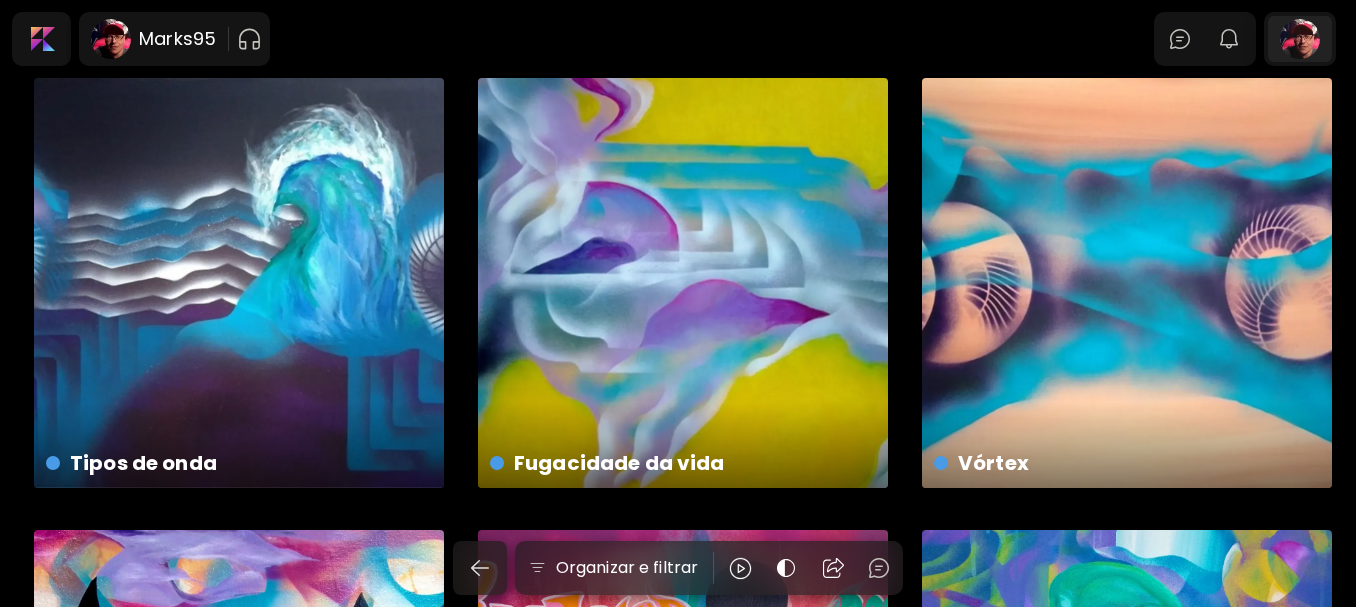 click at bounding box center [1300, 39] 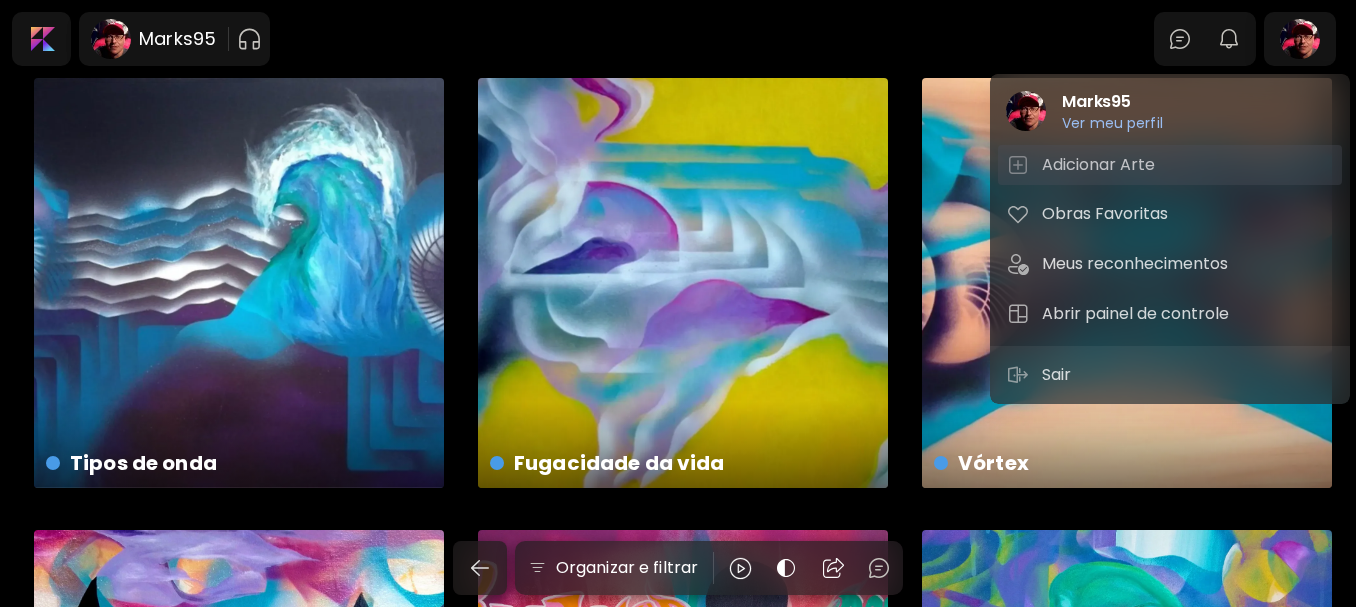 click on "Adicionar Arte" at bounding box center (1101, 165) 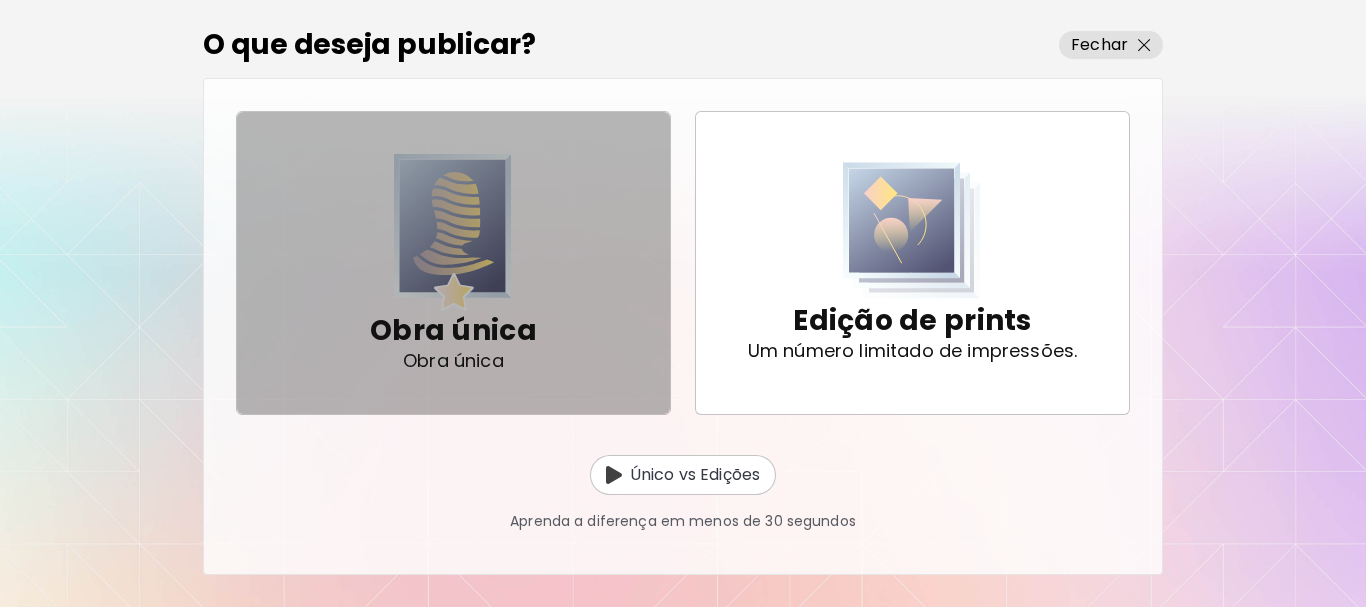 click at bounding box center [453, 232] 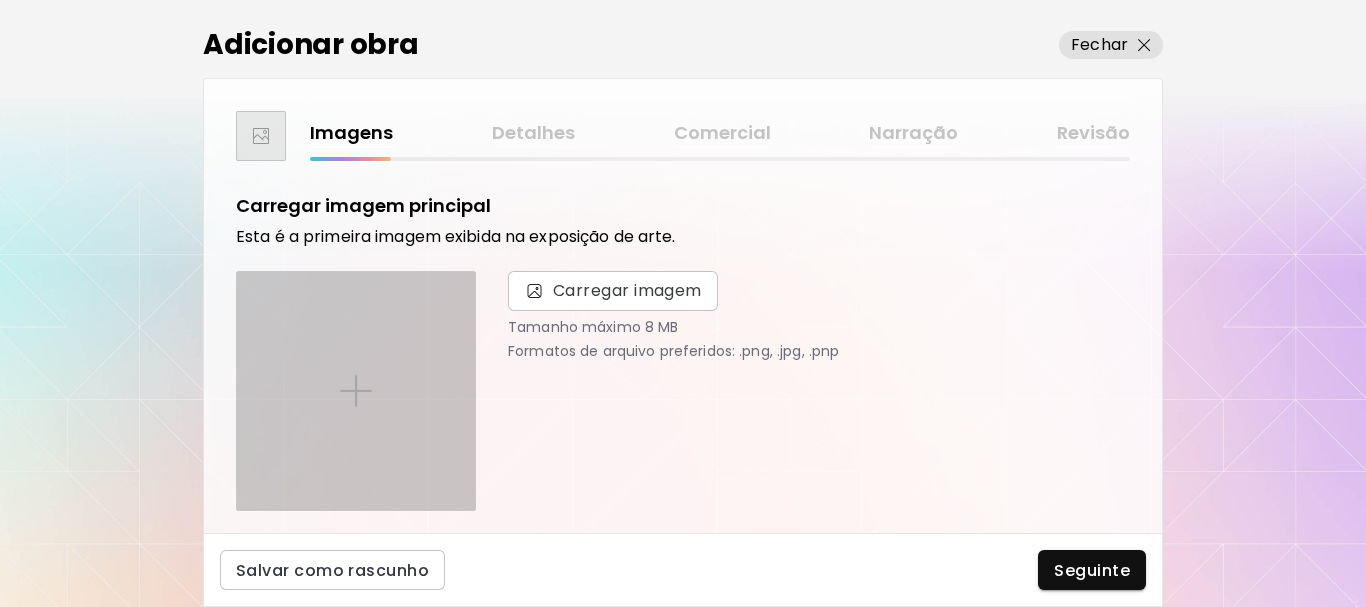click at bounding box center [356, 391] 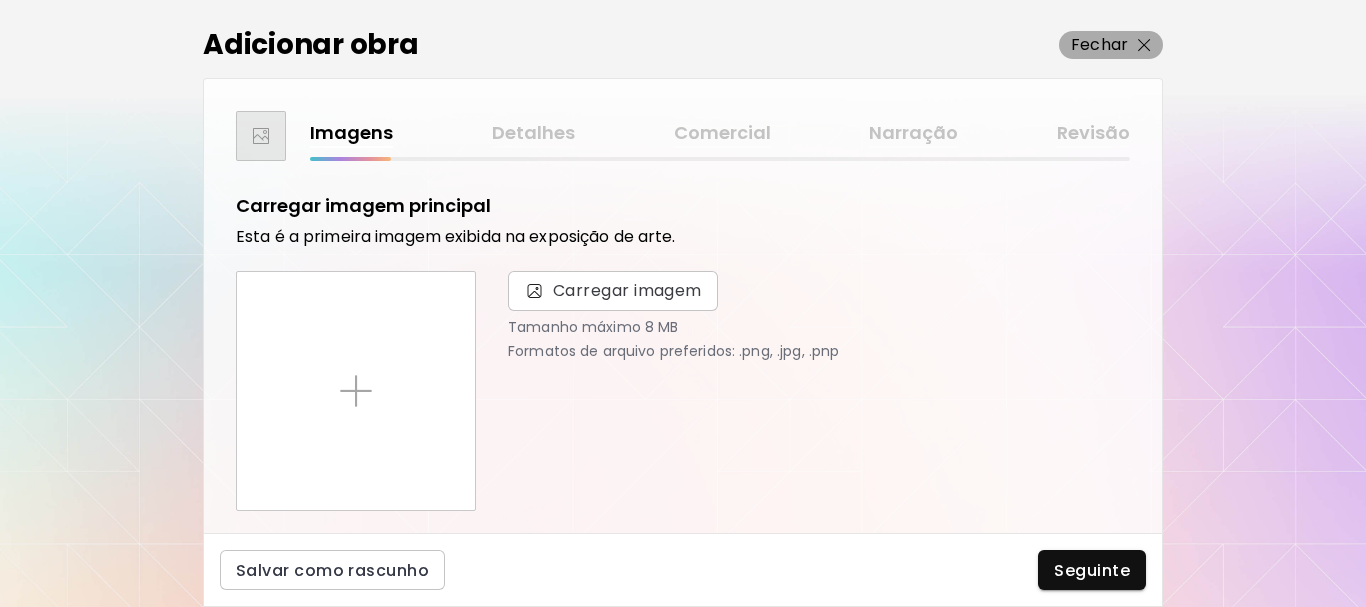 click on "Fechar" at bounding box center [1111, 45] 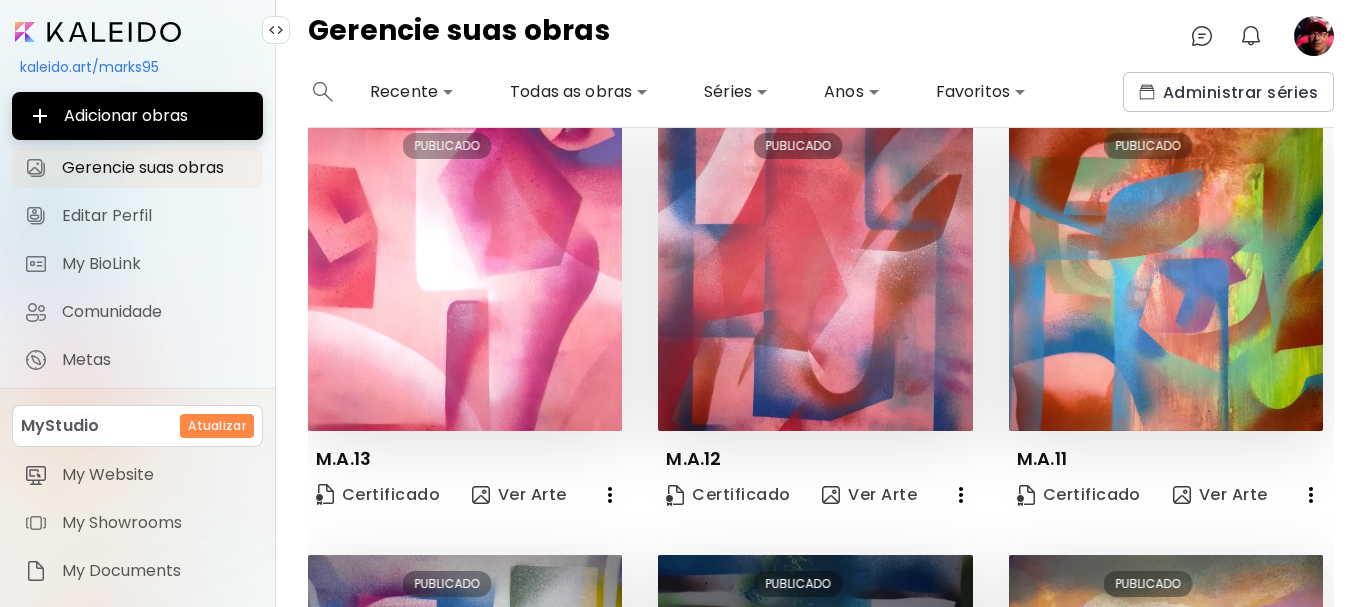 scroll, scrollTop: 0, scrollLeft: 0, axis: both 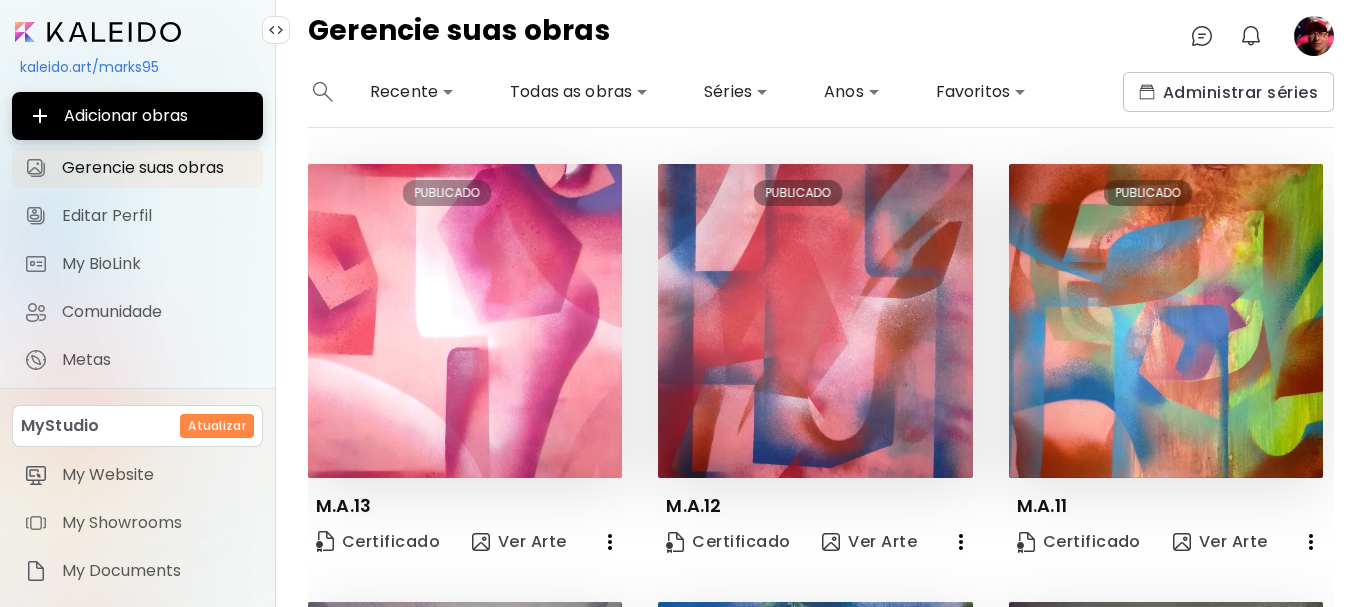 click 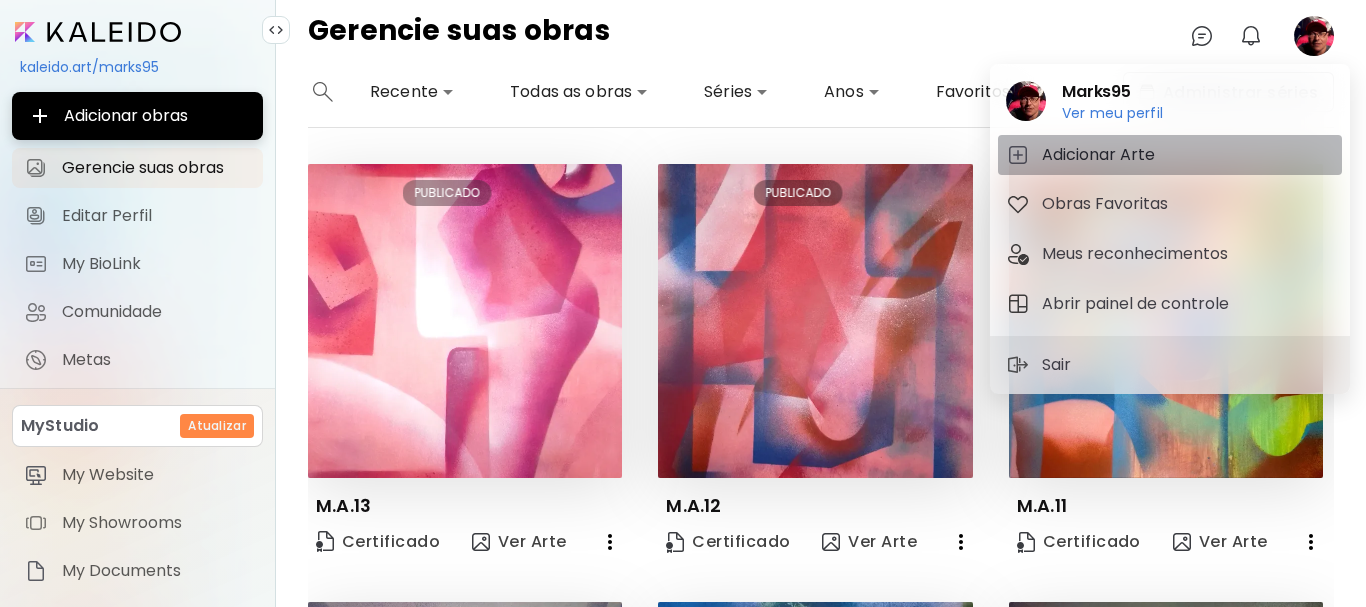 click on "Adicionar Arte" at bounding box center [1101, 155] 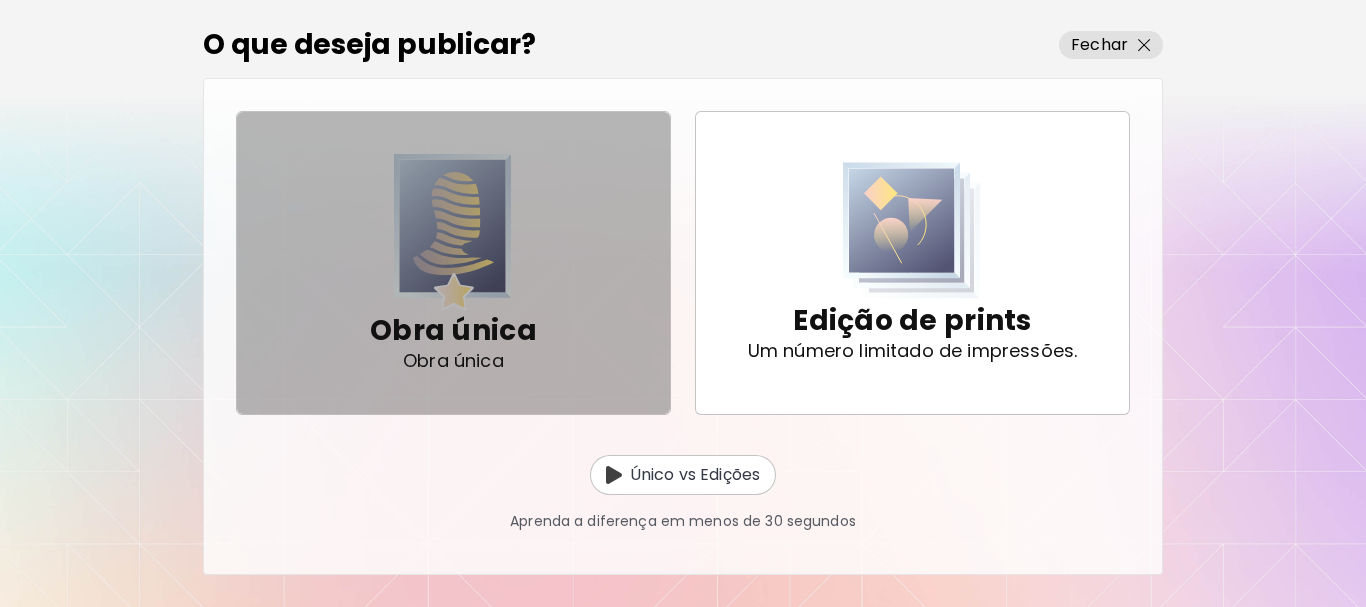 click at bounding box center (453, 232) 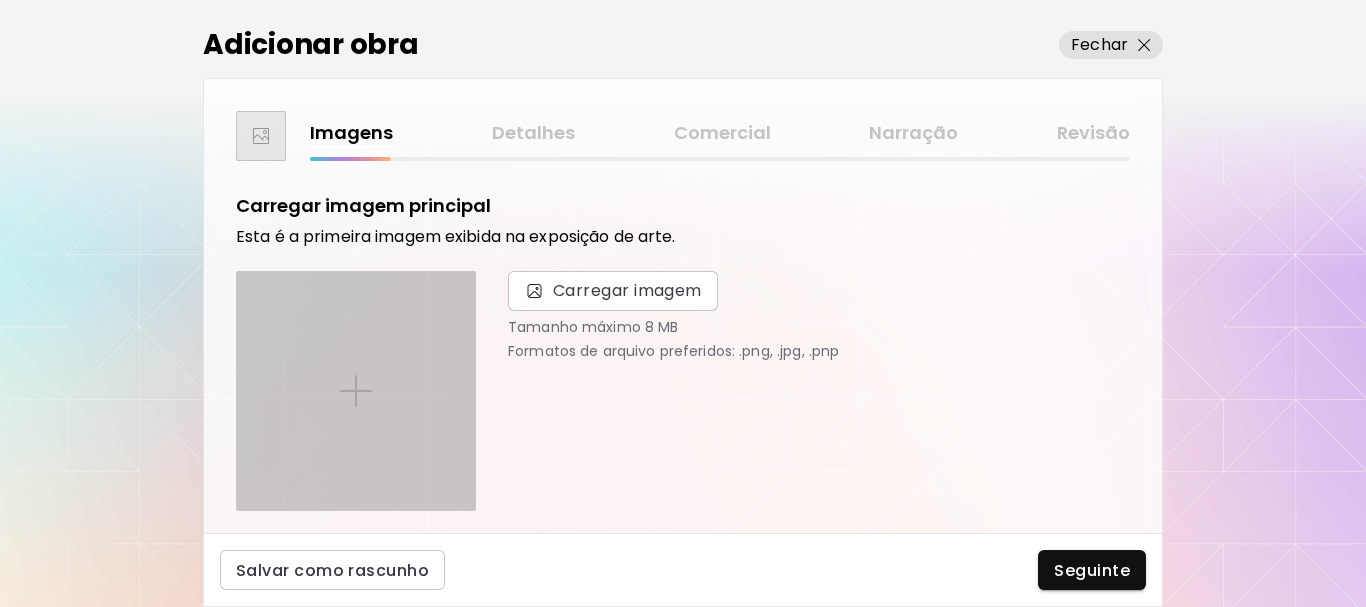 click at bounding box center (356, 391) 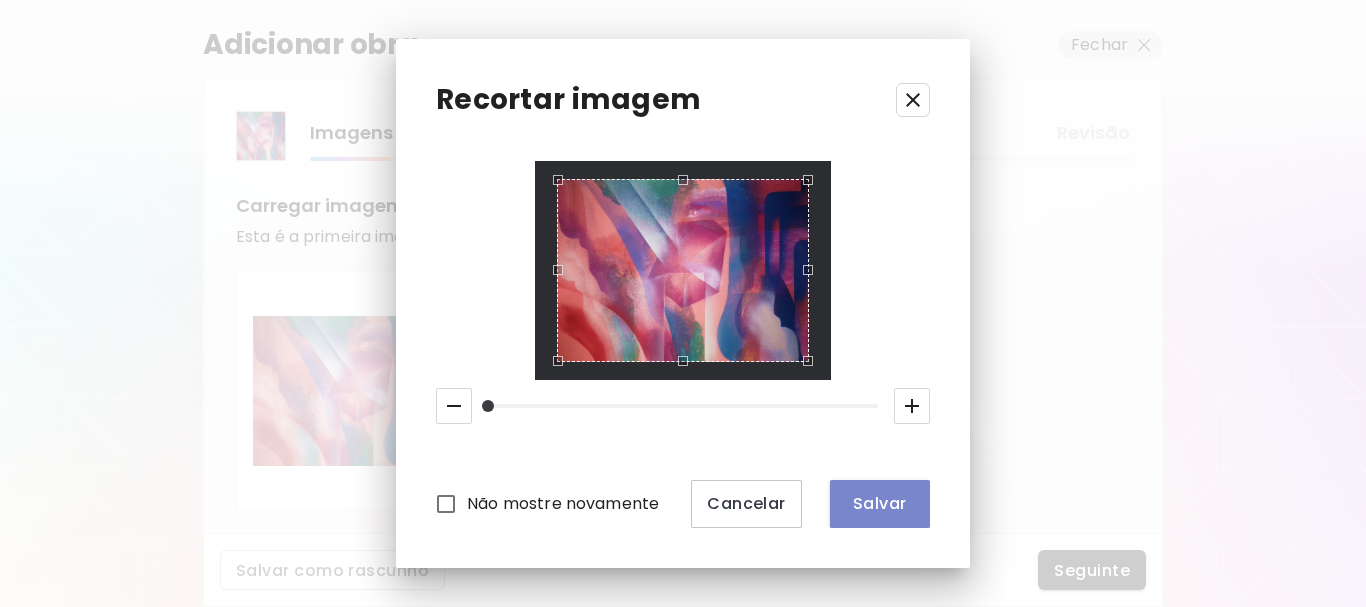 click on "Salvar" at bounding box center (880, 503) 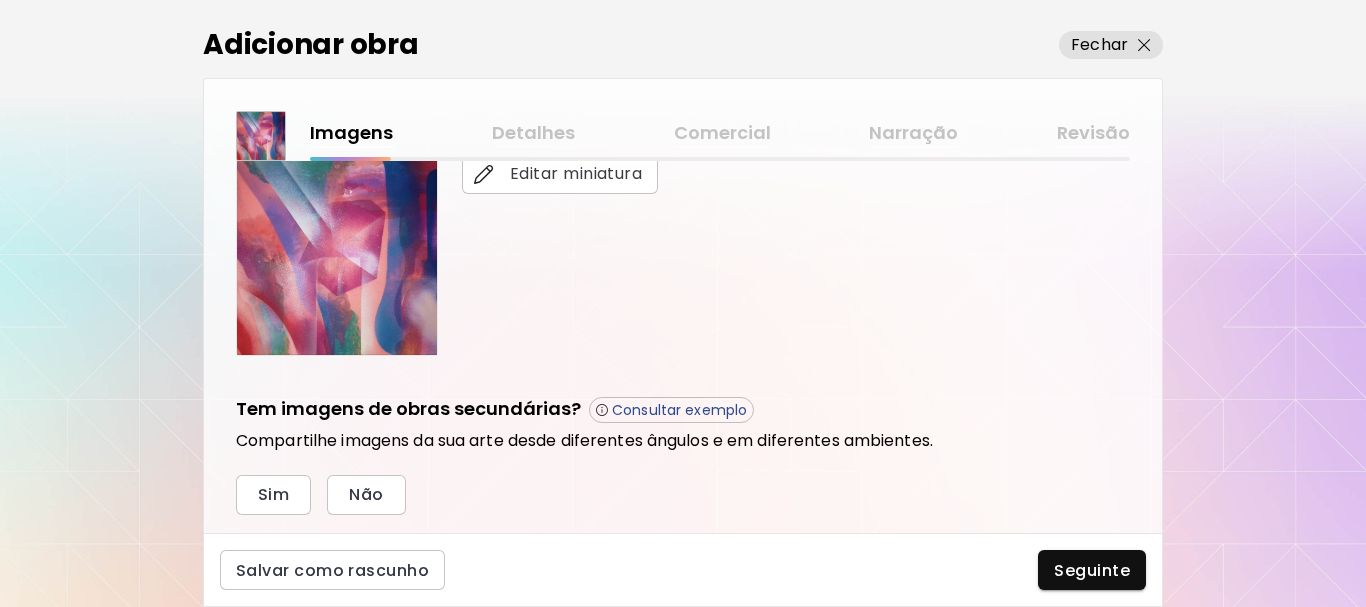 scroll, scrollTop: 687, scrollLeft: 0, axis: vertical 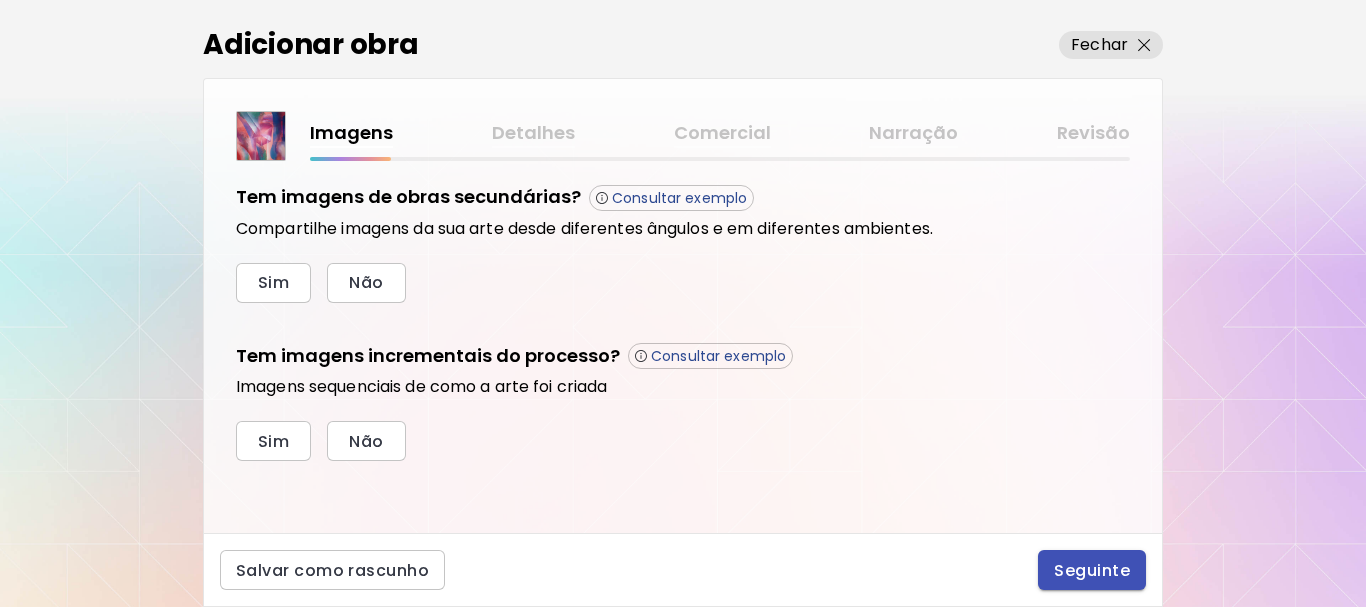 click on "Seguinte" at bounding box center [1092, 570] 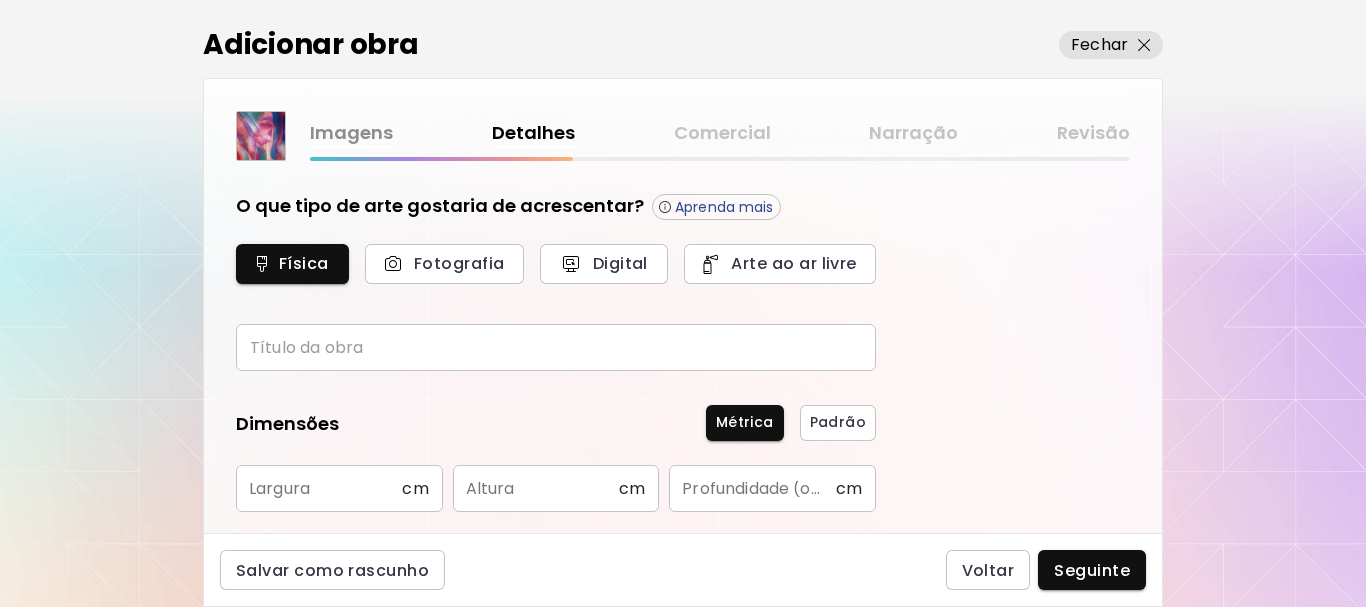 click at bounding box center (556, 347) 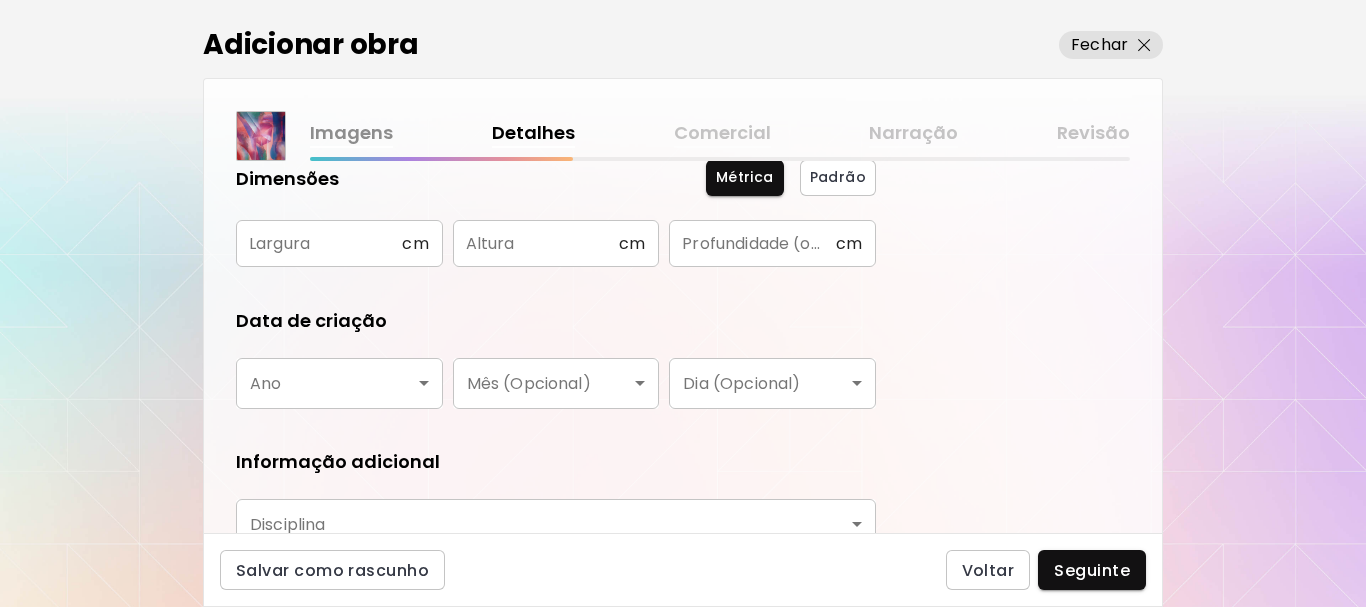 scroll, scrollTop: 200, scrollLeft: 0, axis: vertical 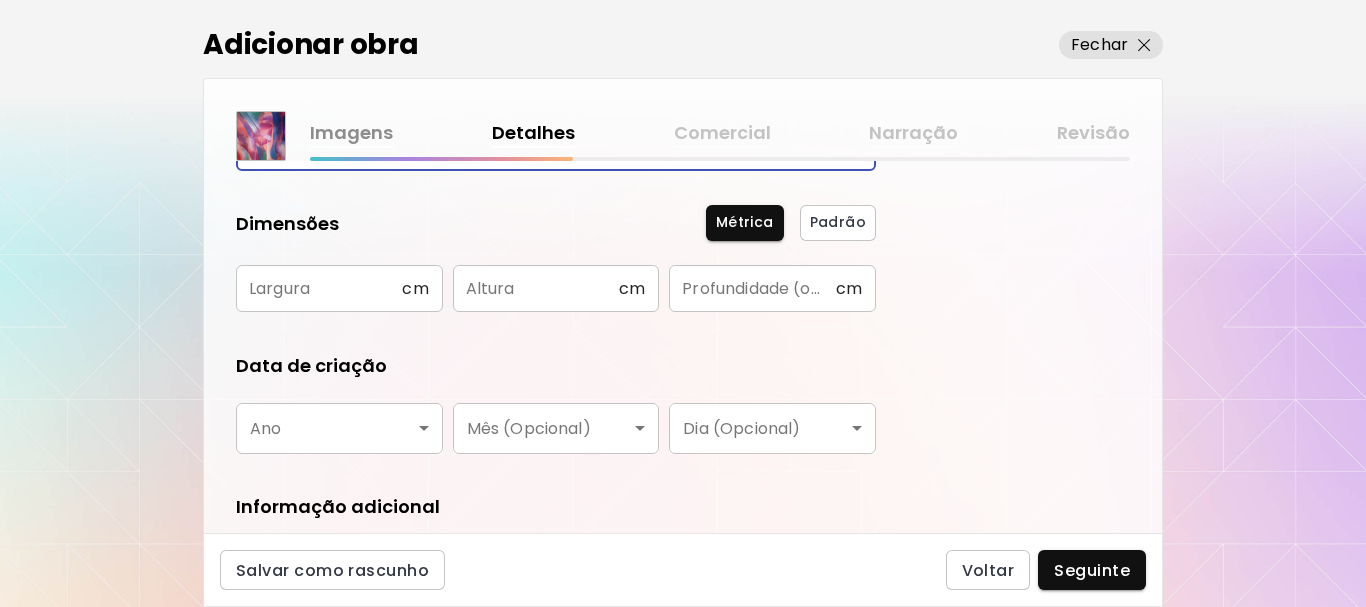 type on "******" 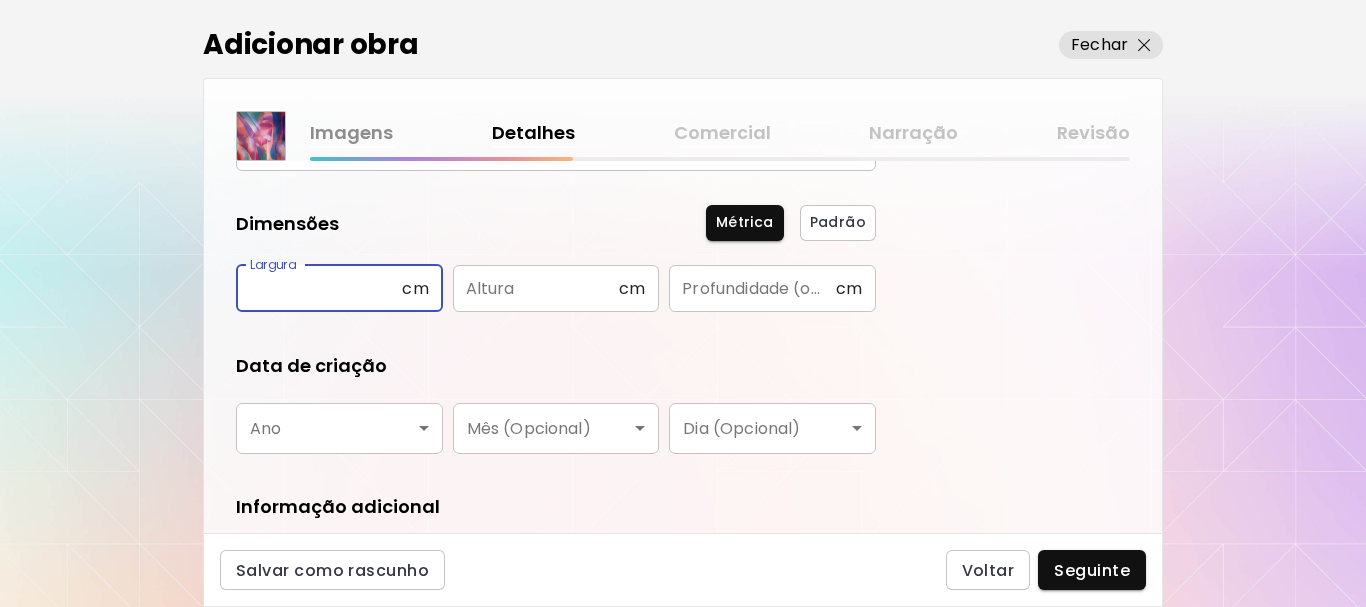 click at bounding box center (319, 288) 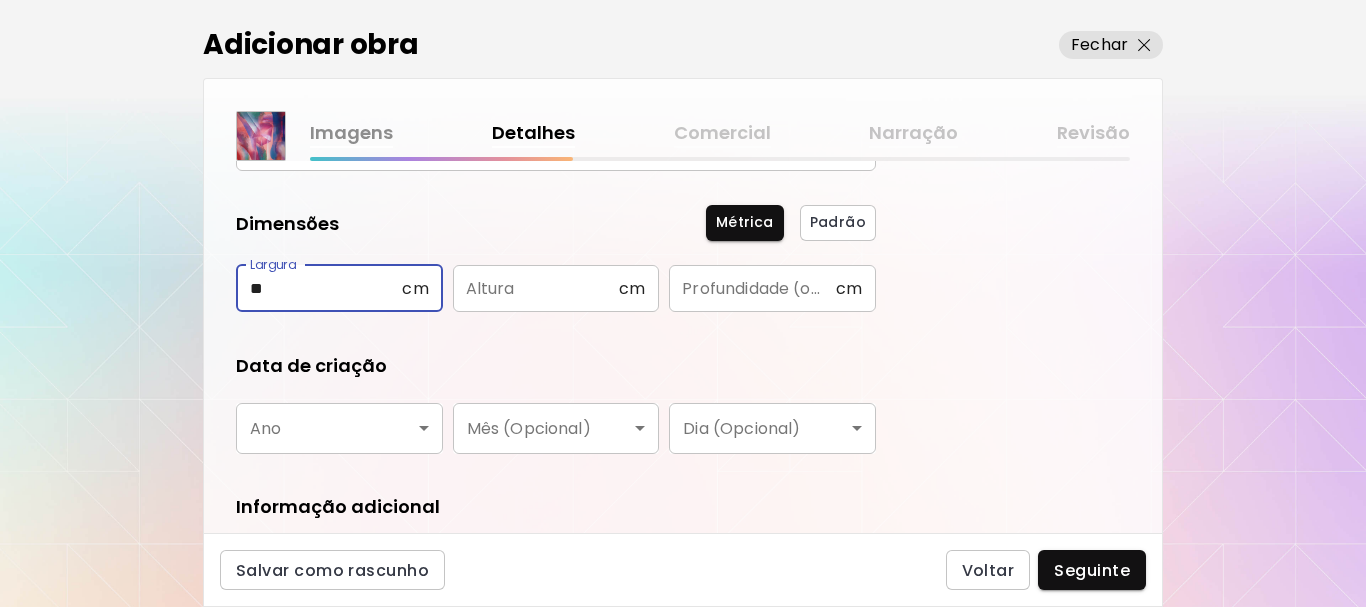 type on "**" 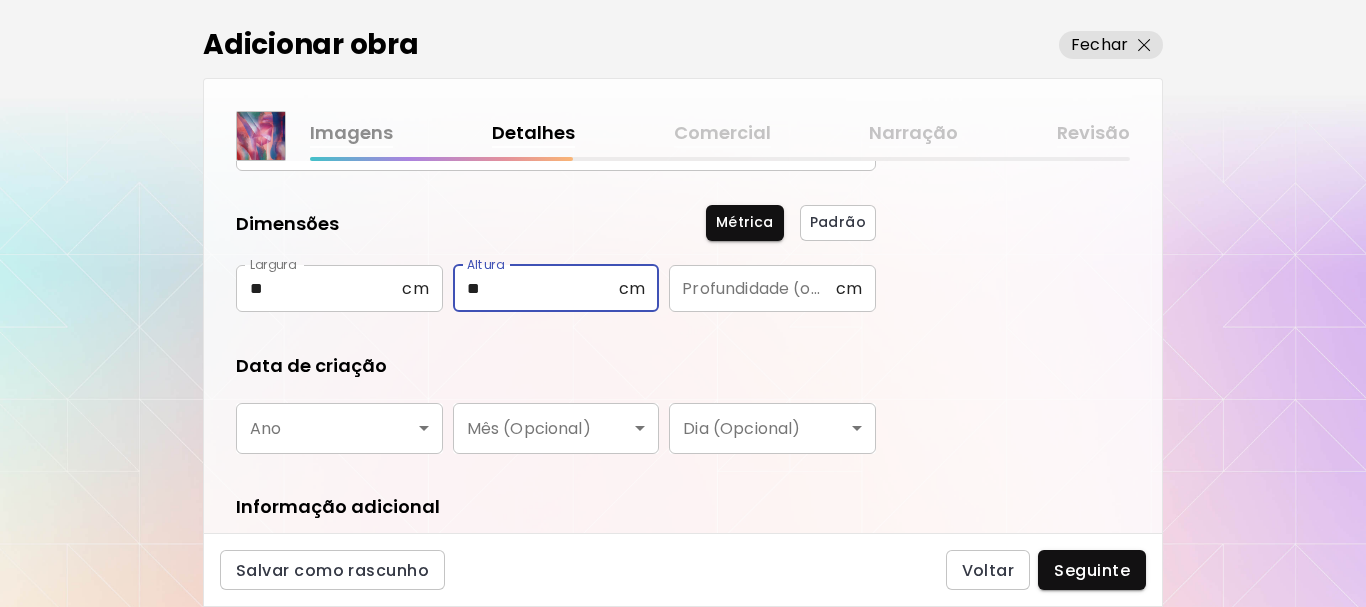 type on "**" 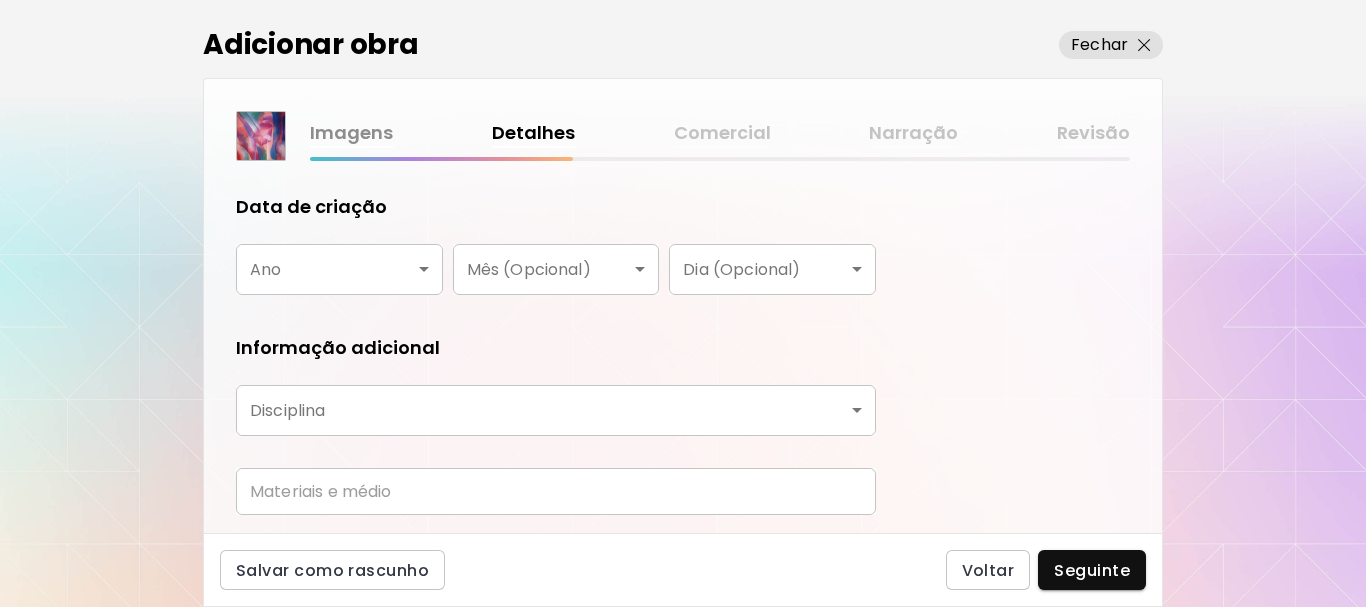 scroll, scrollTop: 421, scrollLeft: 0, axis: vertical 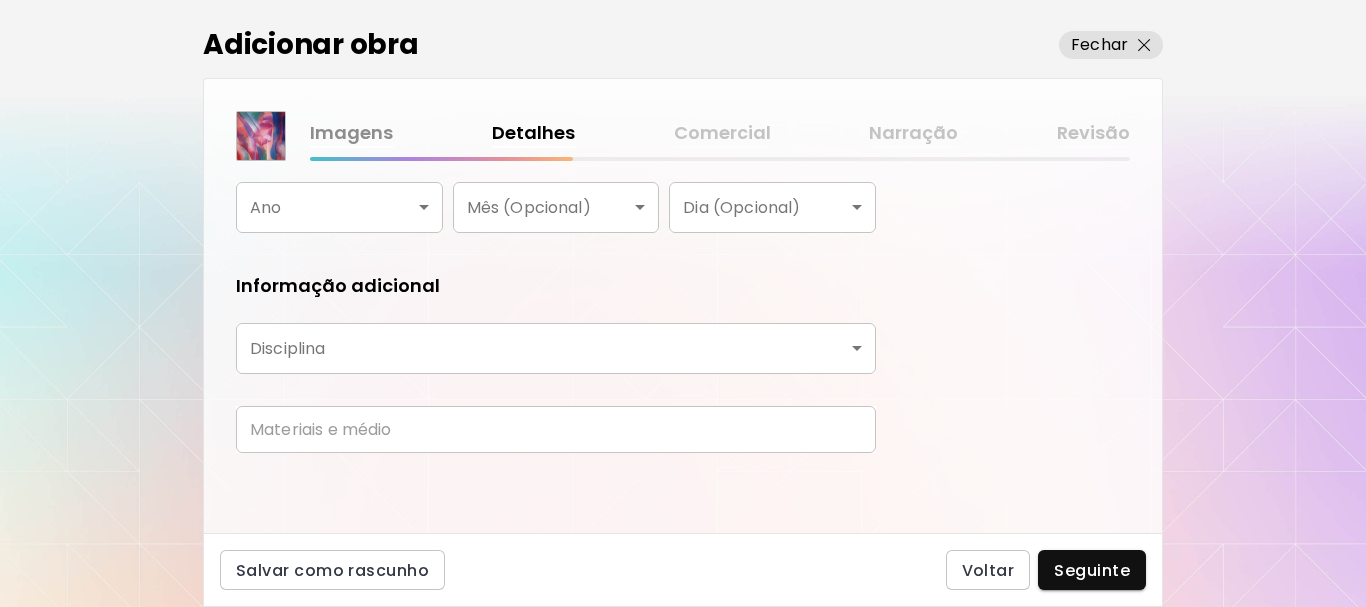 click on "kaleido.art/marks95 Adicionar obras Gerencie suas obras Editar Perfil My BioLink Comunidade Metas MyStudio Atualizar My Website My Showrooms My Documents My Subscribers My Provenance My Augmentations My Analytics Ajustes Ajuda 0 0 Adicionar obra Fechar Imagens Detalhes Comercial Narração Revisão O que tipo de arte gostaria de acrescentar? Aprenda mais Física Fotografia Digital Arte ao ar livre Título da obra ****** Título da obra Dimensões Métrica Padrão Largura ** cm Largura Altura ** cm Altura Profundidade (opcional) cm Profundidade (opcional) Data de criação Ano ​ Ano Mês (Opcional) ​ Mês (Opcional) Dia (Opcional) ​ Dia (Opcional) Informação adicional Disciplina ​ Disciplina Materiais e médio Materiais e médio Salvar como rascunho Voltar Seguinte Pesquisa de artista Nome ou identificador Nome ou identificador País do artista País do artista Disciplina Todos Pintura Contemporânea Desenho e Ilustração Collage Esculturas e Instalações Fotografía Arte AR/VR Arte digital e NFT" at bounding box center (683, 303) 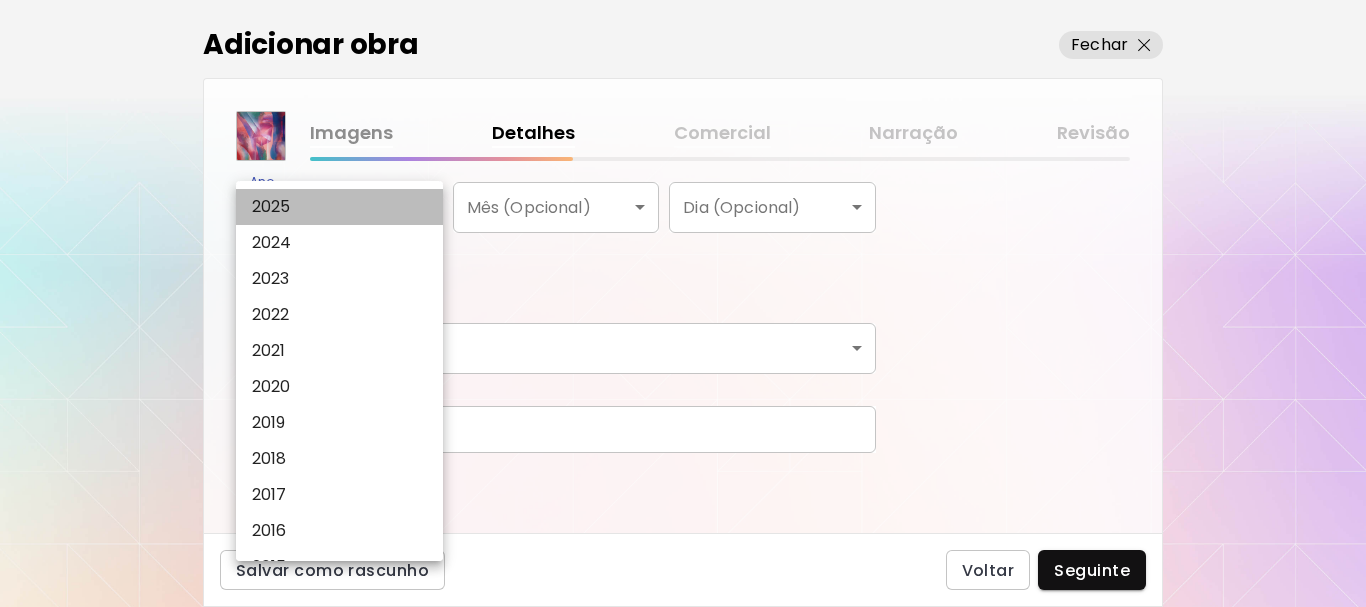 click on "2025" at bounding box center [271, 207] 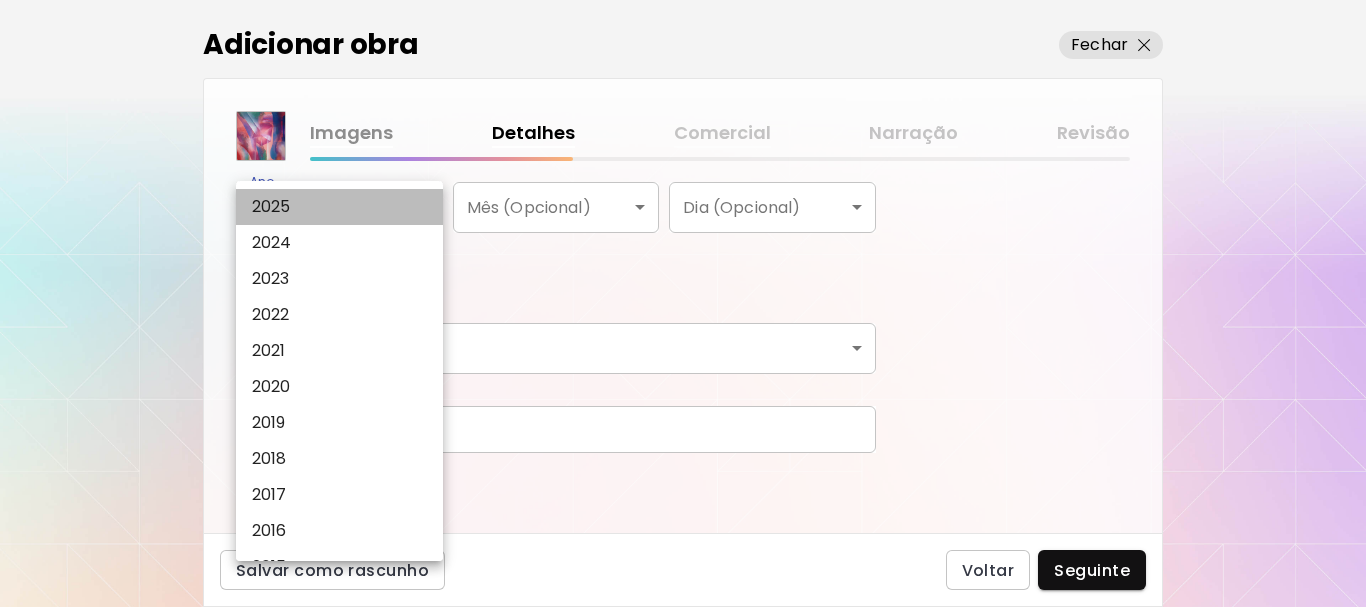 type on "****" 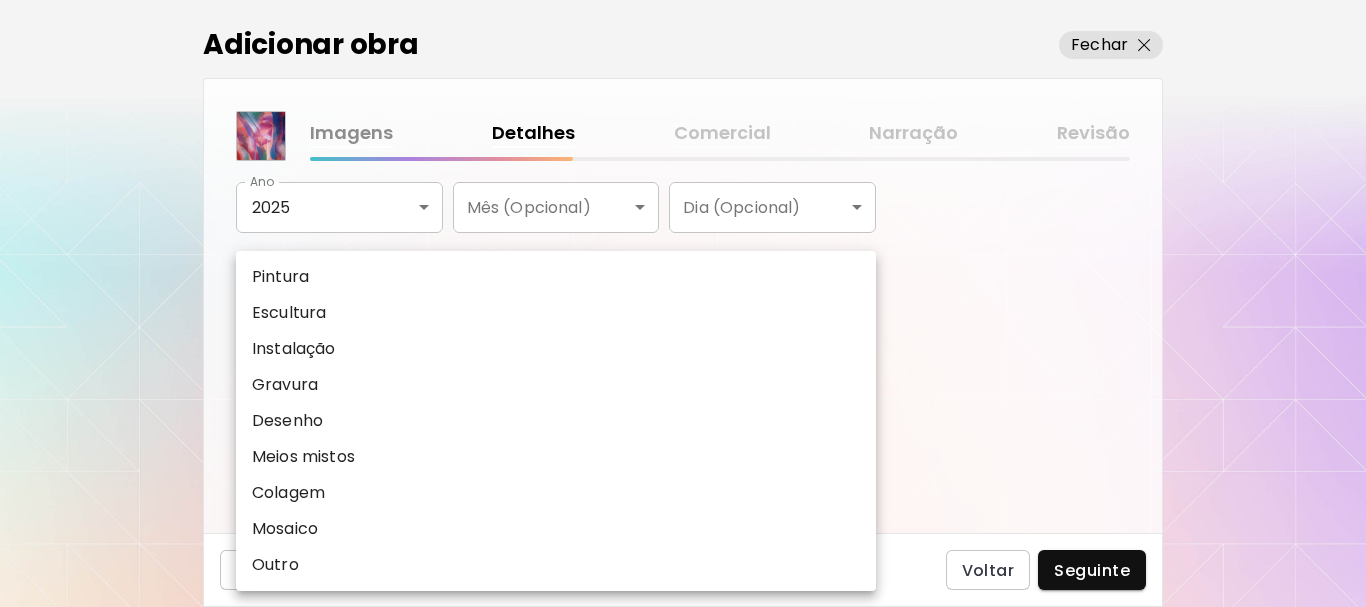 click on "kaleido.art/marks95 Adicionar obras Gerencie suas obras Editar Perfil My BioLink Comunidade Metas MyStudio Atualizar My Website My Showrooms My Documents My Subscribers My Provenance My Augmentations My Analytics Ajustes Ajuda 0 0 Adicionar obra Fechar Imagens Detalhes Comercial Narração Revisão O que tipo de arte gostaria de acrescentar? Aprenda mais Física Fotografia Digital Arte ao ar livre Título da obra ****** Título da obra Dimensões Métrica Padrão Largura ** cm Largura Altura ** cm Altura Profundidade (opcional) cm Profundidade (opcional) Data de criação Ano 2025 **** Ano Mês (Opcional) ​ Mês (Opcional) Dia (Opcional) ​ Dia (Opcional) Informação adicional Disciplina ​ Disciplina Materiais e médio Materiais e médio Salvar como rascunho Voltar Seguinte Pesquisa de artista Nome ou identificador Nome ou identificador País do artista País do artista Disciplina Todos Pintura Contemporânea Desenho e Ilustração Collage Esculturas e Instalações Fotografía Arte AR/VR Arte urbana" at bounding box center [683, 303] 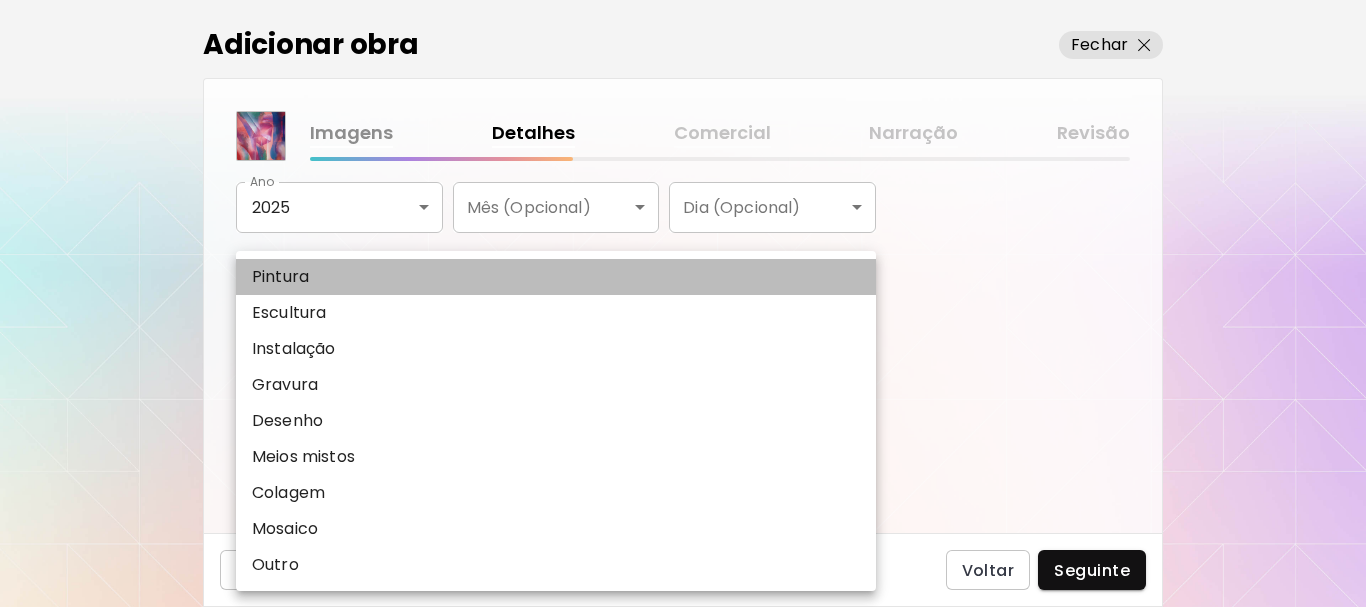 click on "Pintura" at bounding box center (280, 277) 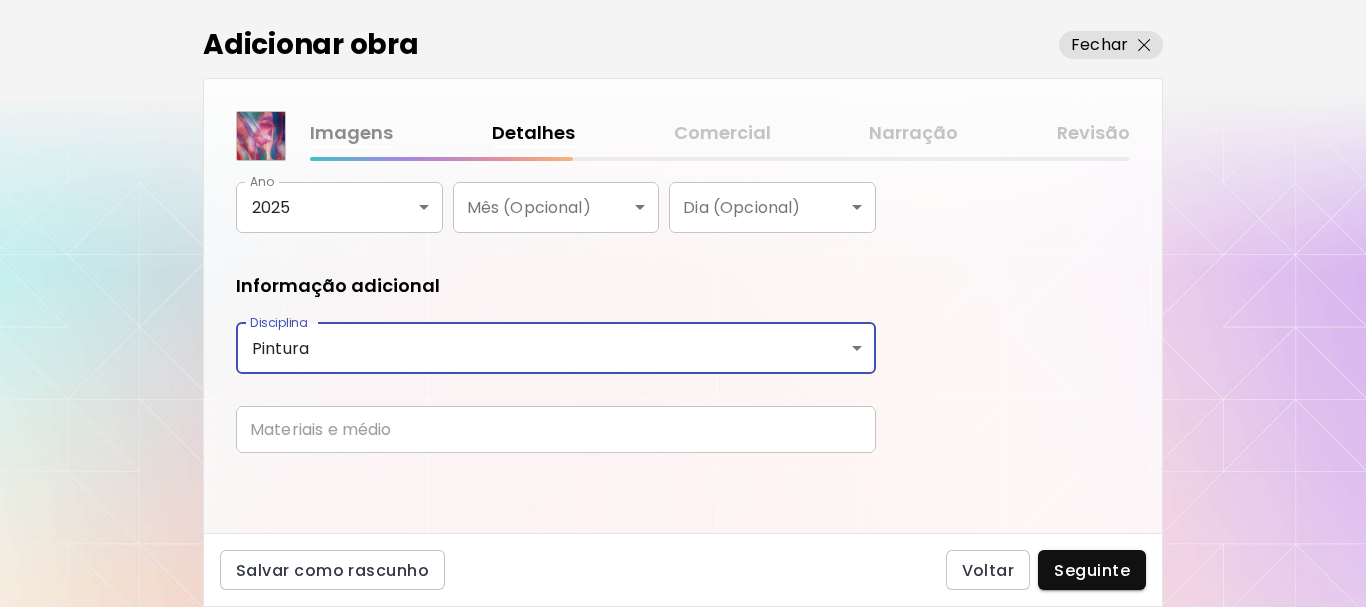 click at bounding box center [556, 429] 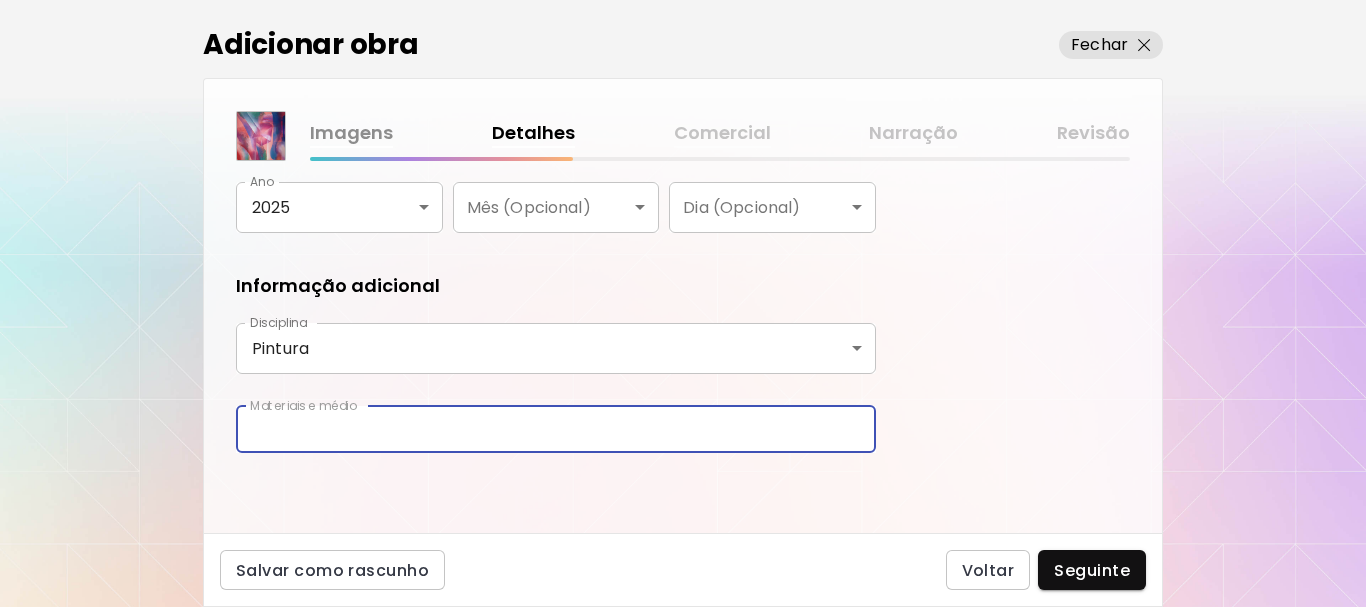 type on "**********" 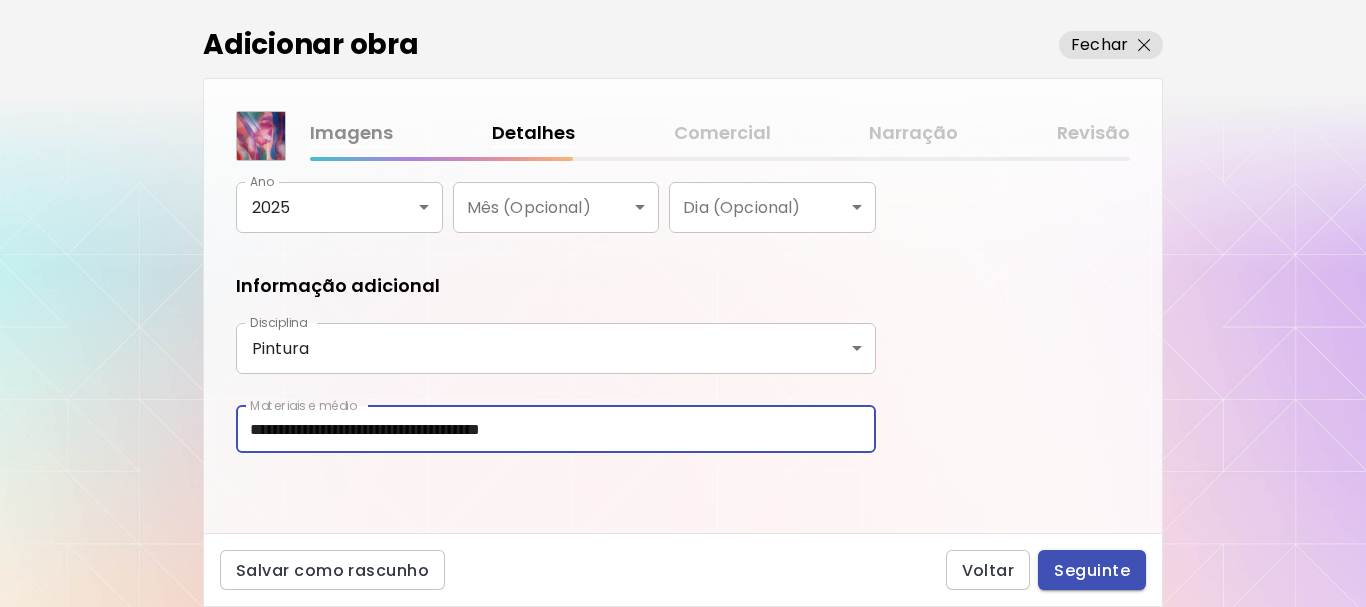 click on "Seguinte" at bounding box center [1092, 570] 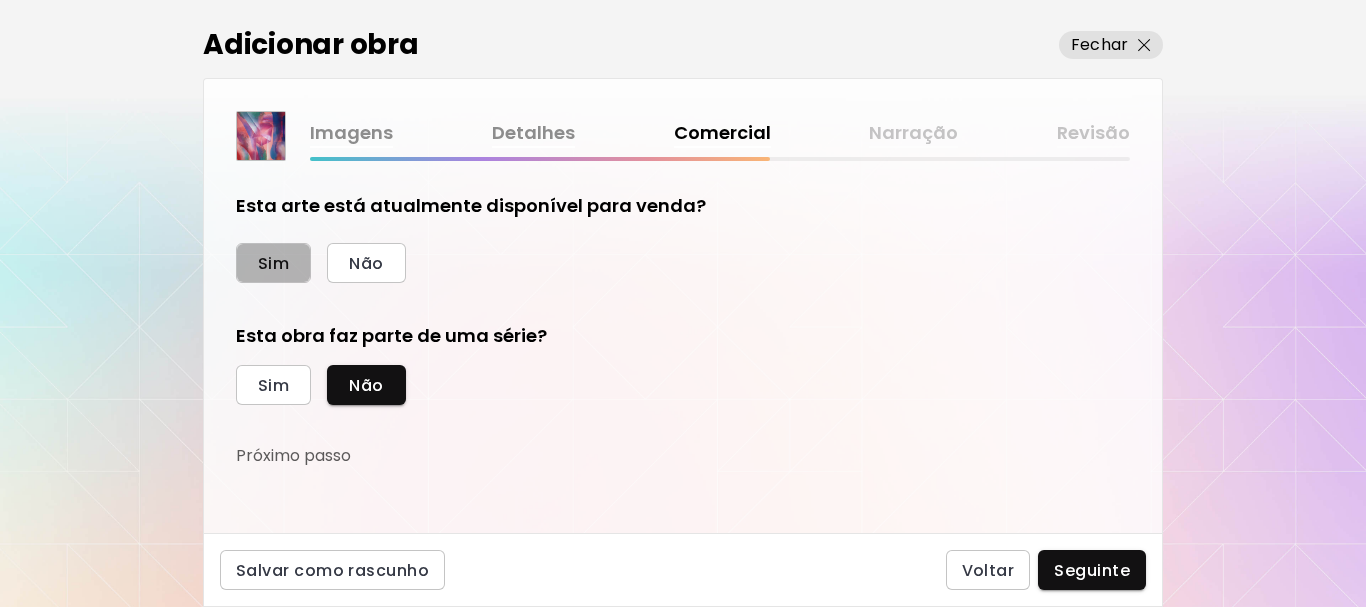 click on "Sim" at bounding box center [273, 263] 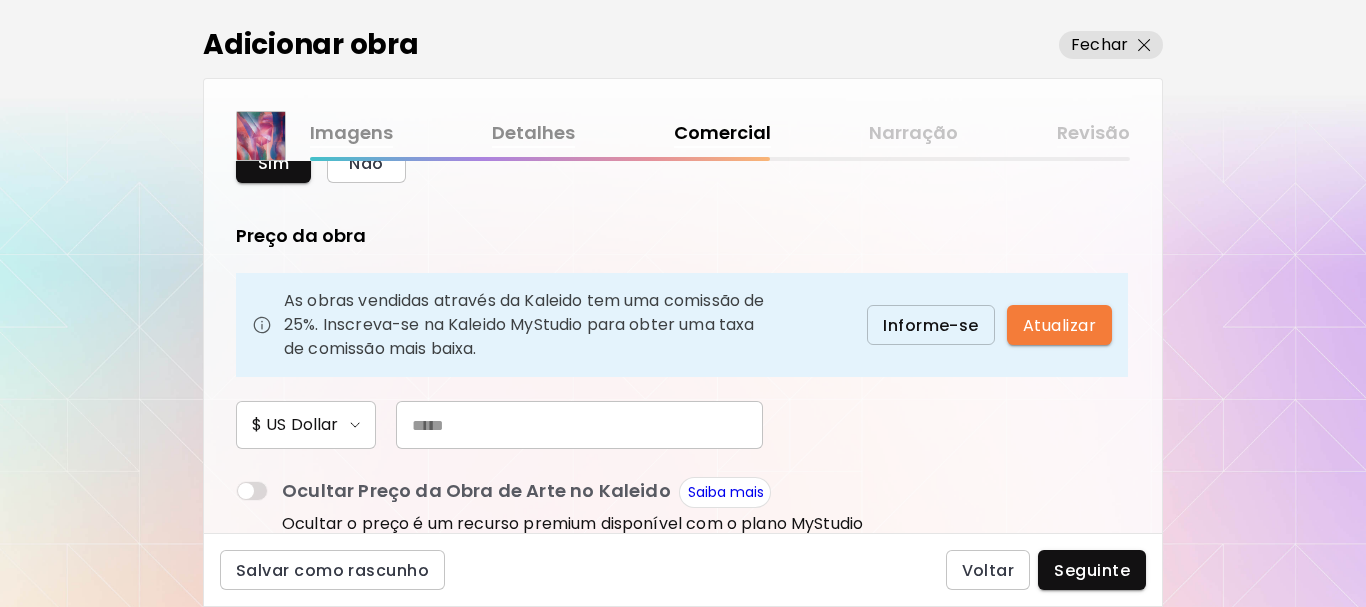 scroll, scrollTop: 200, scrollLeft: 0, axis: vertical 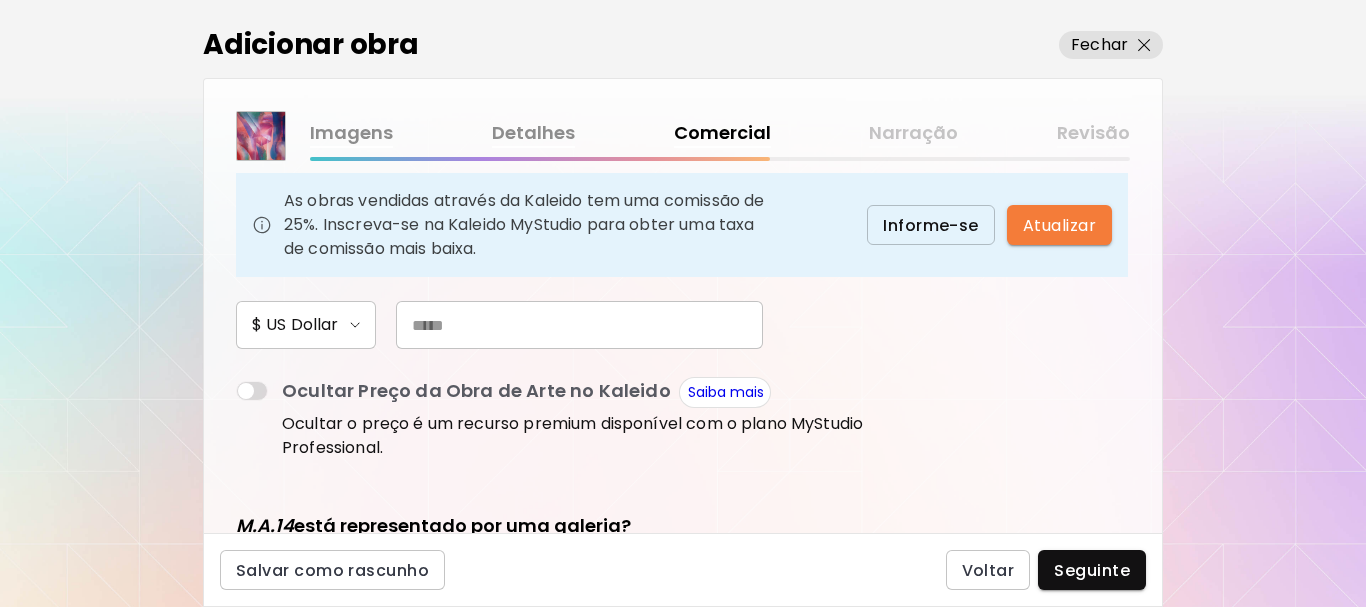 click at bounding box center [579, 325] 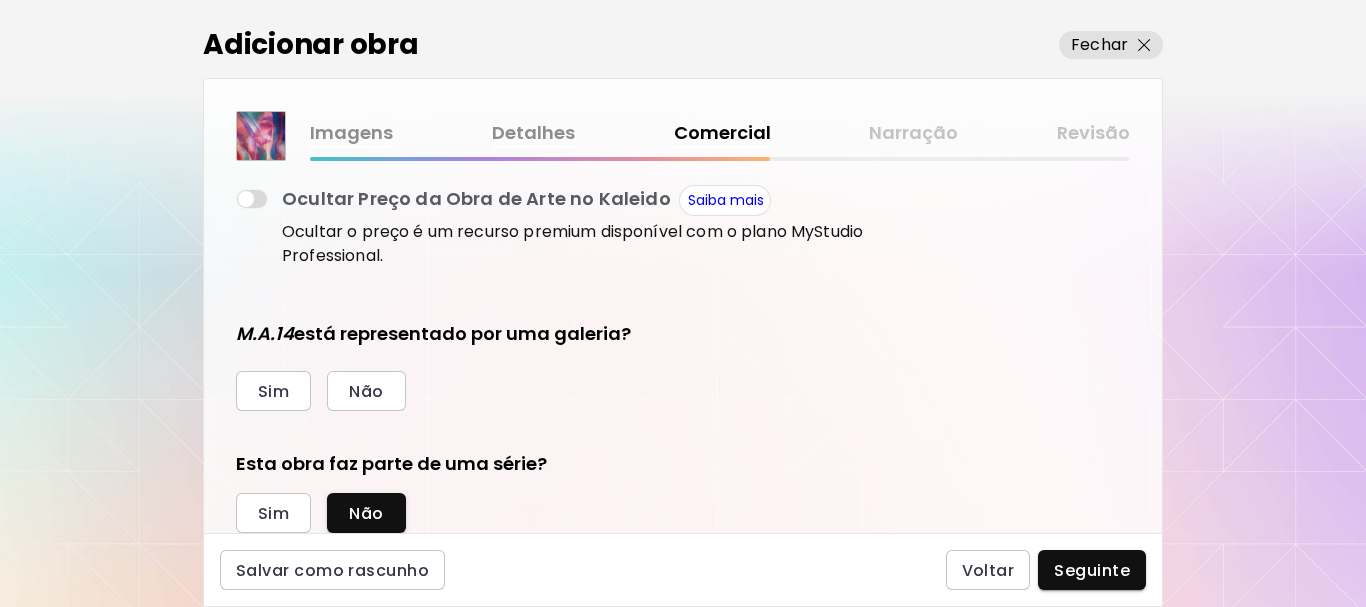 scroll, scrollTop: 400, scrollLeft: 0, axis: vertical 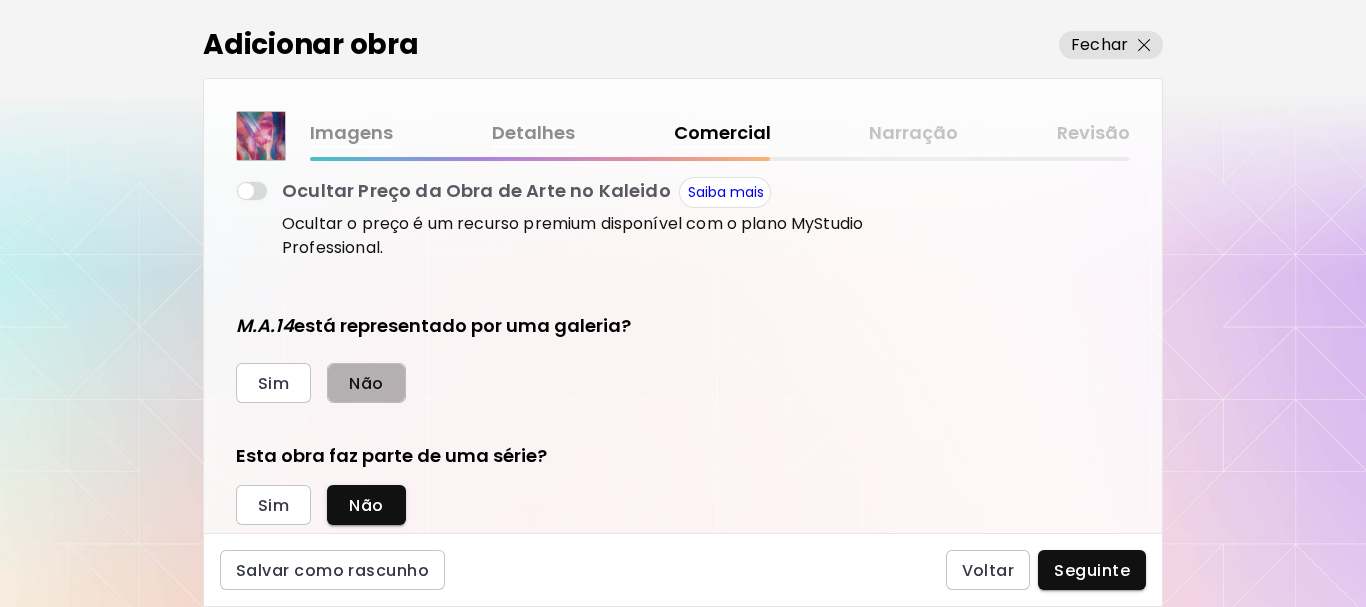 click on "Não" at bounding box center (366, 383) 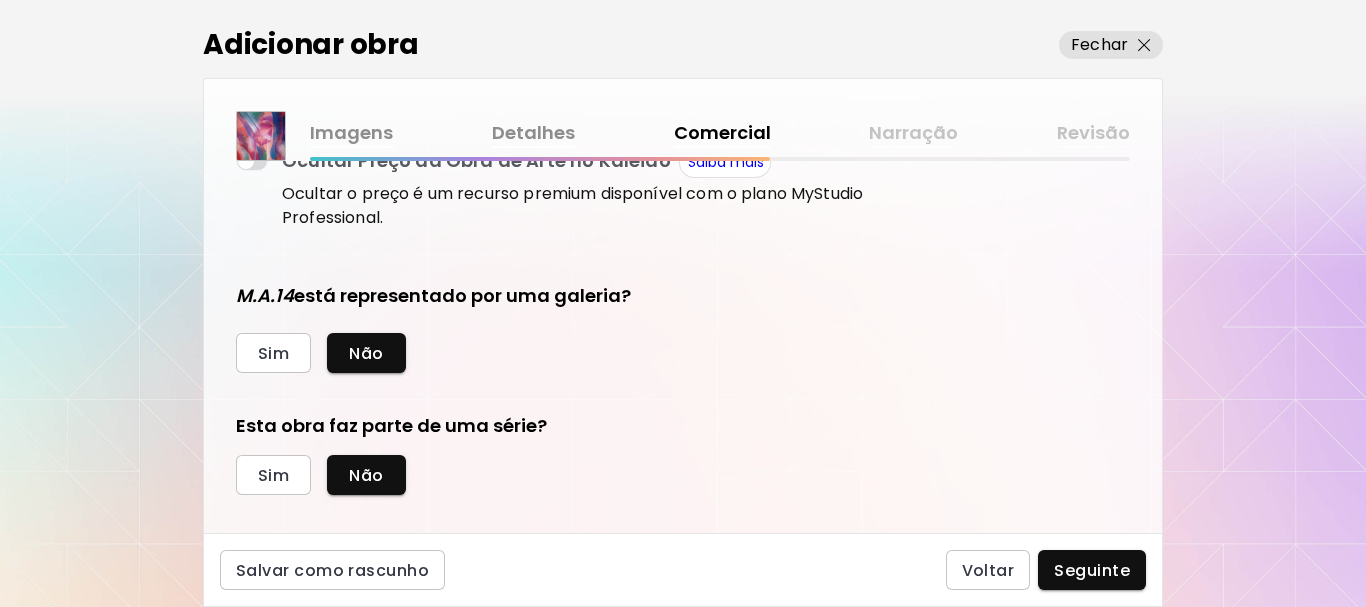 scroll, scrollTop: 454, scrollLeft: 0, axis: vertical 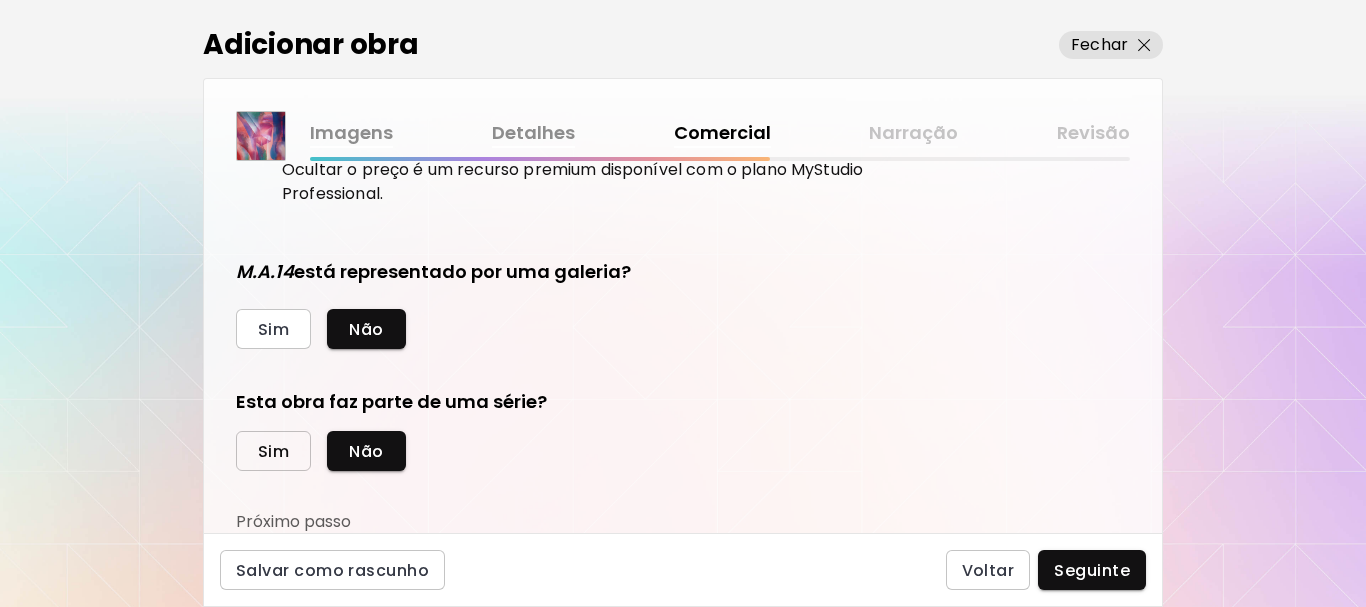 click on "Sim" at bounding box center (273, 451) 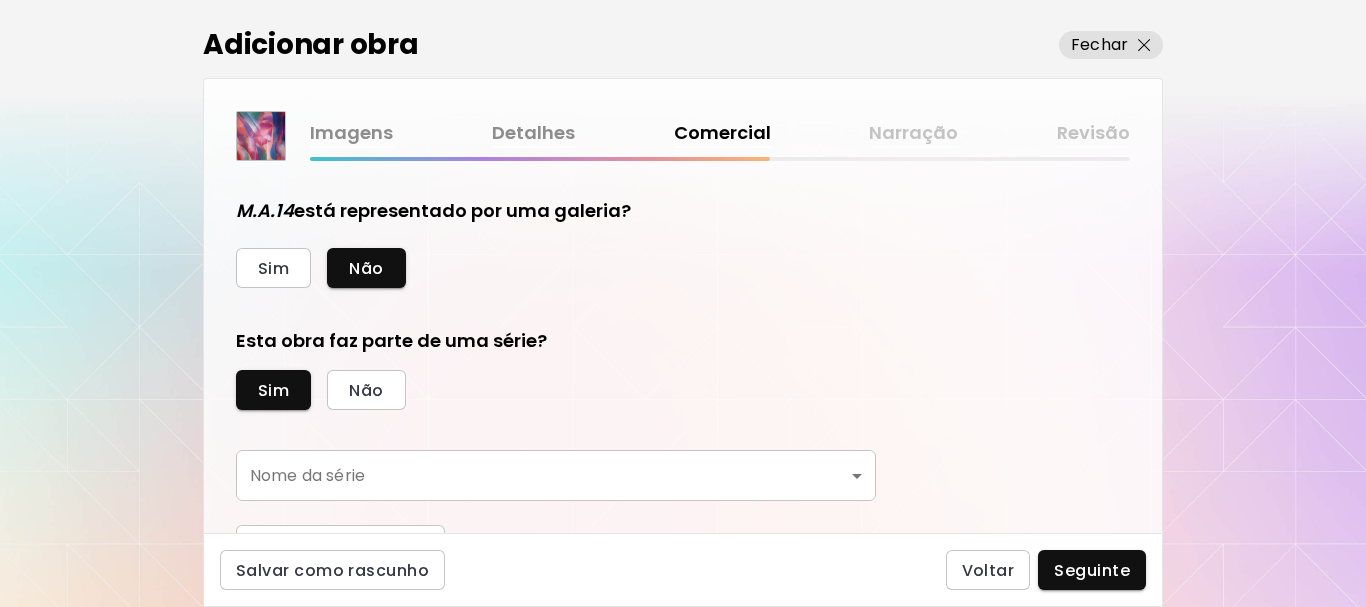 scroll, scrollTop: 547, scrollLeft: 0, axis: vertical 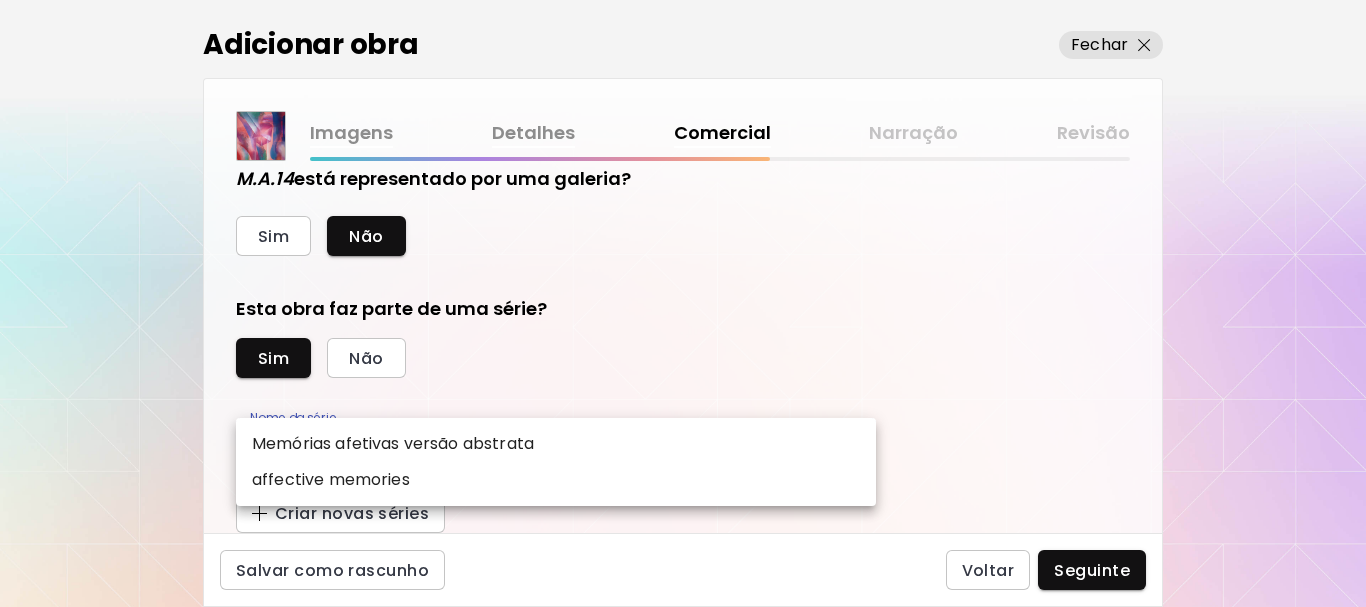 click on "kaleido.art/marks95 Adicionar obras Gerencie suas obras Editar Perfil My BioLink Comunidade Metas MyStudio Atualizar My Website My Showrooms My Documents My Subscribers My Provenance My Augmentations My Analytics Ajustes Ajuda 0 0 Adicionar obra Fechar Imagens Detalhes Comercial Narração Revisão Esta arte está atualmente disponível para venda? Sim Não Preço da obra As obras vendidas através da Kaleido tem uma comissão de 25%. Inscreva-se na Kaleido MyStudio para obter uma taxa de comissão mais baixa. Informe-se Atualizar $ US Dollar *** Ocultar Preço da Obra de Arte no Kaleido Saiba mais Ocultar o preço é um recurso premium disponível com o plano MyStudio Professional. M.A.14  está representado por uma galeria? Sim Não Esta obra faz parte de uma série? Sim Não Nome da série ​ Nome da série Criar novas séries Salvar como rascunho Voltar Seguinte Pesquisa de artista Nome ou identificador Nome ou identificador País do artista País do artista Disciplina Todos Pintura Contemporânea Todos" at bounding box center (683, 303) 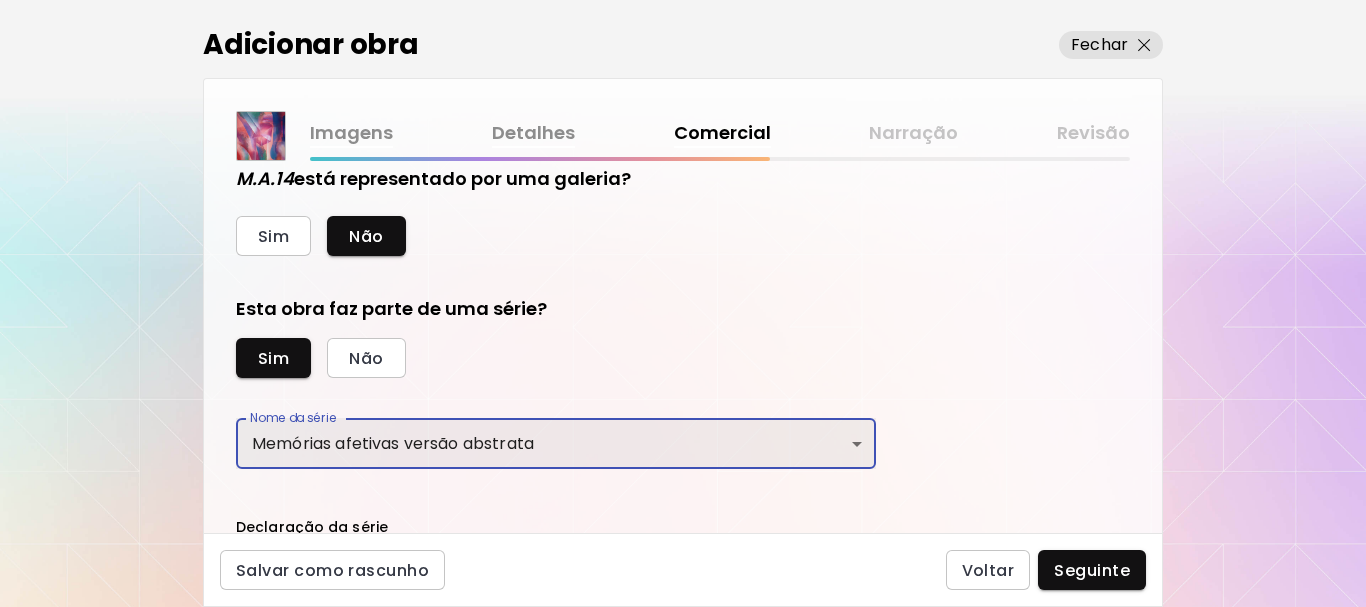 type on "**********" 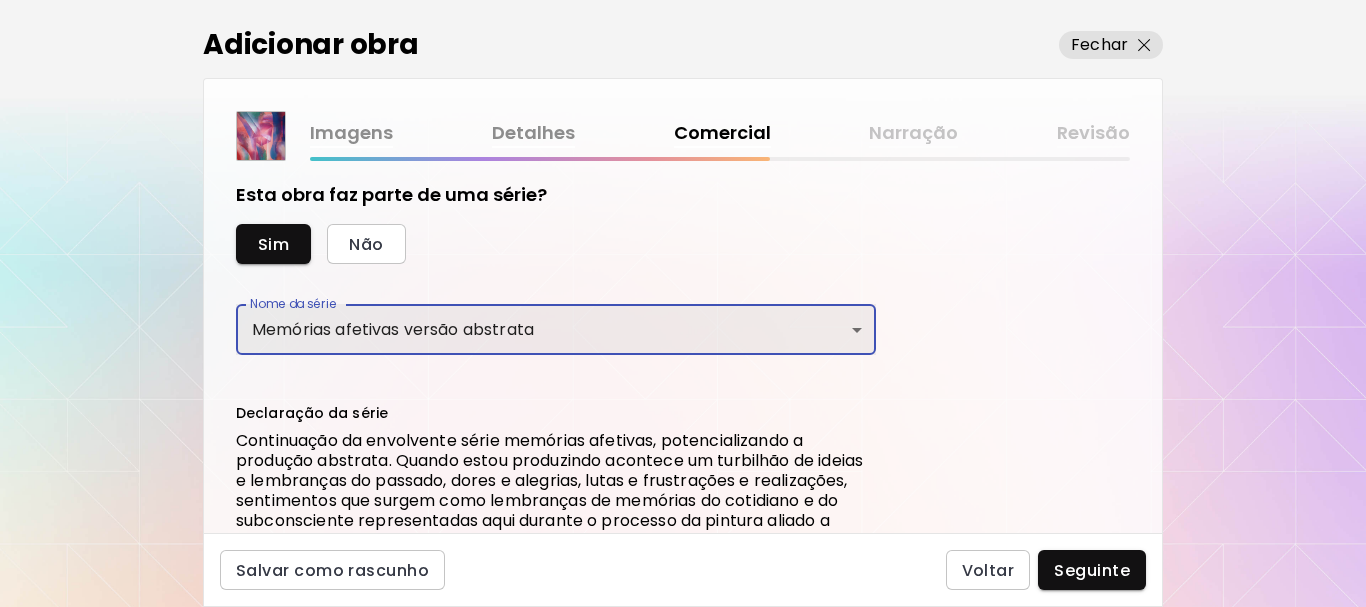 scroll, scrollTop: 747, scrollLeft: 0, axis: vertical 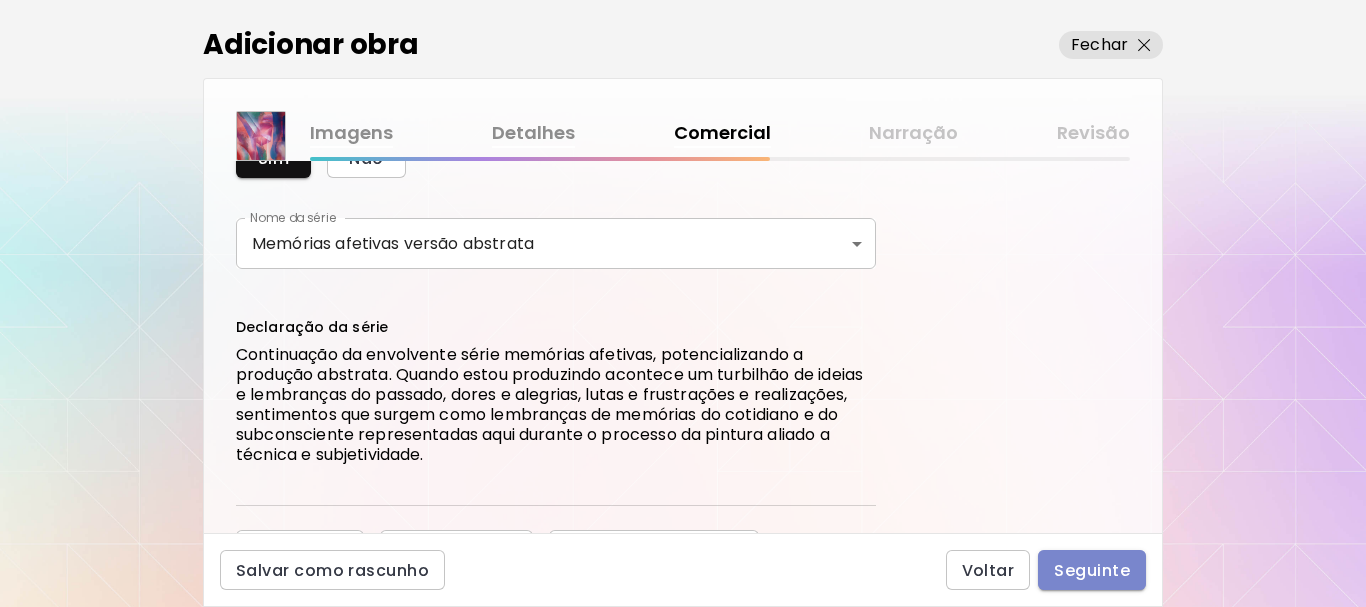 click on "Seguinte" at bounding box center [1092, 570] 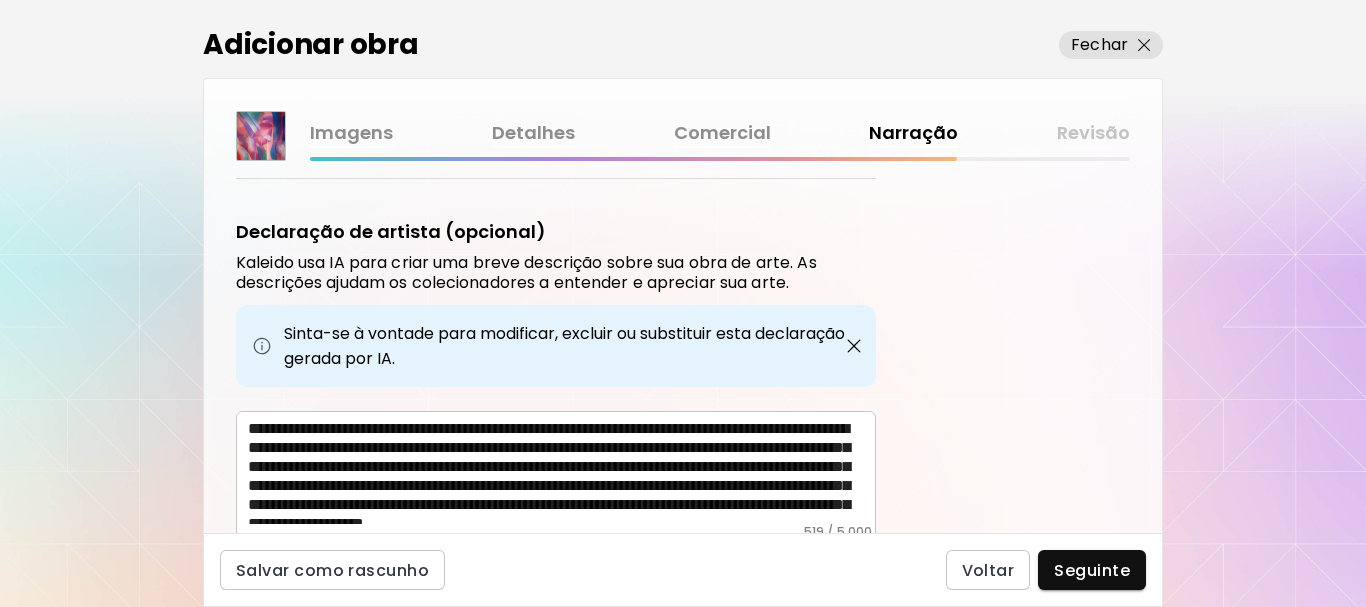 scroll, scrollTop: 650, scrollLeft: 0, axis: vertical 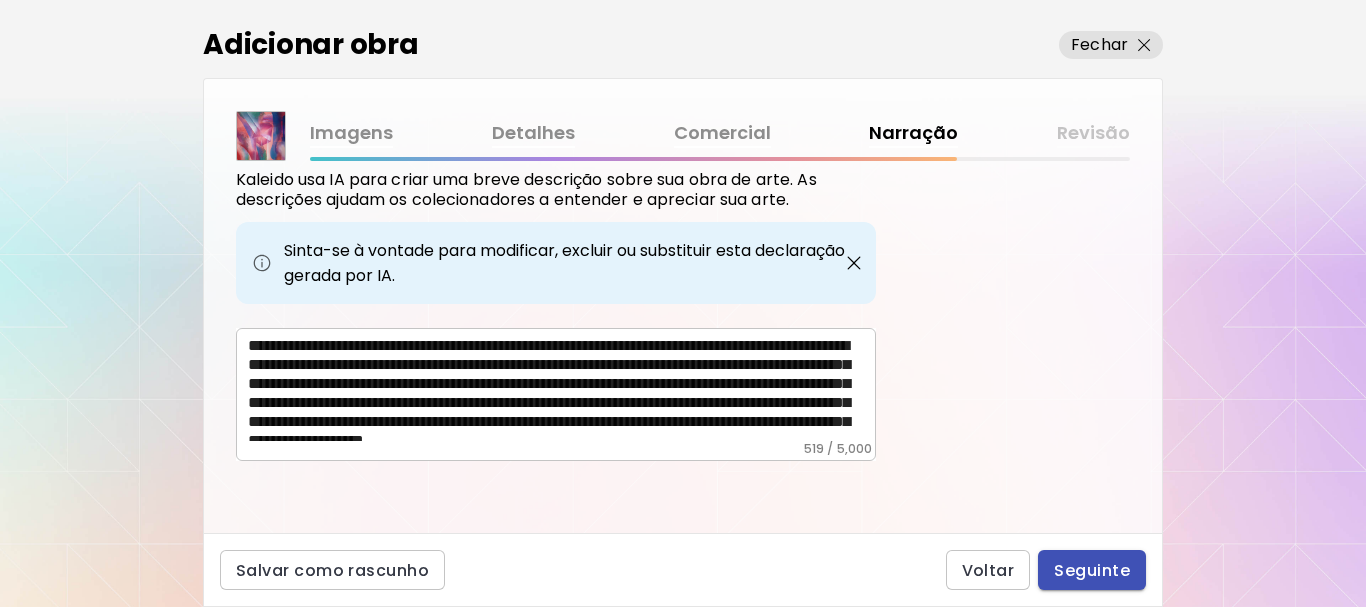 click on "Seguinte" at bounding box center [1092, 570] 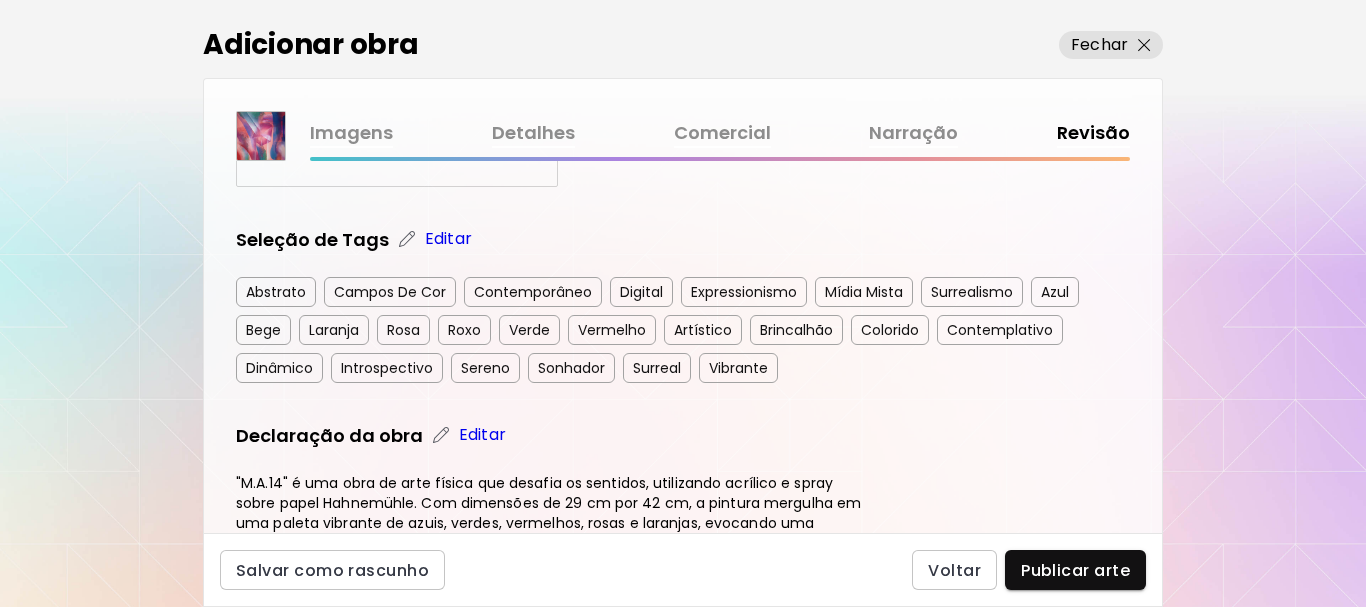 scroll, scrollTop: 300, scrollLeft: 0, axis: vertical 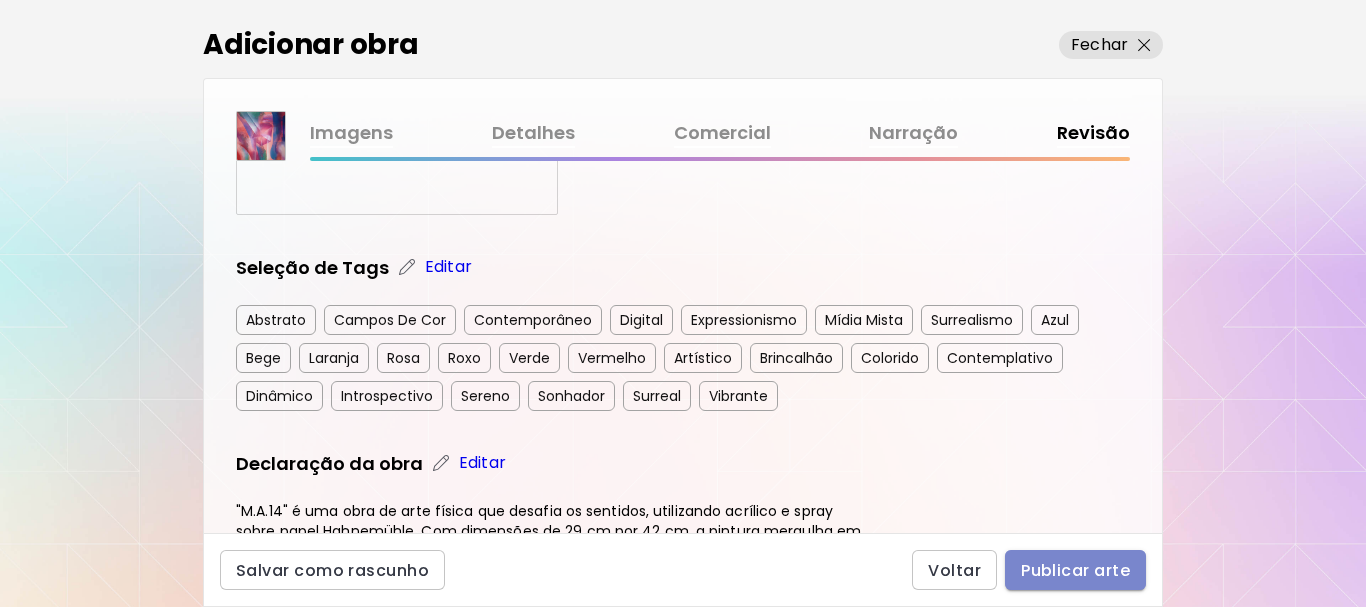click on "Publicar arte" at bounding box center [1075, 570] 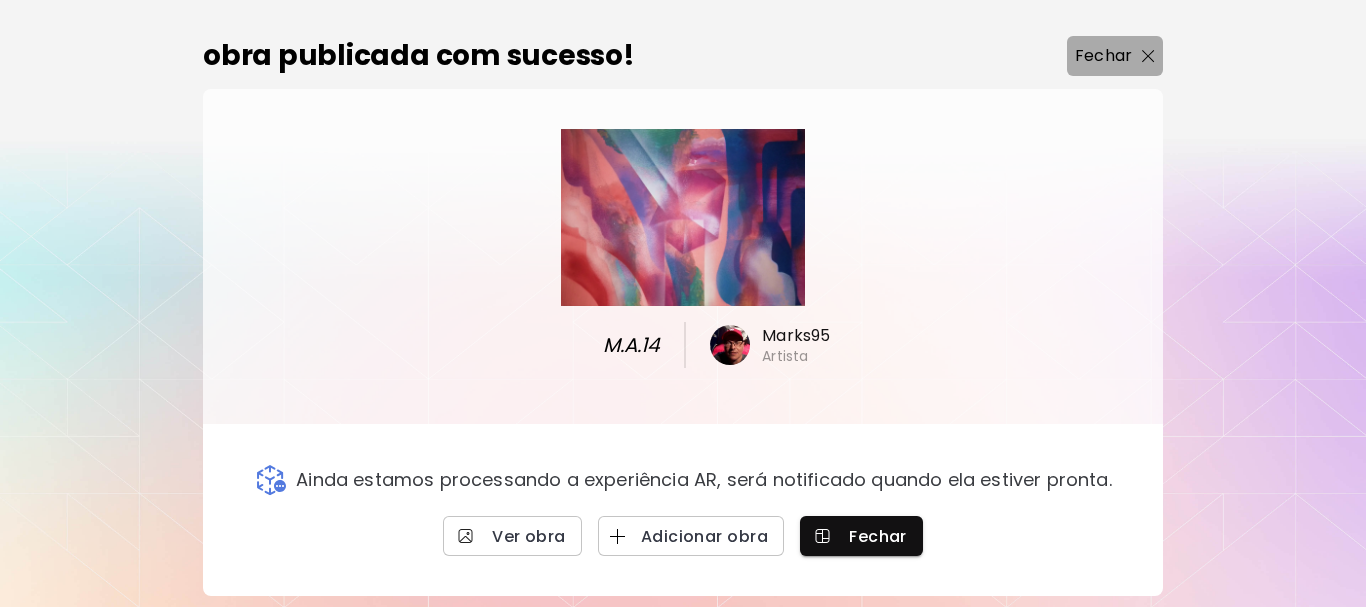 click on "Fechar" at bounding box center (1103, 56) 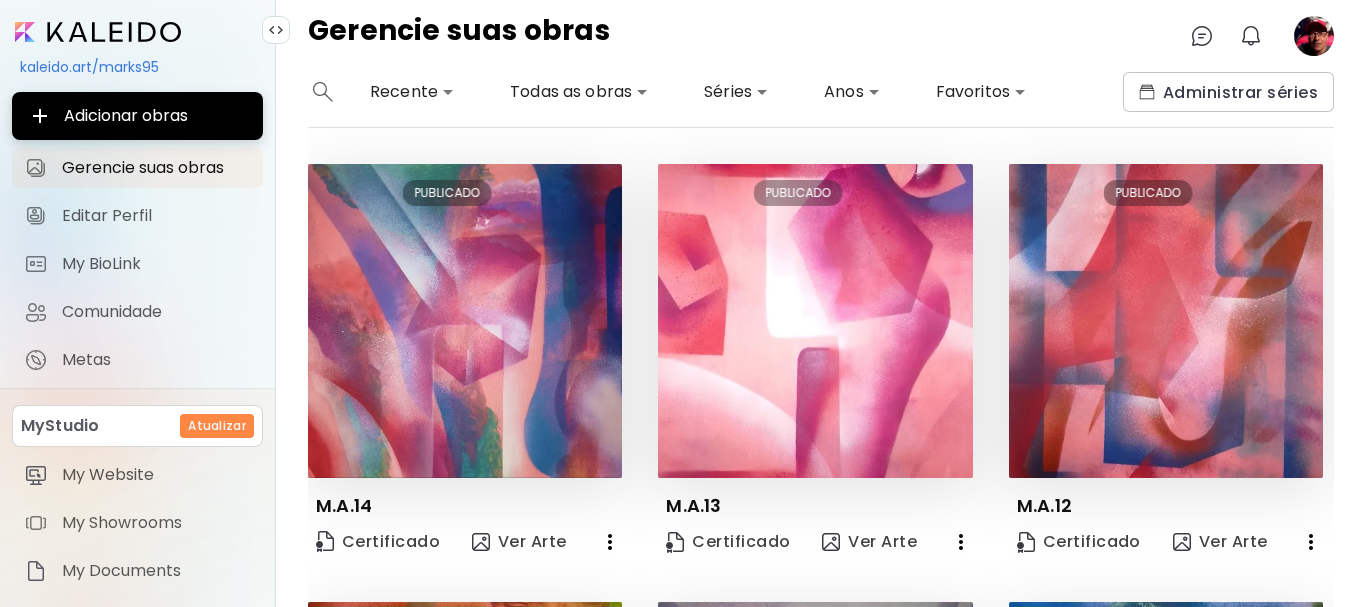 click 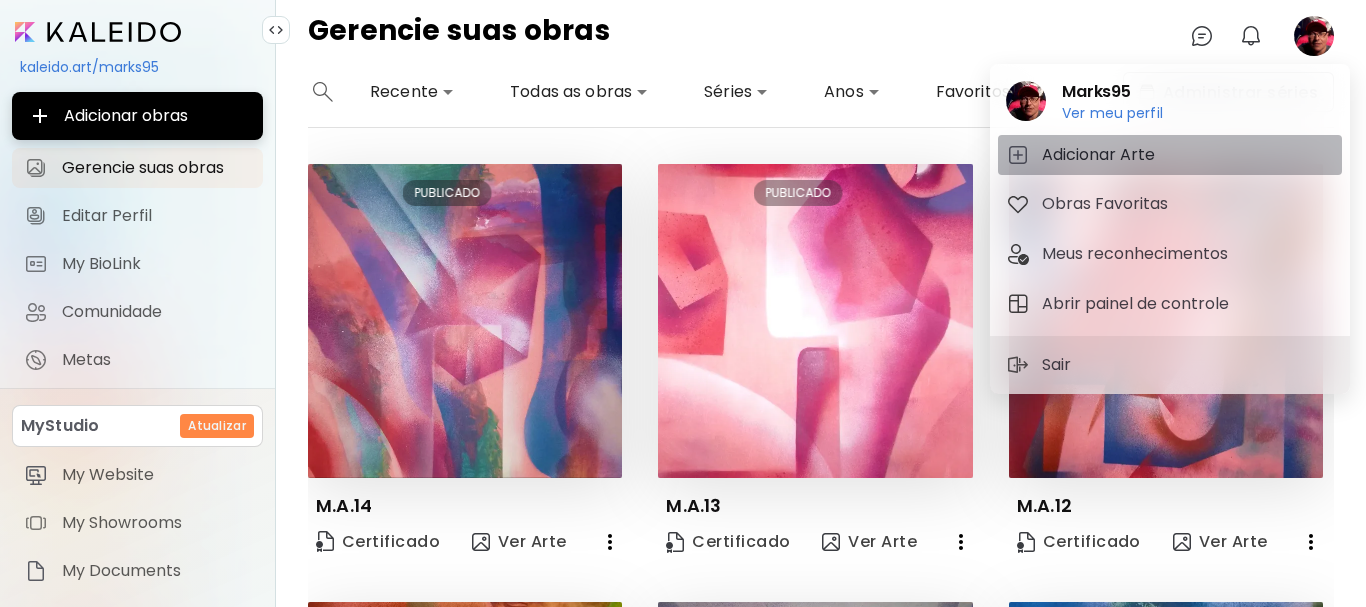 click on "Adicionar Arte" at bounding box center (1101, 155) 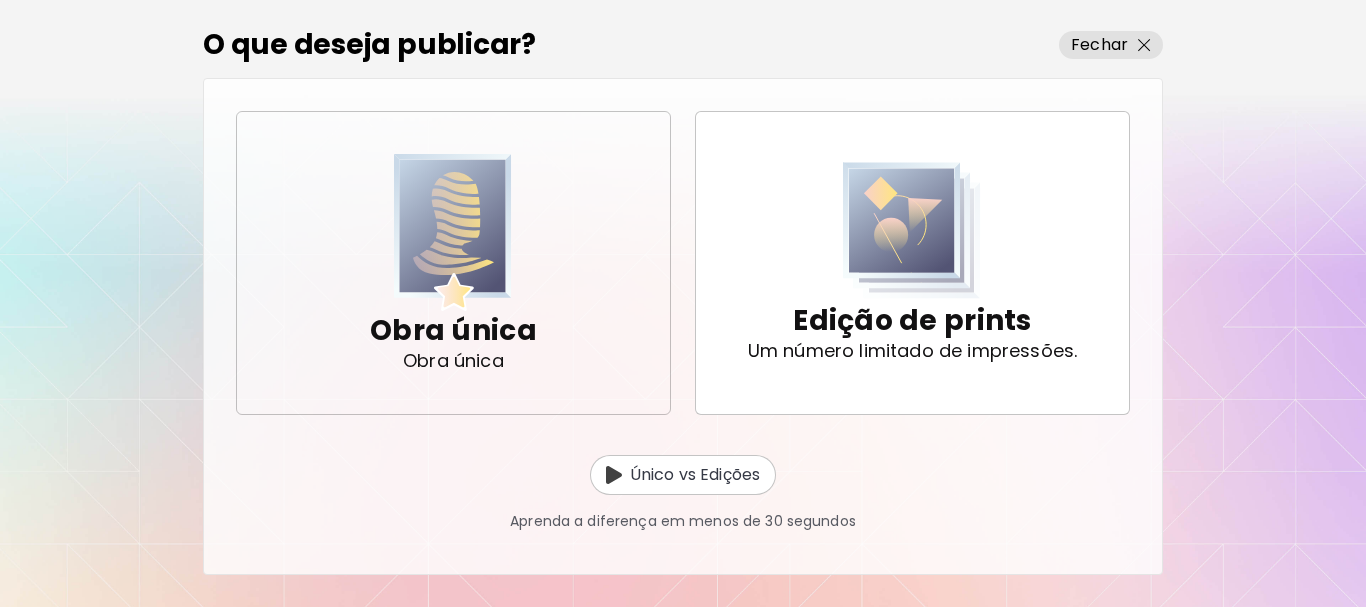 click at bounding box center (453, 232) 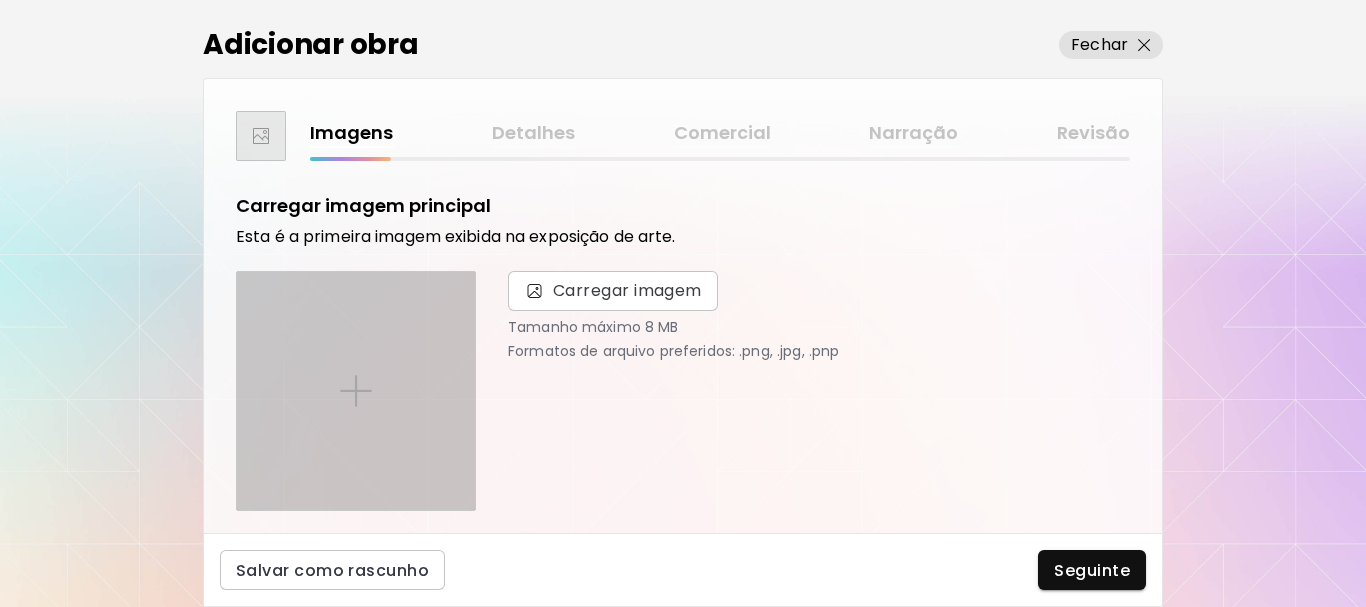 click at bounding box center [356, 391] 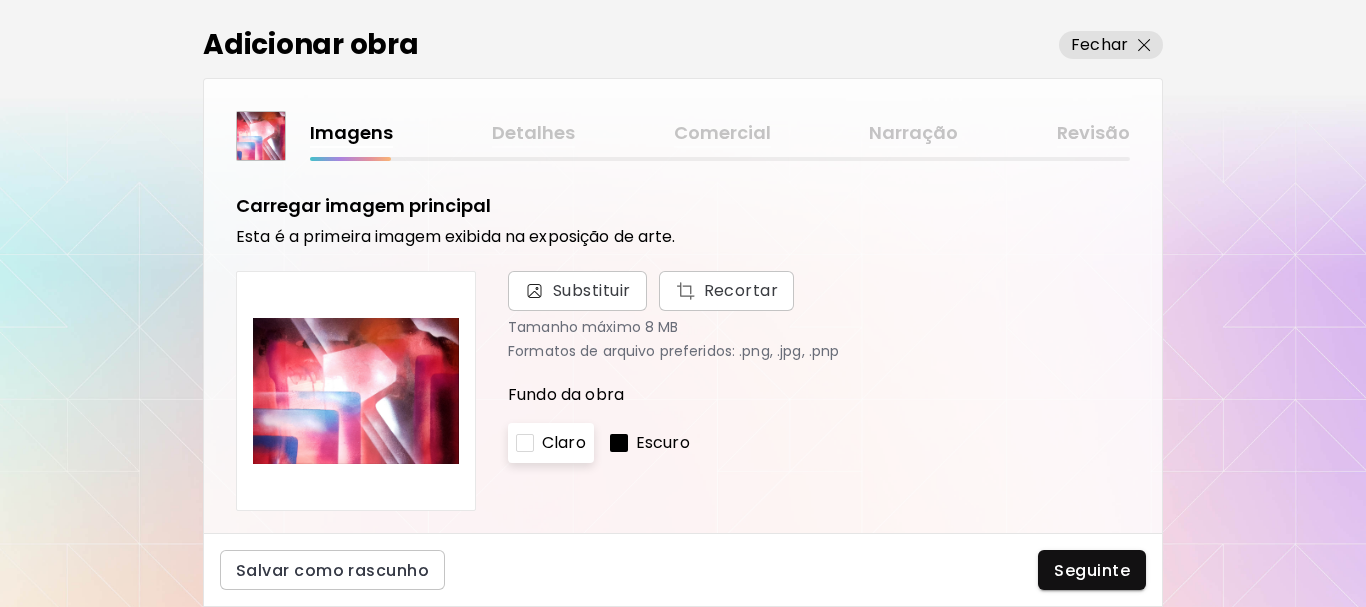 scroll, scrollTop: 0, scrollLeft: 0, axis: both 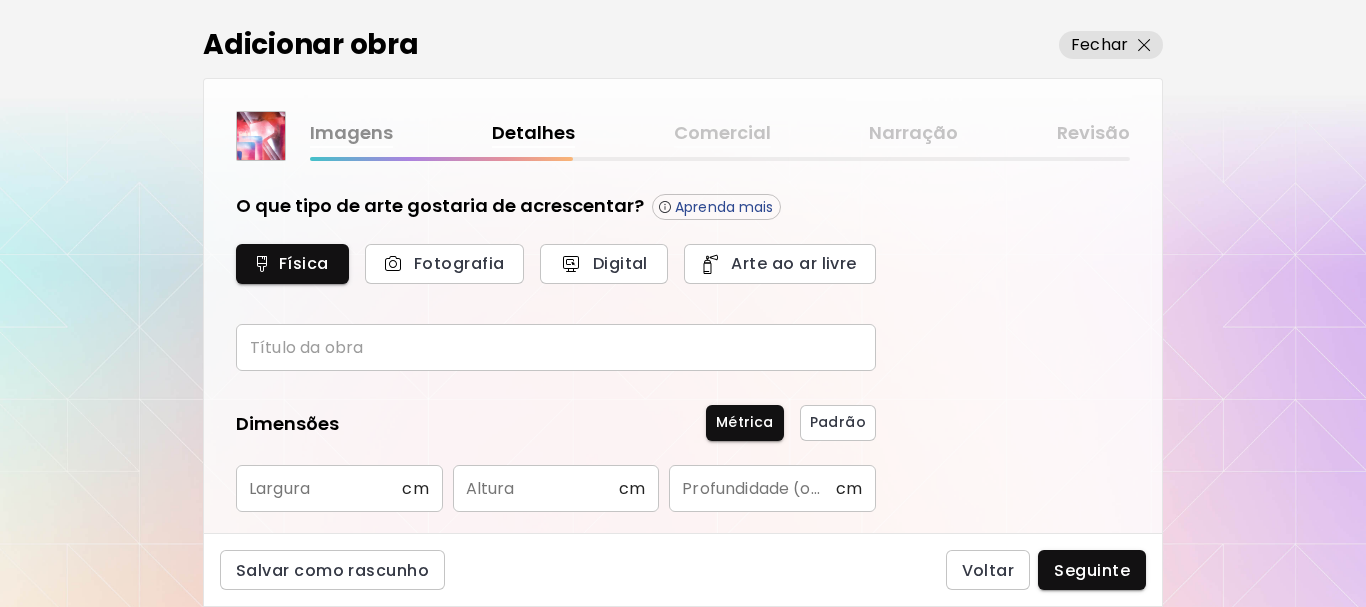 click at bounding box center (556, 347) 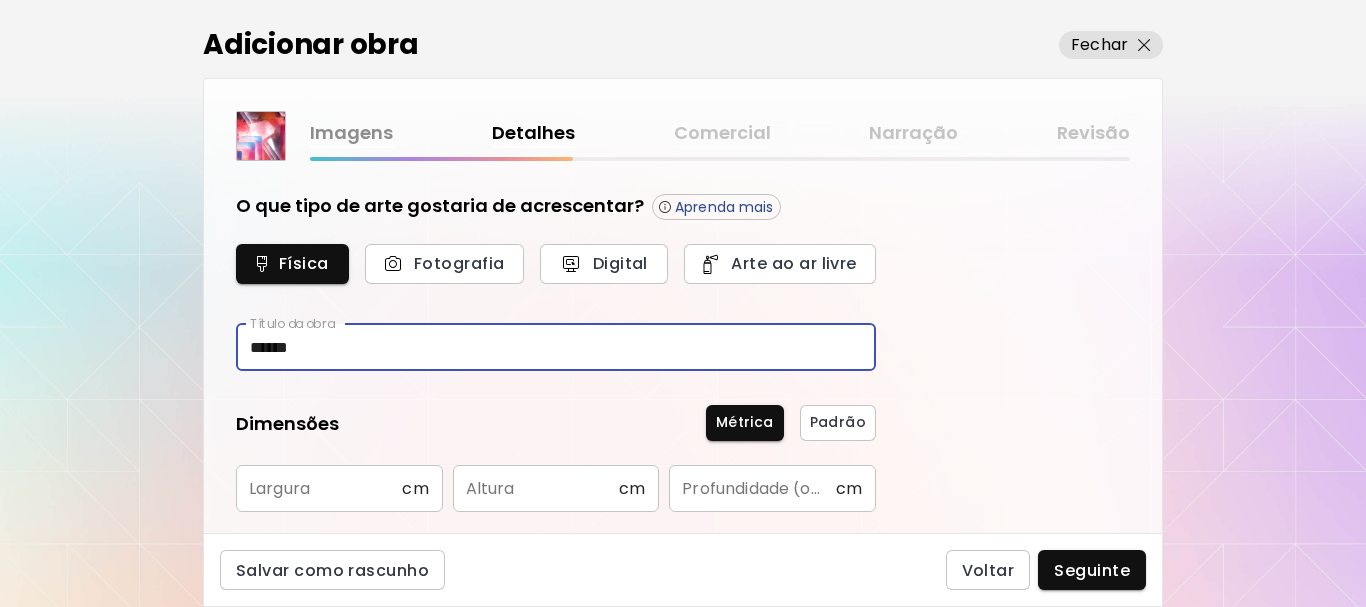 scroll, scrollTop: 100, scrollLeft: 0, axis: vertical 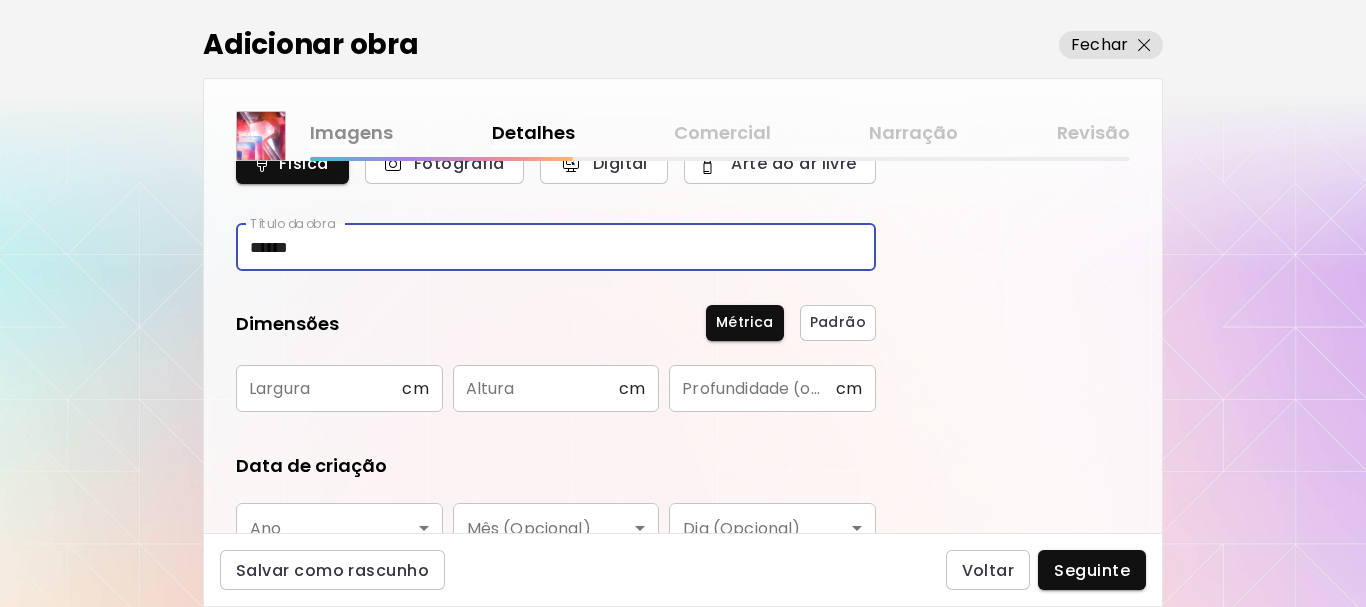 type on "******" 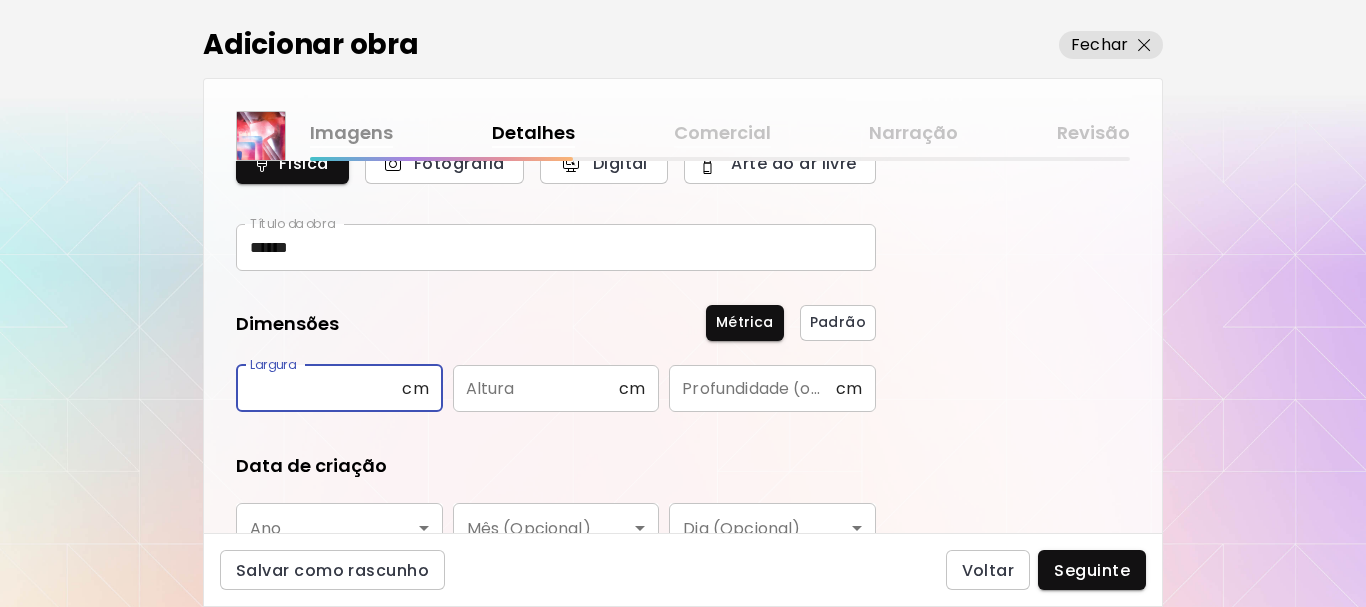 click at bounding box center [319, 388] 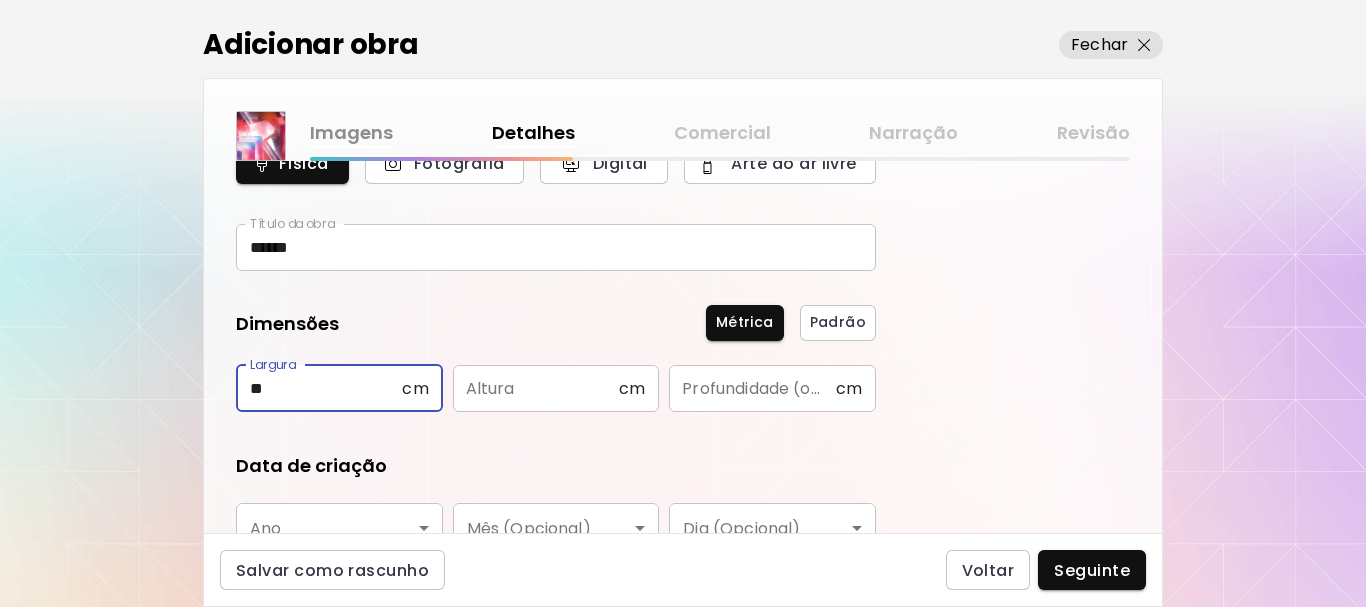 type on "**" 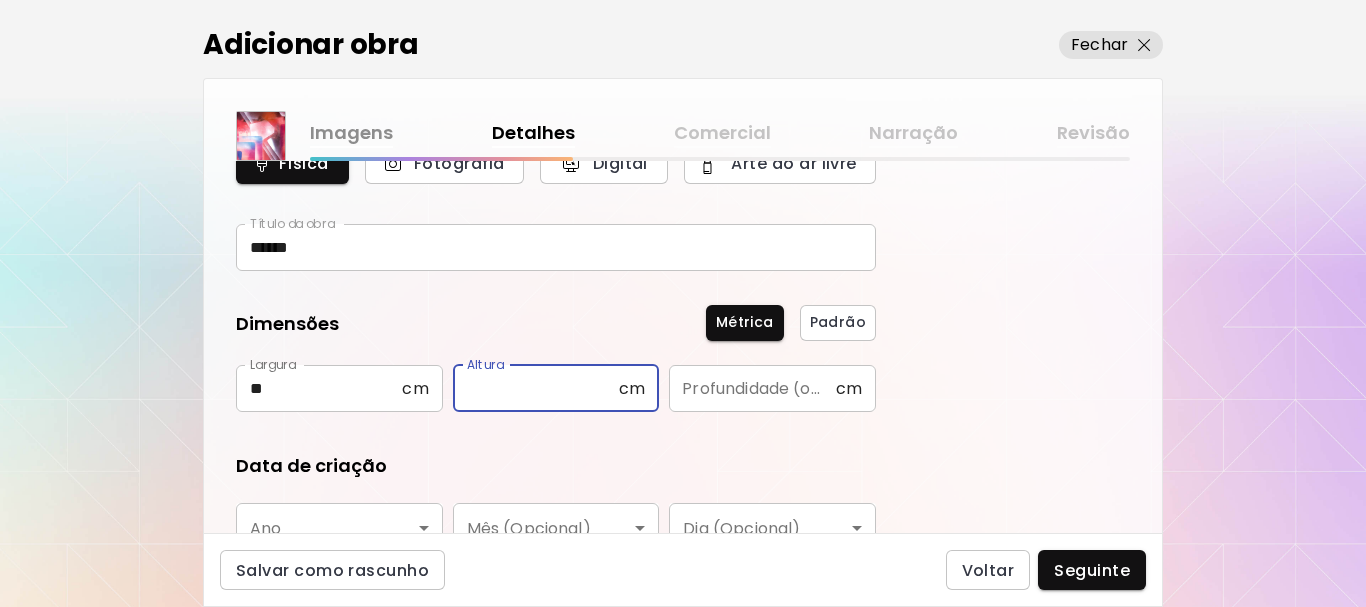 click at bounding box center (536, 388) 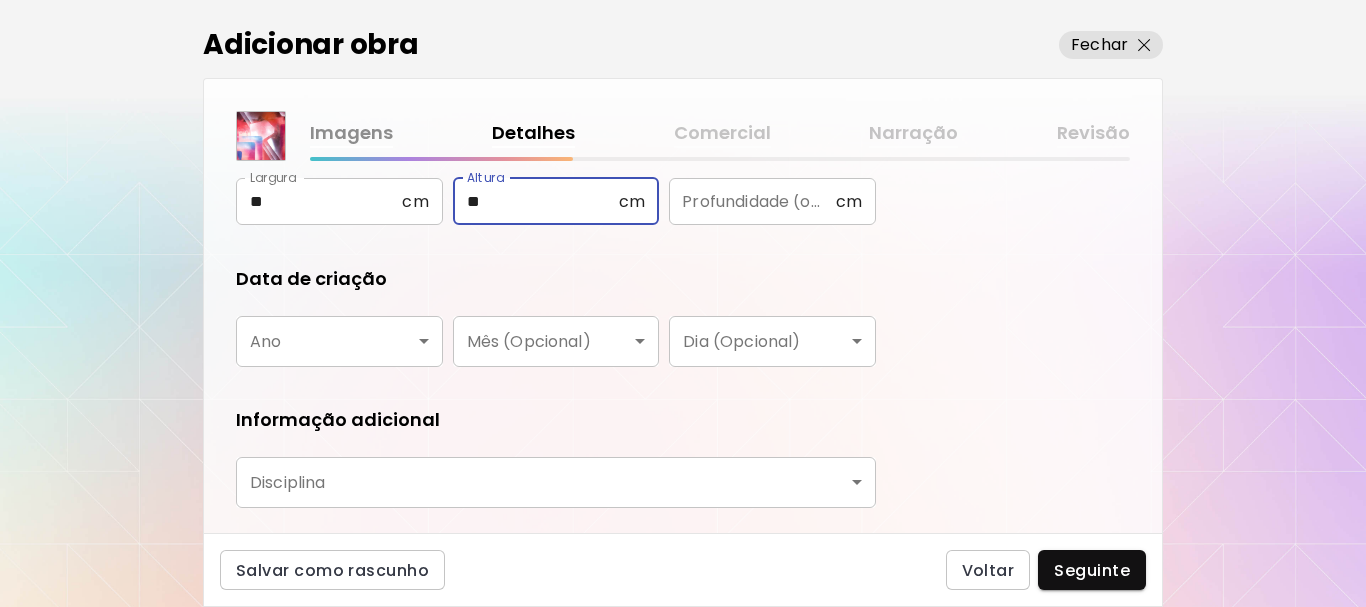 scroll, scrollTop: 300, scrollLeft: 0, axis: vertical 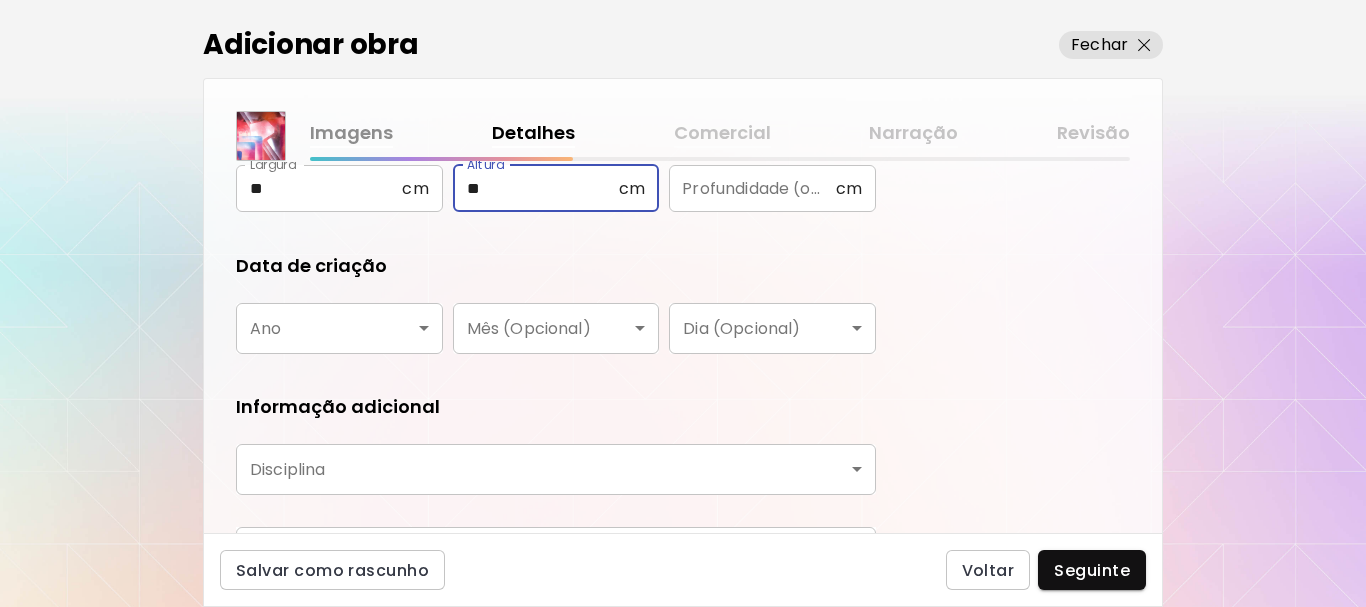 type on "**" 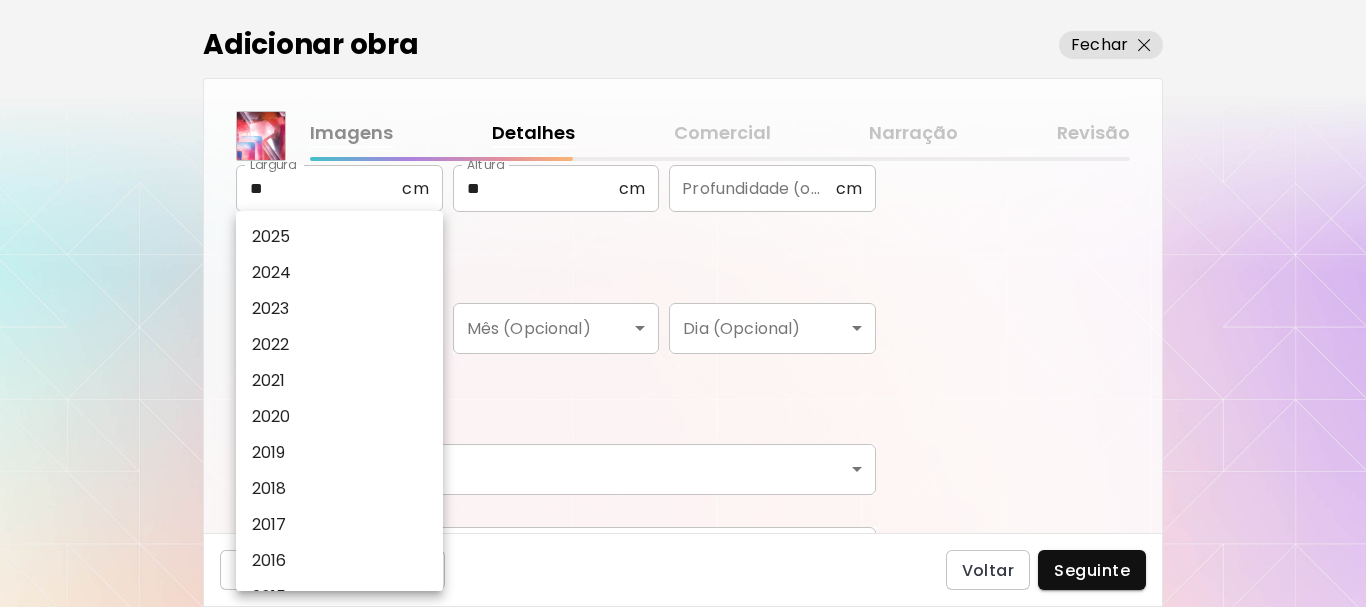 click on "2025" at bounding box center (271, 237) 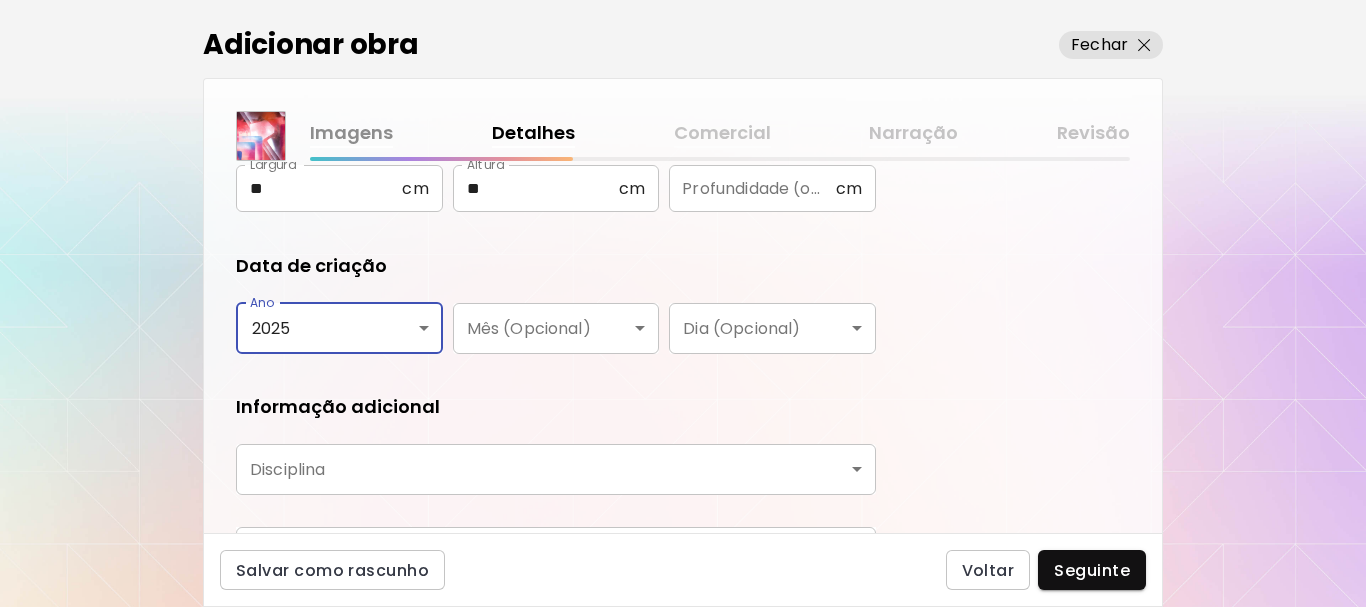 click on "kaleido.art/marks95 Adicionar obras Gerencie suas obras Editar Perfil My BioLink Comunidade Metas MyStudio Atualizar My Website My Showrooms My Documents My Subscribers My Provenance My Augmentations My Analytics Ajustes Ajuda 0 0 Adicionar obra Fechar Imagens Detalhes Comercial Narração Revisão O que tipo de arte gostaria de acrescentar? Aprenda mais Física Fotografia Digital Arte ao ar livre Título da obra ****** Título da obra Dimensões Métrica Padrão Largura ** cm Largura Altura ** cm Altura Profundidade (opcional) cm Profundidade (opcional) Data de criação Ano 2025 **** Ano Mês (Opcional) ​ Mês (Opcional) Dia (Opcional) ​ Dia (Opcional) Informação adicional Disciplina ​ Disciplina Materiais e médio Materiais e médio Salvar como rascunho Voltar Seguinte Pesquisa de artista Nome ou identificador Nome ou identificador País do artista País do artista Disciplina Todos Pintura Contemporânea Desenho e Ilustração Collage Esculturas e Instalações Fotografía Arte AR/VR Arte urbana" at bounding box center (683, 303) 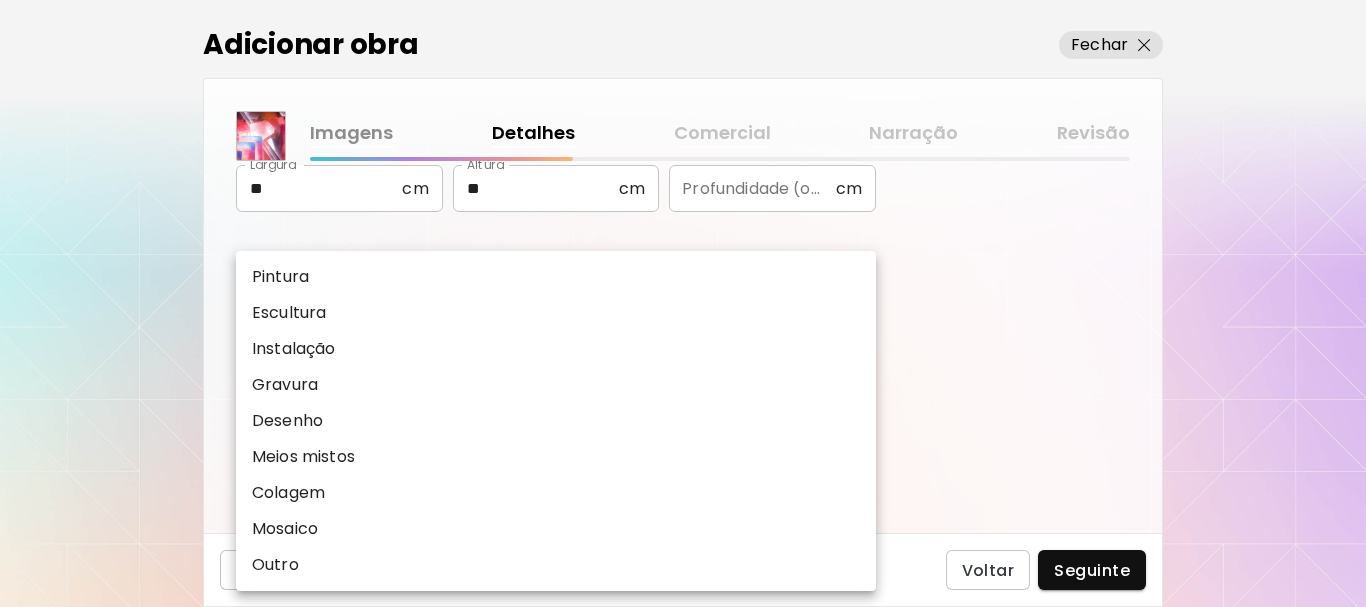 click on "Pintura" at bounding box center [556, 277] 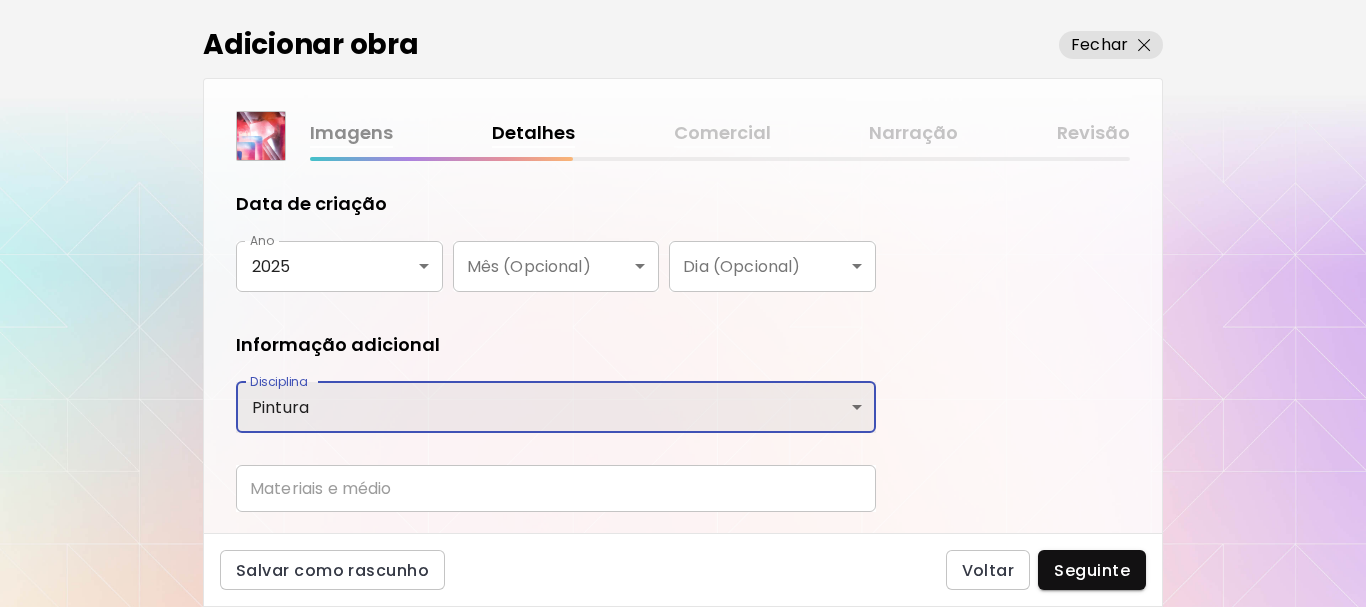 scroll, scrollTop: 421, scrollLeft: 0, axis: vertical 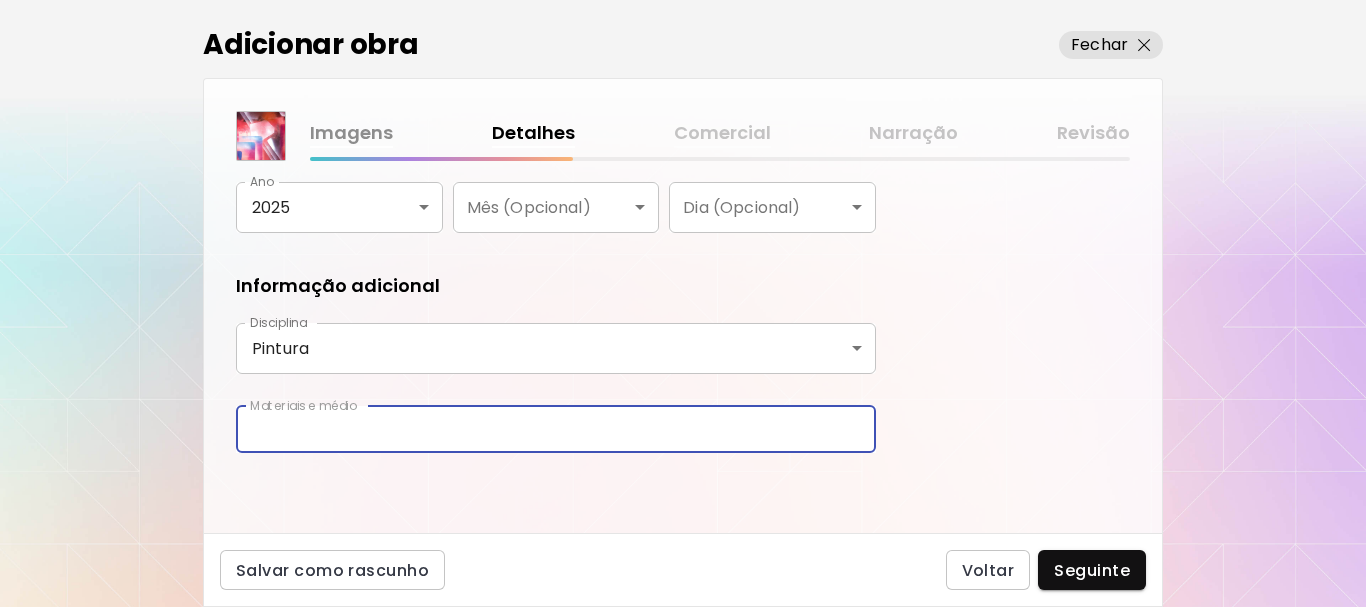 click at bounding box center [556, 429] 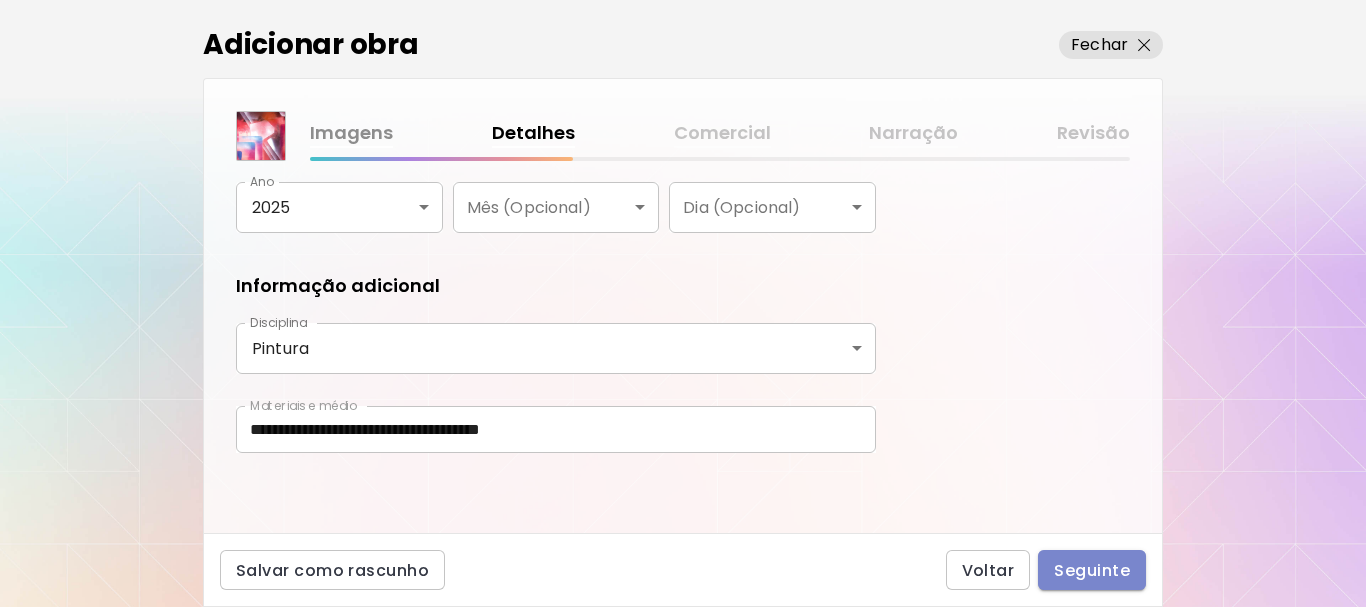 click on "Seguinte" at bounding box center [1092, 570] 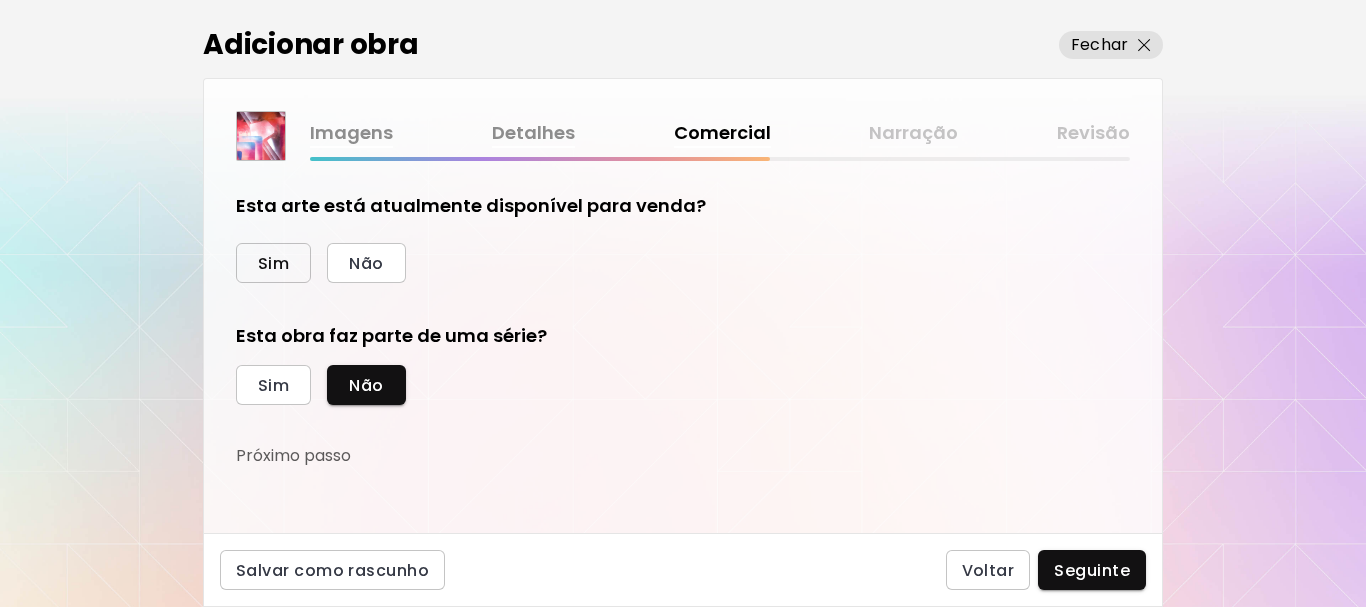 click on "Sim" at bounding box center (273, 263) 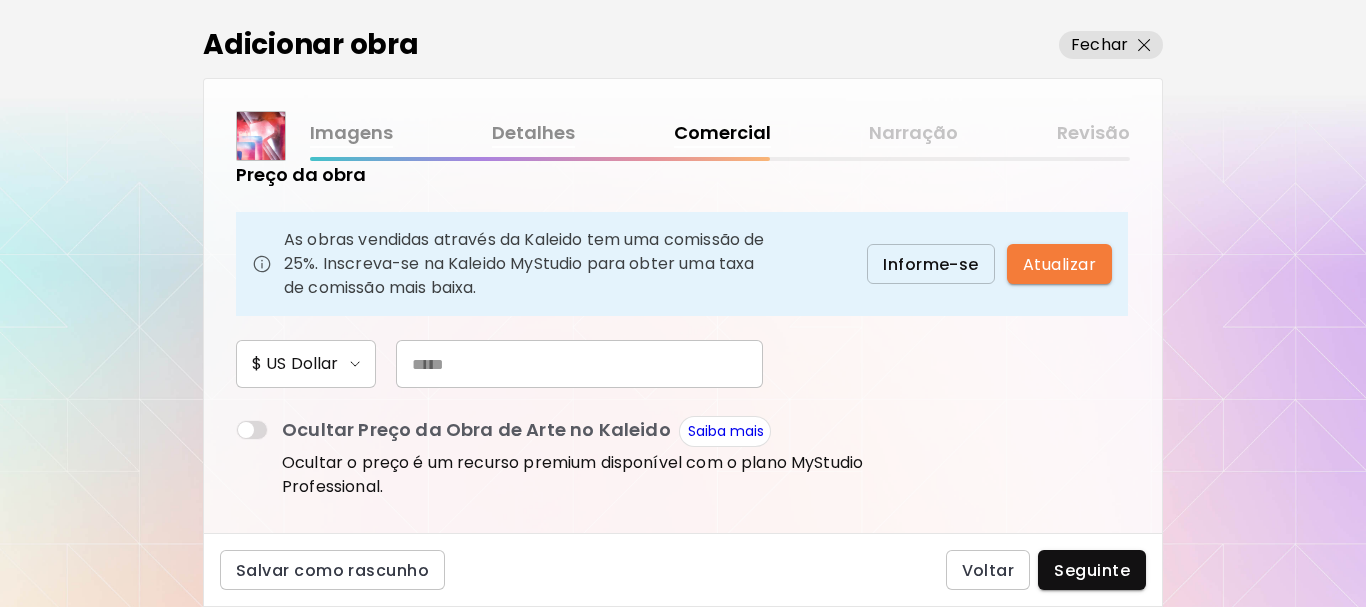 scroll, scrollTop: 200, scrollLeft: 0, axis: vertical 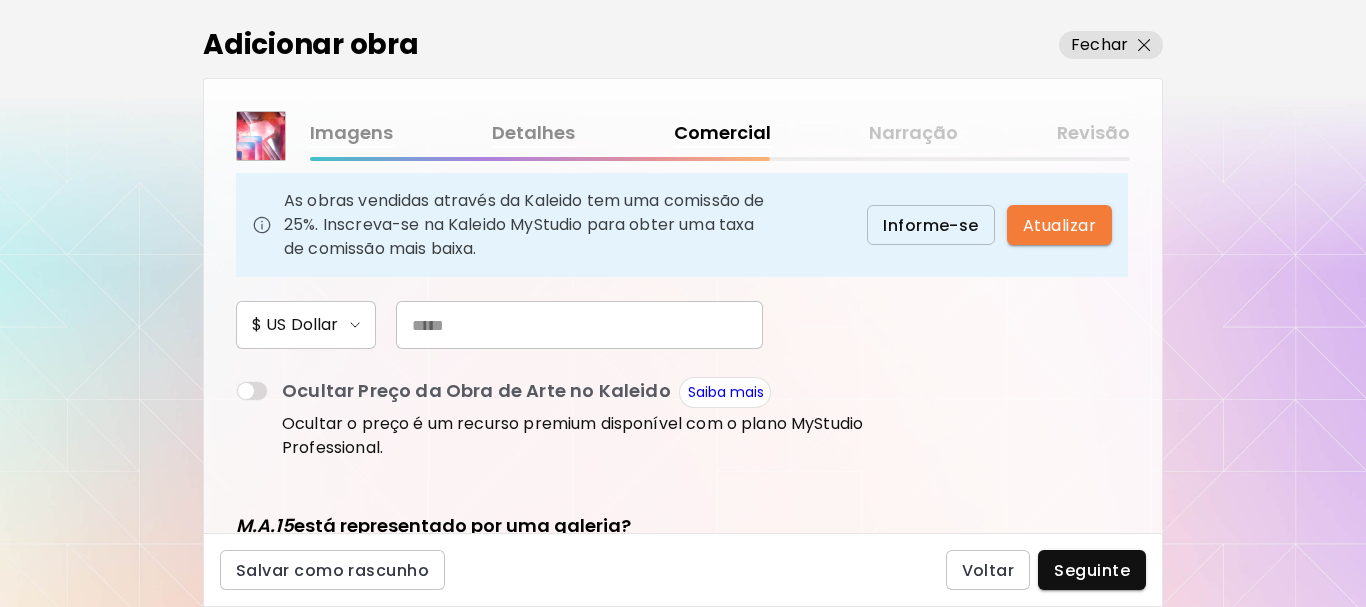 click at bounding box center (579, 325) 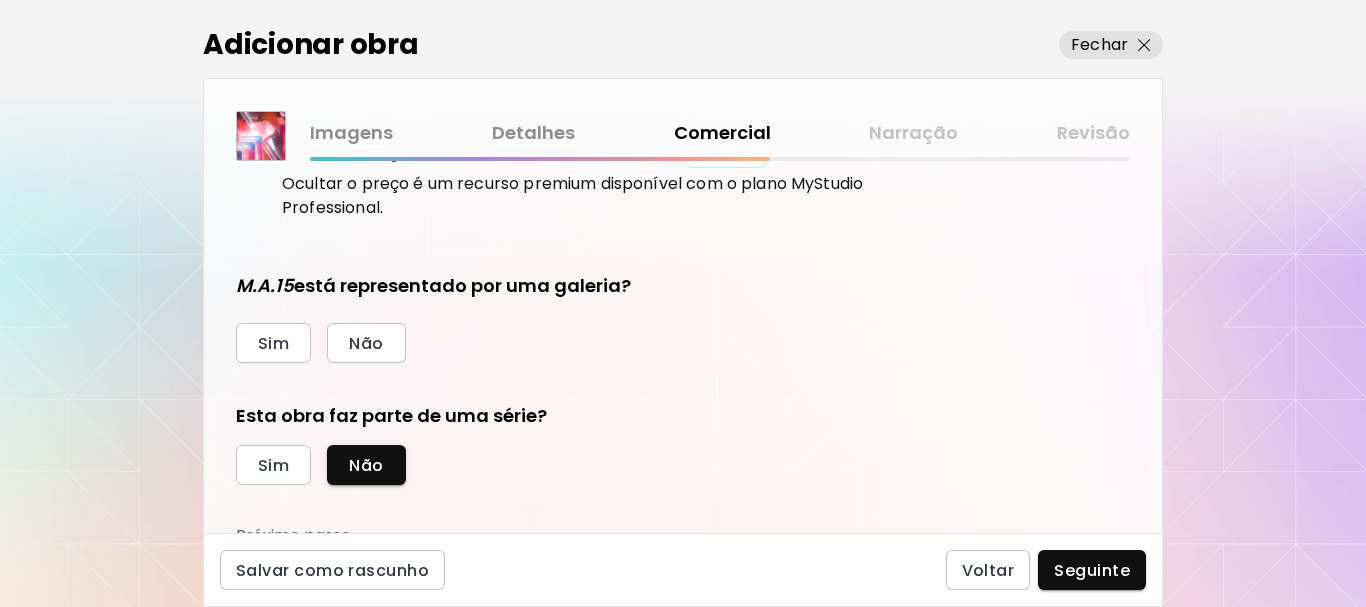 scroll, scrollTop: 454, scrollLeft: 0, axis: vertical 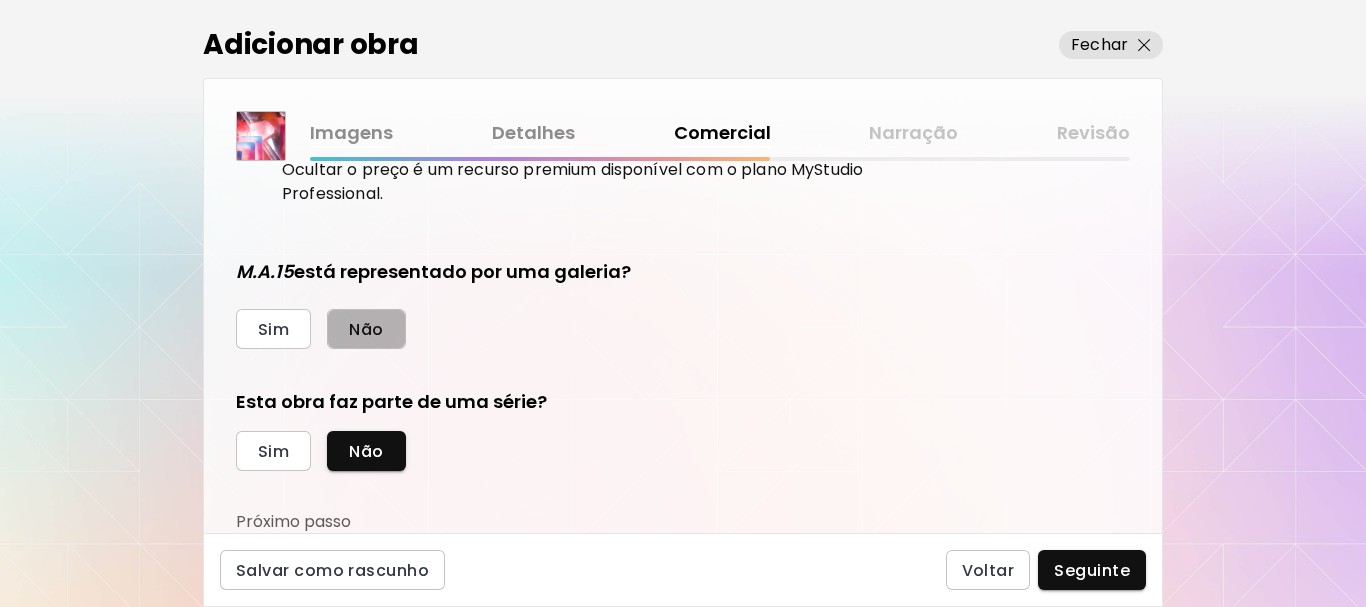 click on "Não" at bounding box center [366, 329] 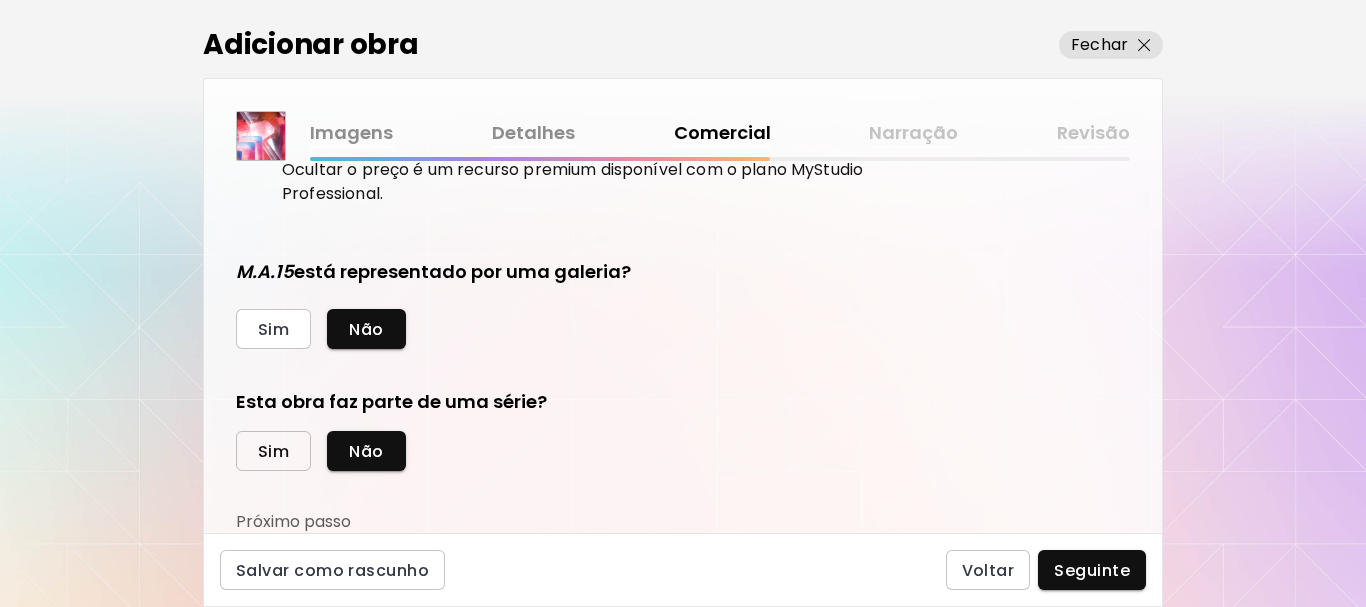 click on "Sim" at bounding box center (273, 451) 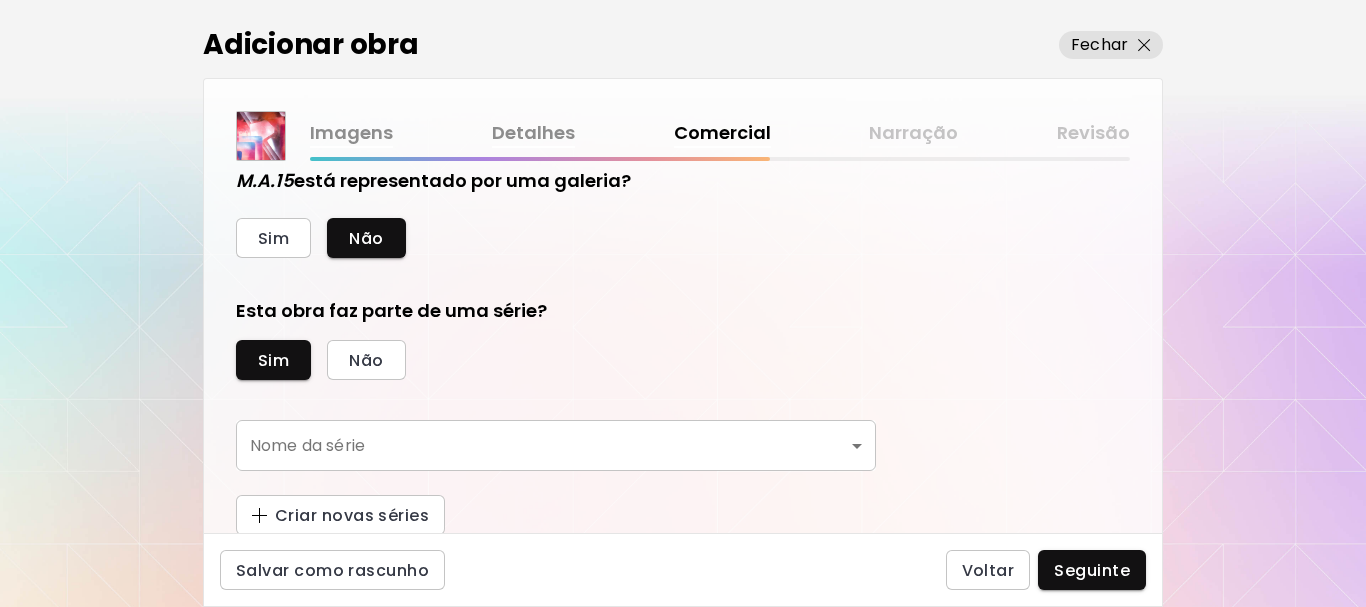 scroll, scrollTop: 547, scrollLeft: 0, axis: vertical 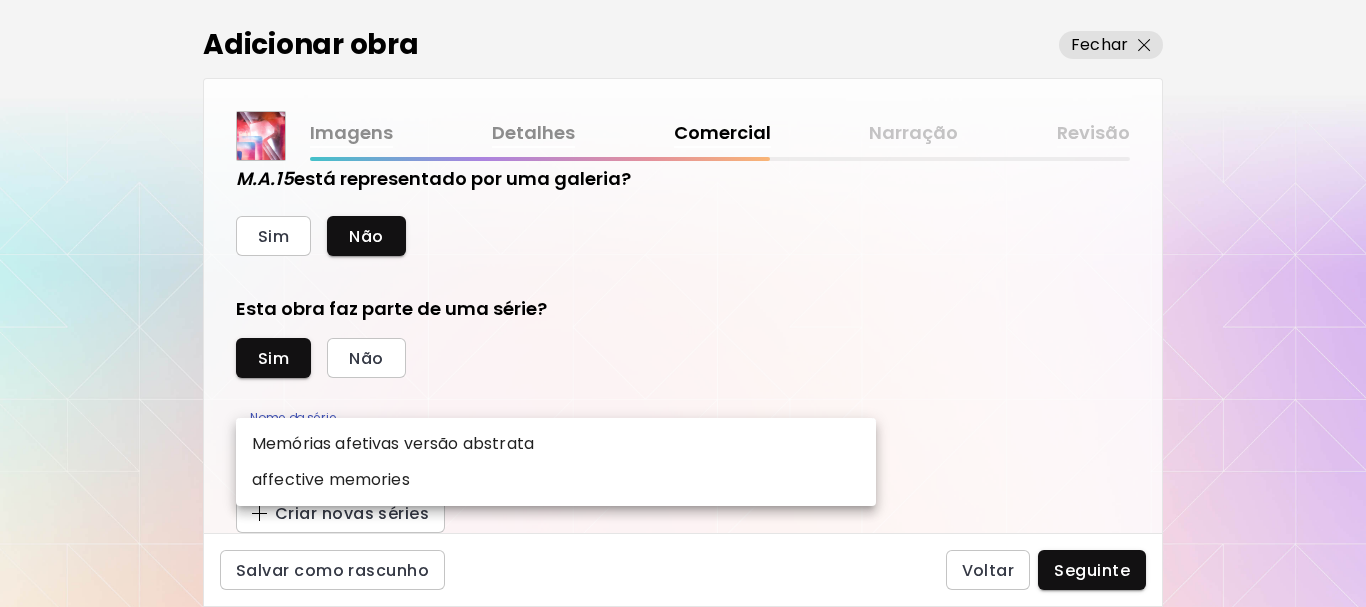 click on "kaleido.art/marks95 Adicionar obras Gerencie suas obras Editar Perfil My BioLink Comunidade Metas MyStudio Atualizar My Website My Showrooms My Documents My Subscribers My Provenance My Augmentations My Analytics Ajustes Ajuda 0 0 Adicionar obra Fechar Imagens Detalhes Comercial Narração Revisão Esta arte está atualmente disponível para venda? Sim Não Preço da obra As obras vendidas através da Kaleido tem uma comissão de 25%. Inscreva-se na Kaleido MyStudio para obter uma taxa de comissão mais baixa. Informe-se Atualizar $ US Dollar *** Ocultar Preço da Obra de Arte no Kaleido Saiba mais Ocultar o preço é um recurso premium disponível com o plano MyStudio Professional. M.A.15  está representado por uma galeria? Sim Não Esta obra faz parte de uma série? Sim Não Nome da série ​ Nome da série Criar novas séries Salvar como rascunho Voltar Seguinte Pesquisa de artista Nome ou identificador Nome ou identificador País do artista País do artista Disciplina Todos Pintura Contemporânea Todos" at bounding box center [683, 303] 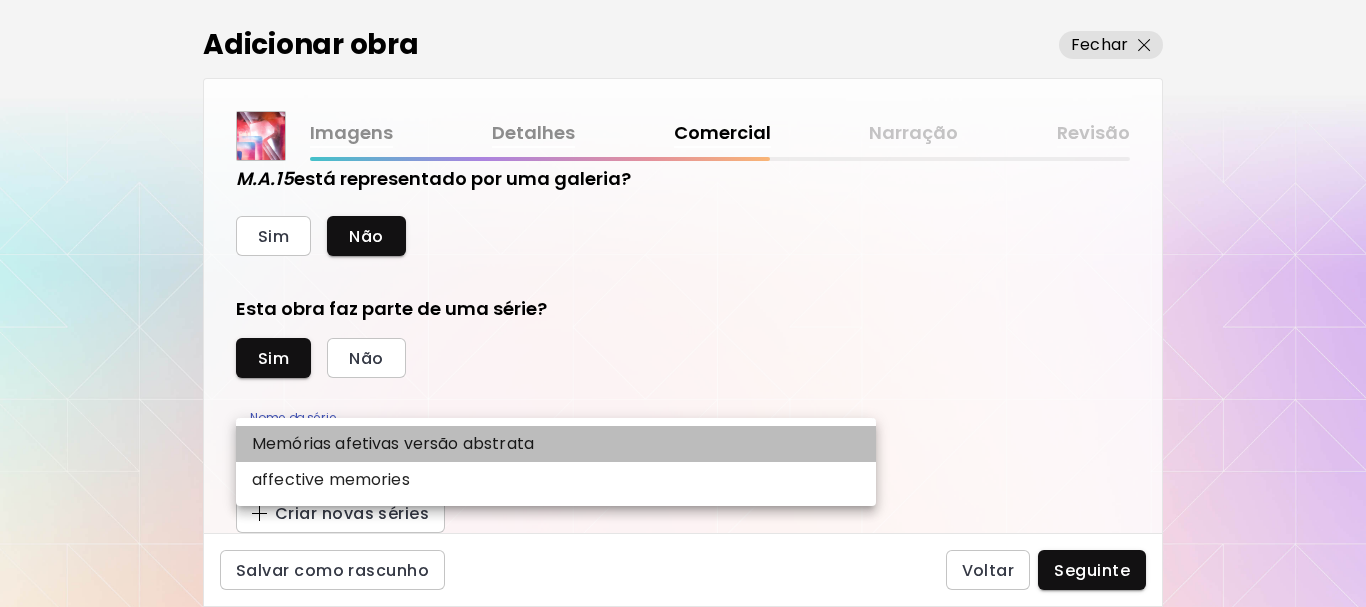 click on "Memórias afetivas versão abstrata" at bounding box center [556, 444] 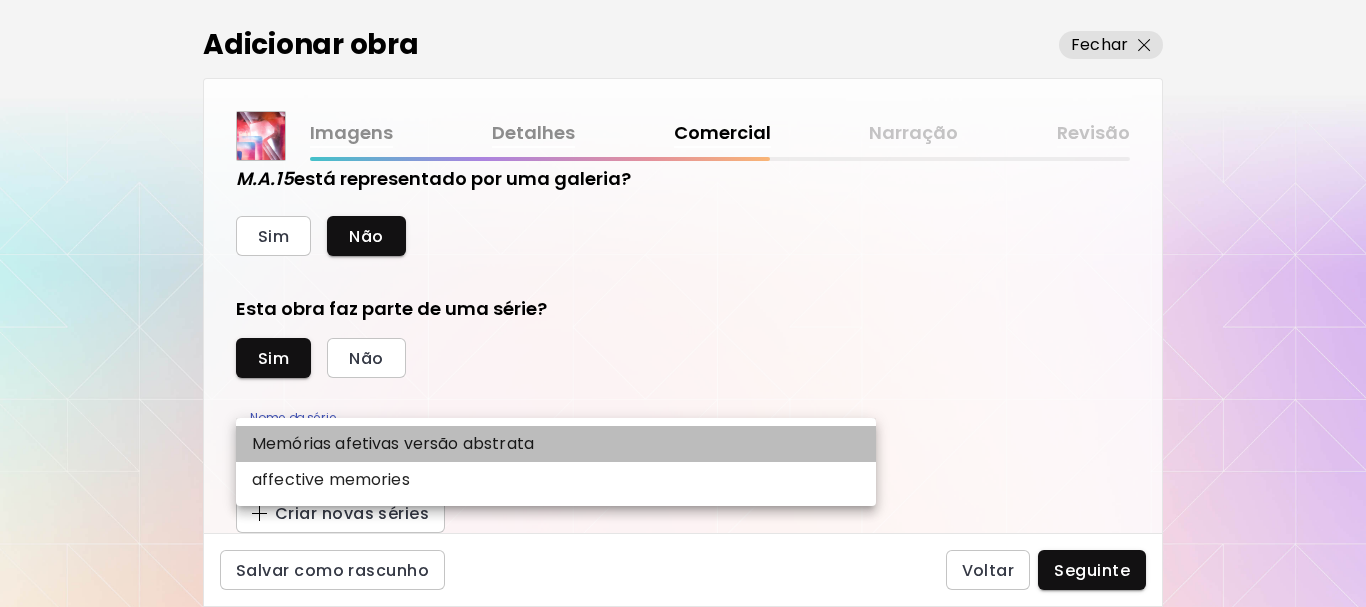 type on "**********" 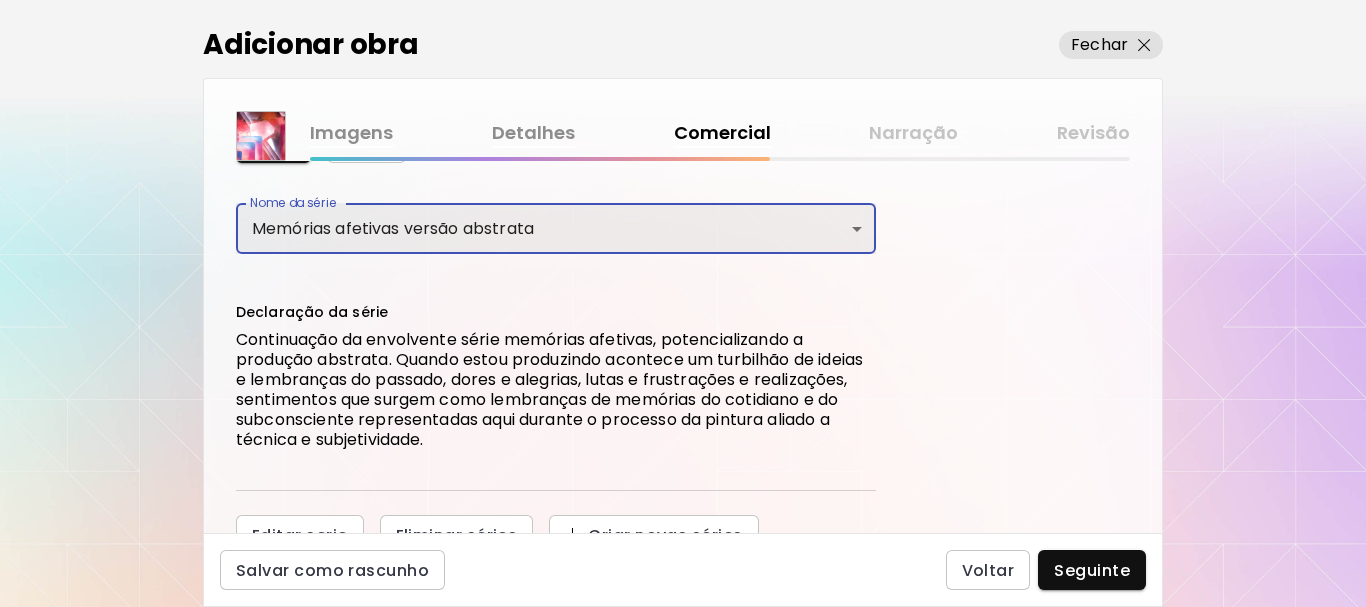 scroll, scrollTop: 784, scrollLeft: 0, axis: vertical 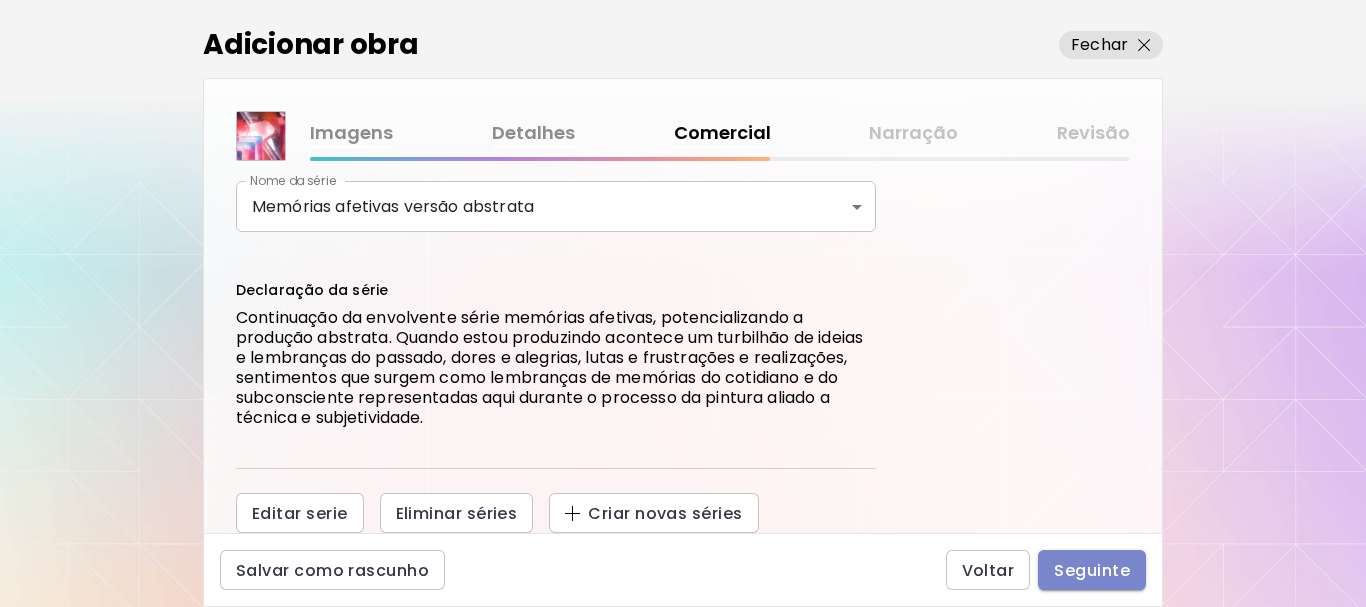 click on "Seguinte" at bounding box center (1092, 570) 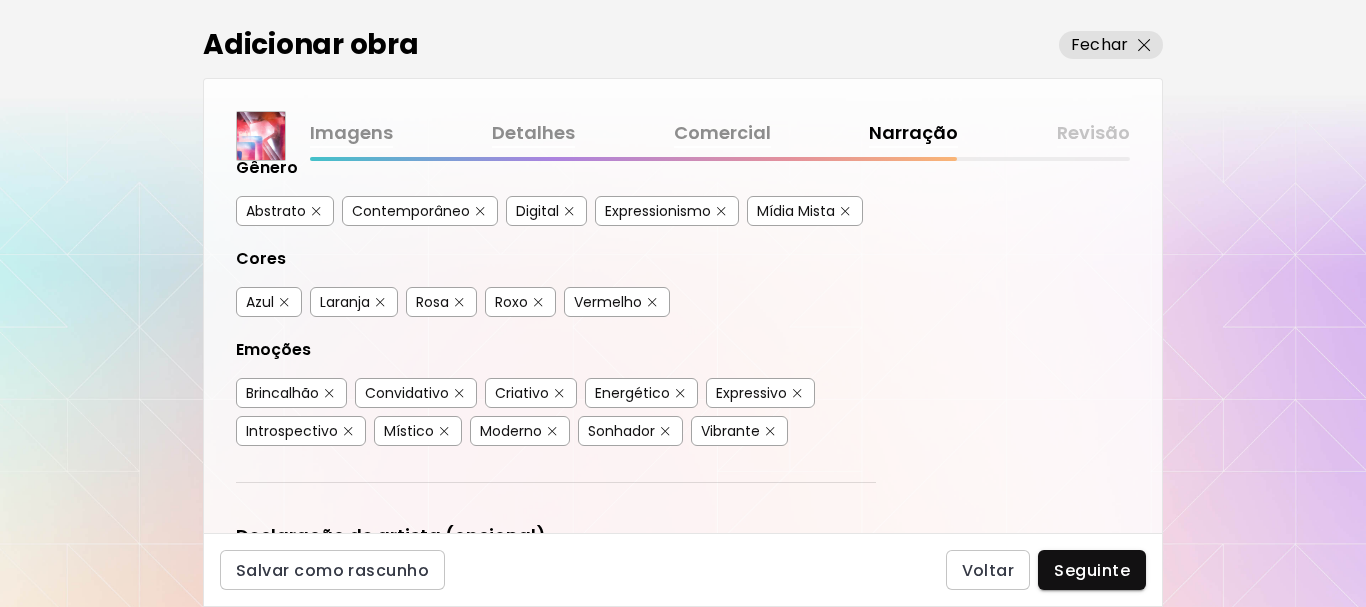 scroll, scrollTop: 300, scrollLeft: 0, axis: vertical 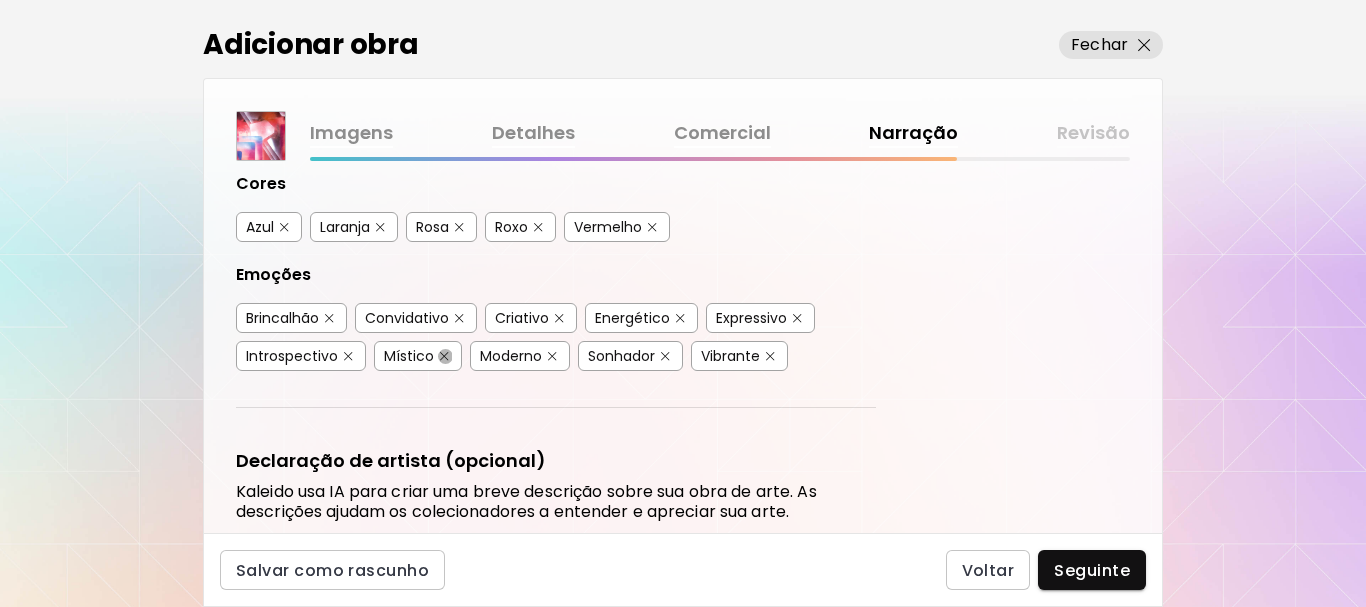 click at bounding box center [444, 356] 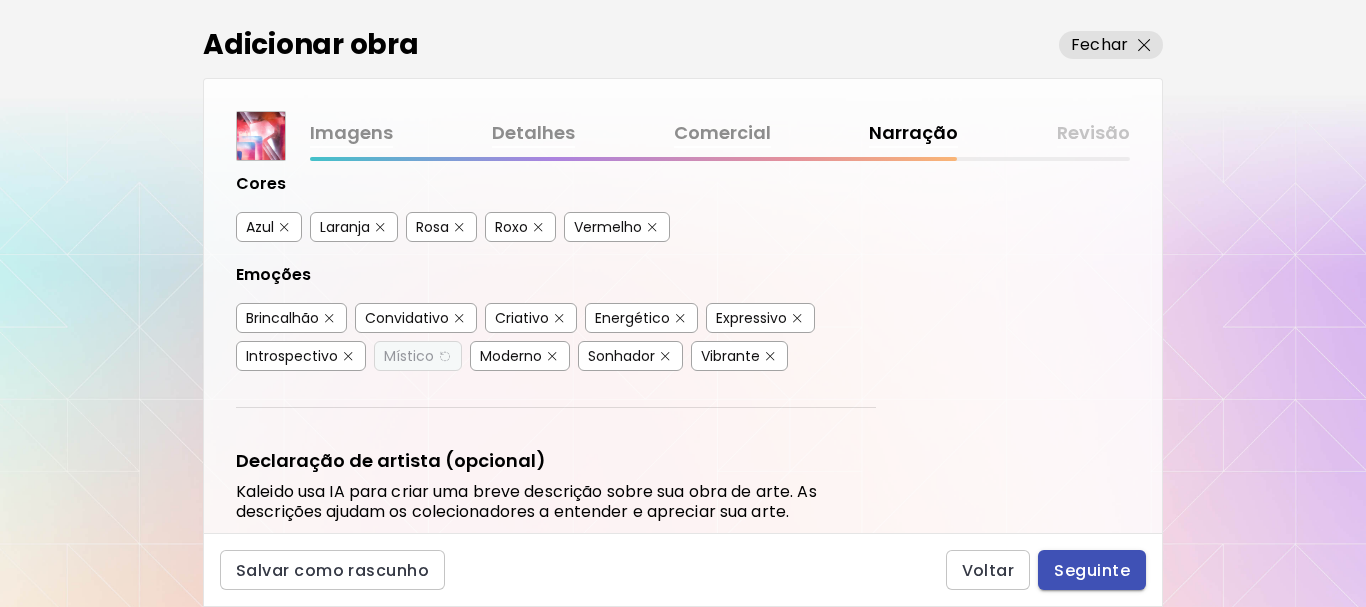 click on "Seguinte" at bounding box center (1092, 570) 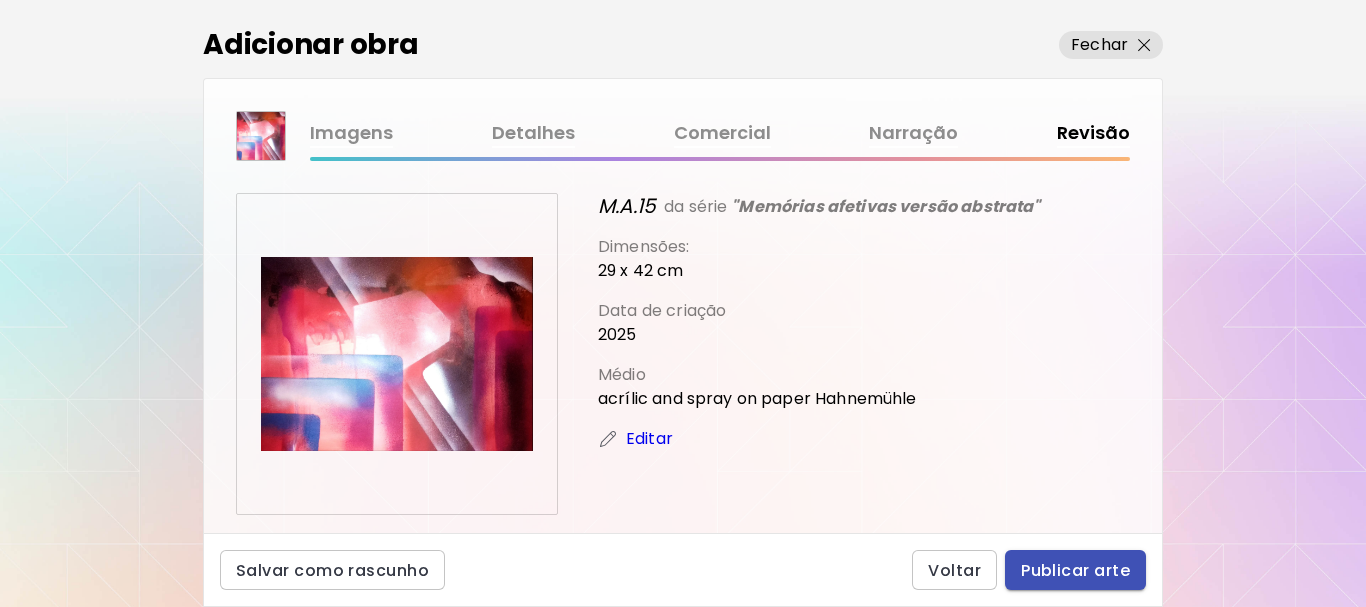 click on "Publicar arte" at bounding box center [1075, 570] 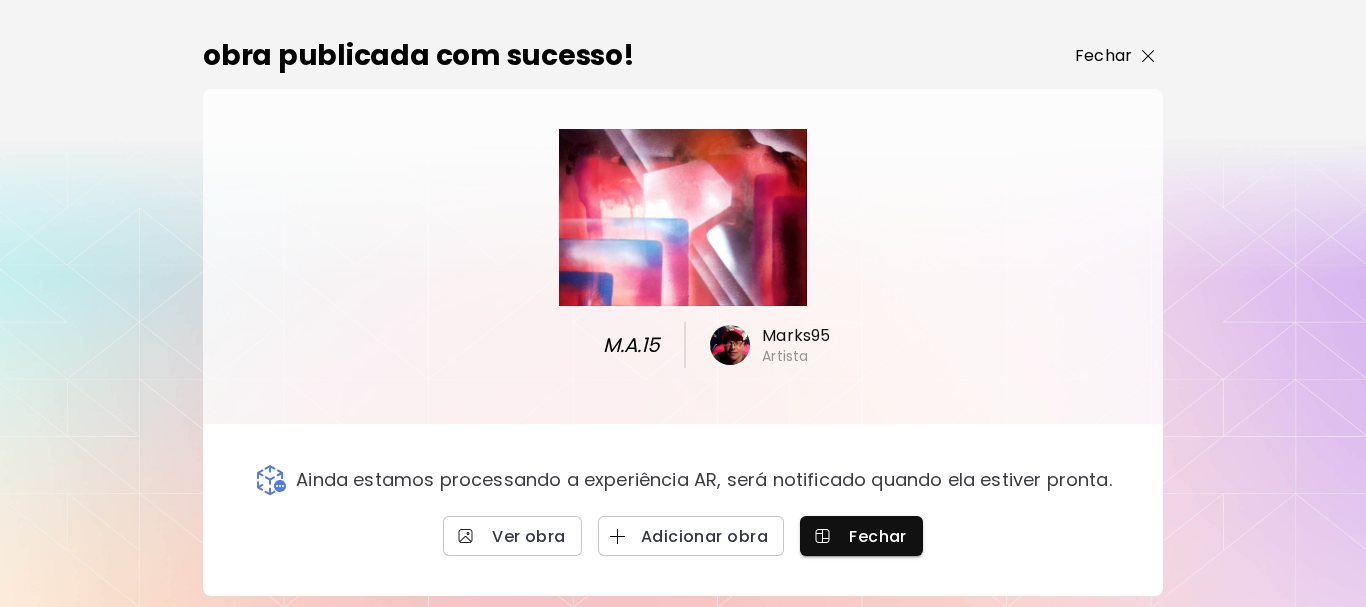 click on "Fechar" at bounding box center (1103, 56) 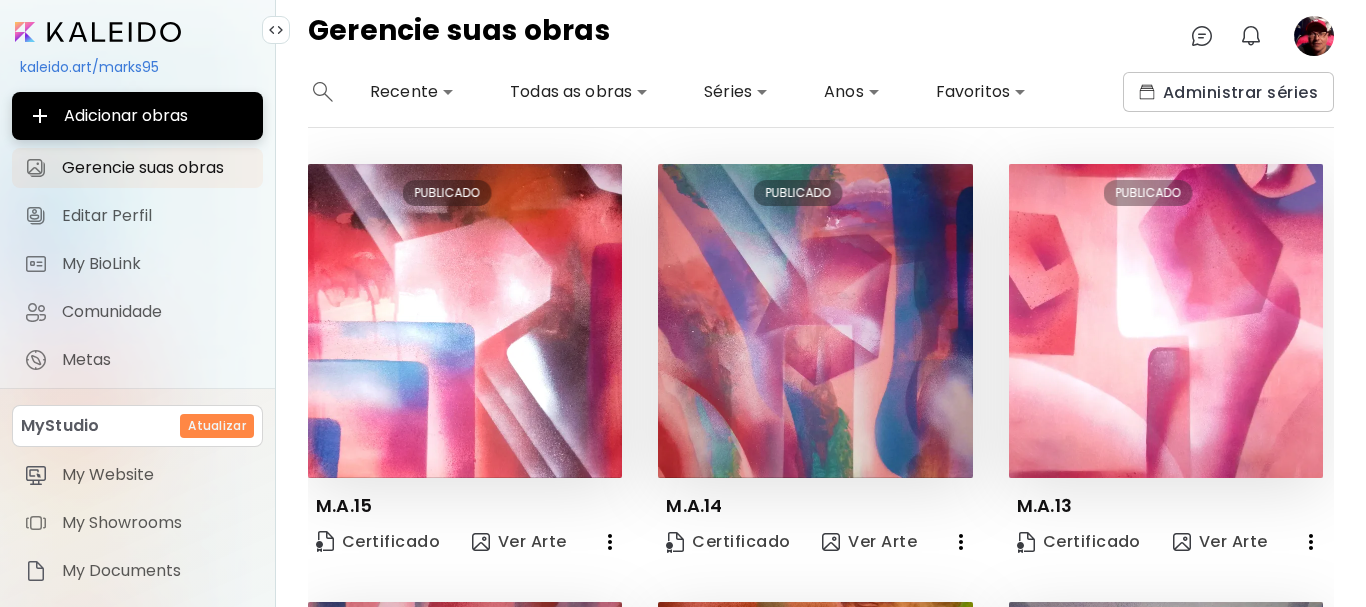 click 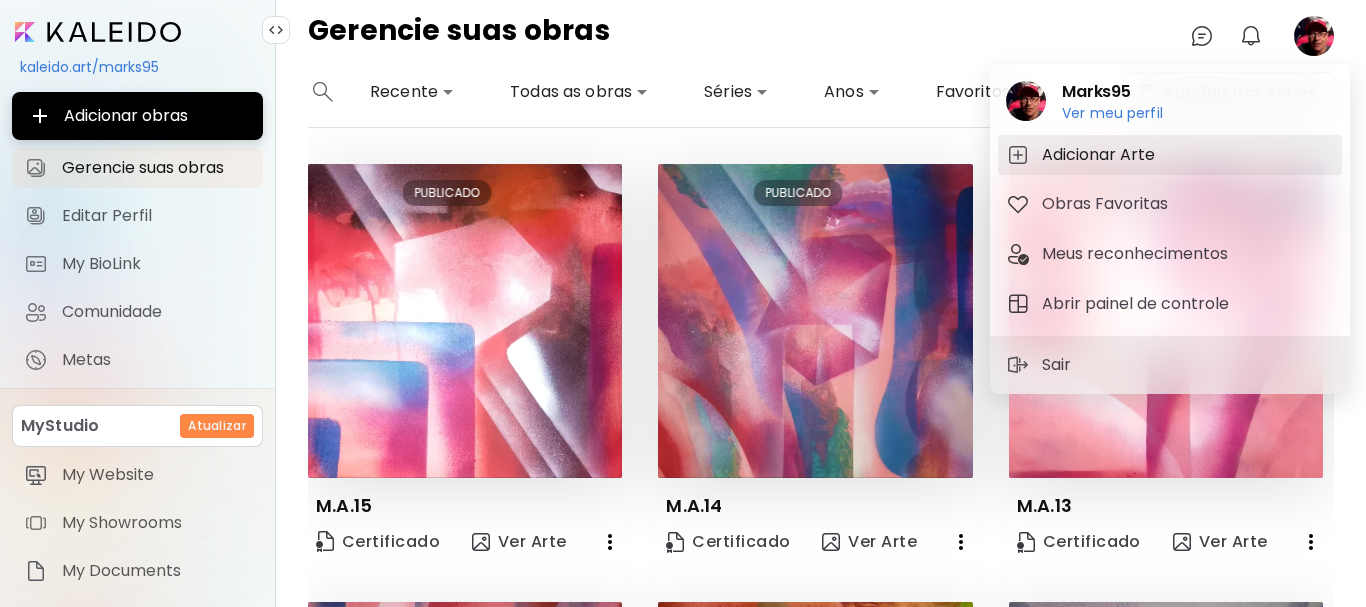 click on "Adicionar Arte" at bounding box center [1101, 155] 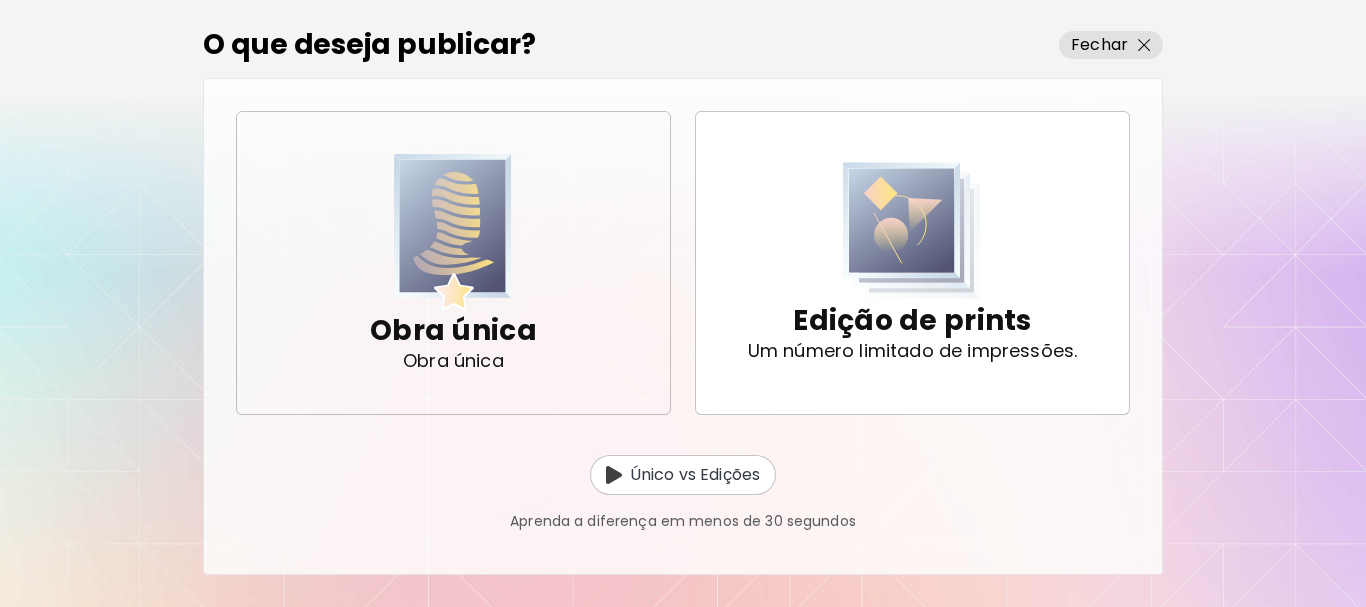 click on "Obra única Obra única" at bounding box center [453, 263] 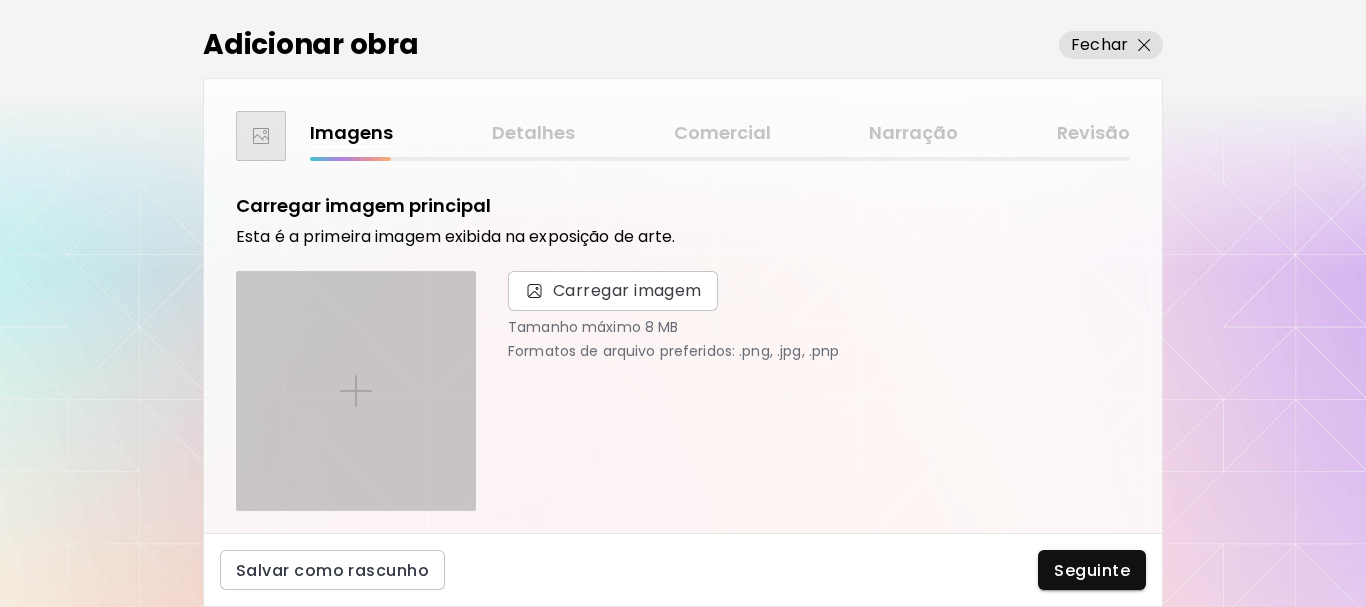 click at bounding box center (356, 391) 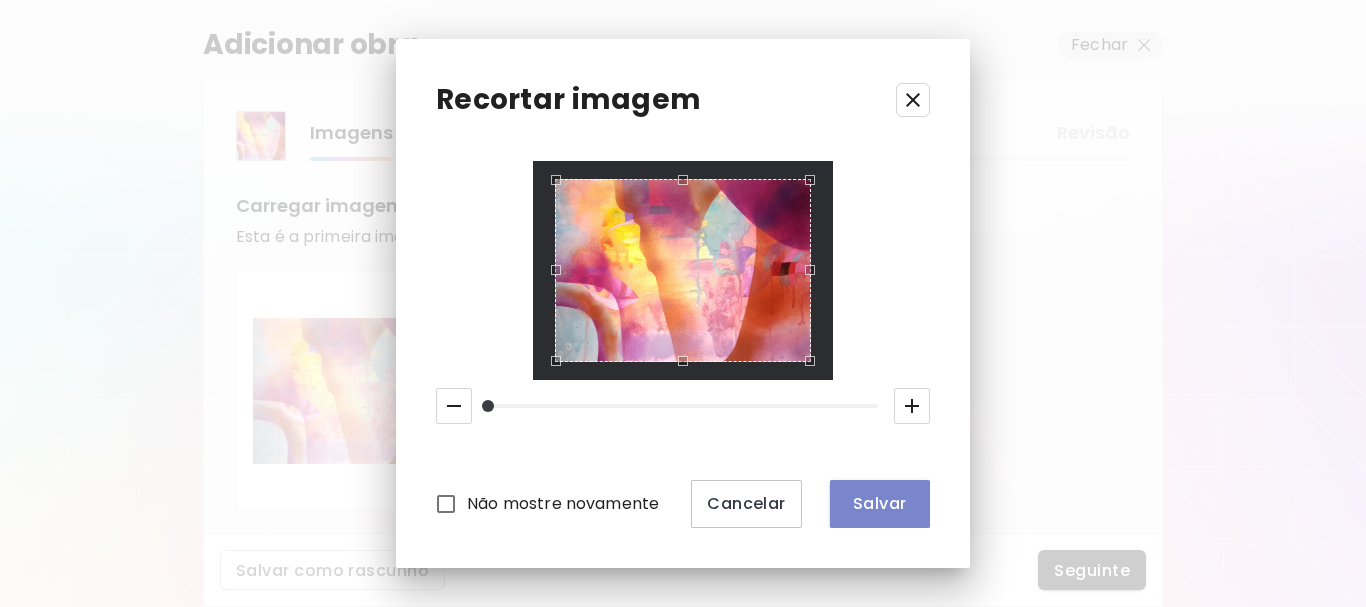 click on "Salvar" at bounding box center (880, 503) 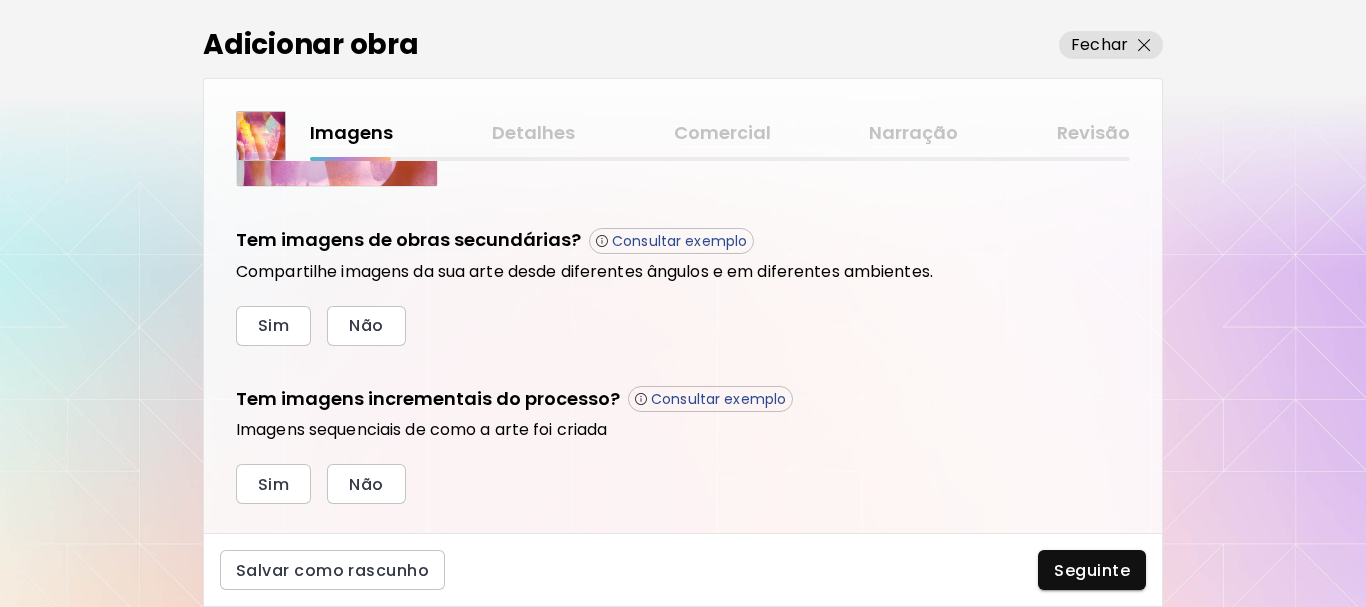 scroll, scrollTop: 687, scrollLeft: 0, axis: vertical 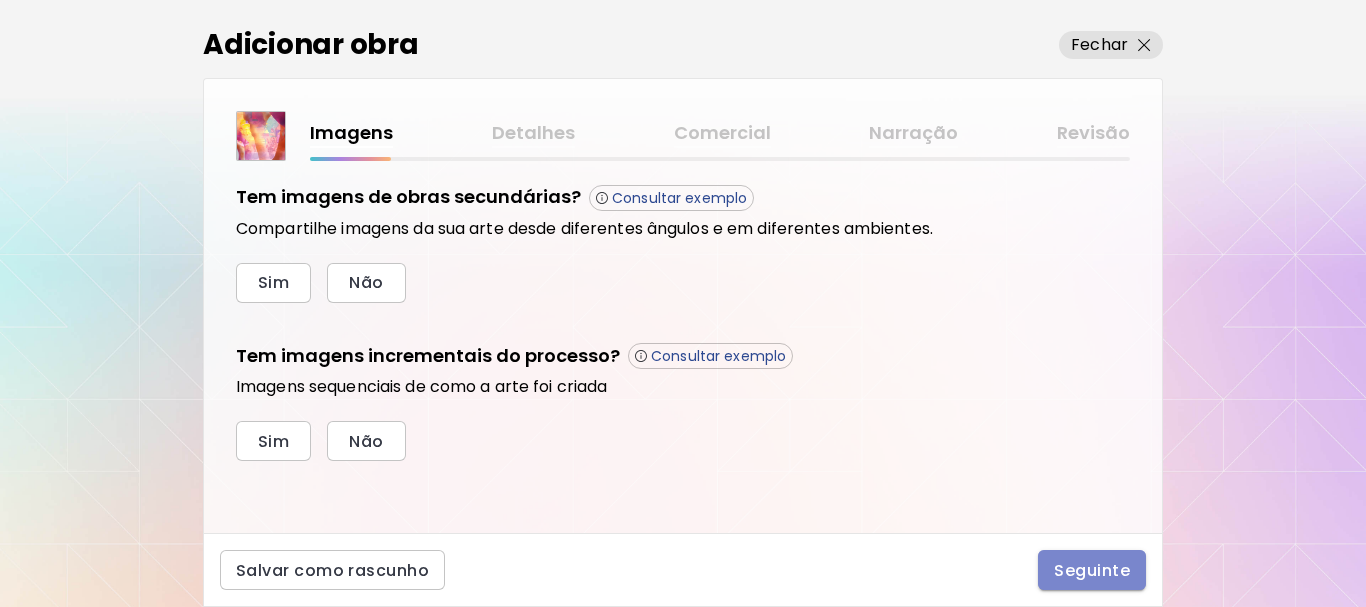 click on "Seguinte" at bounding box center (1092, 570) 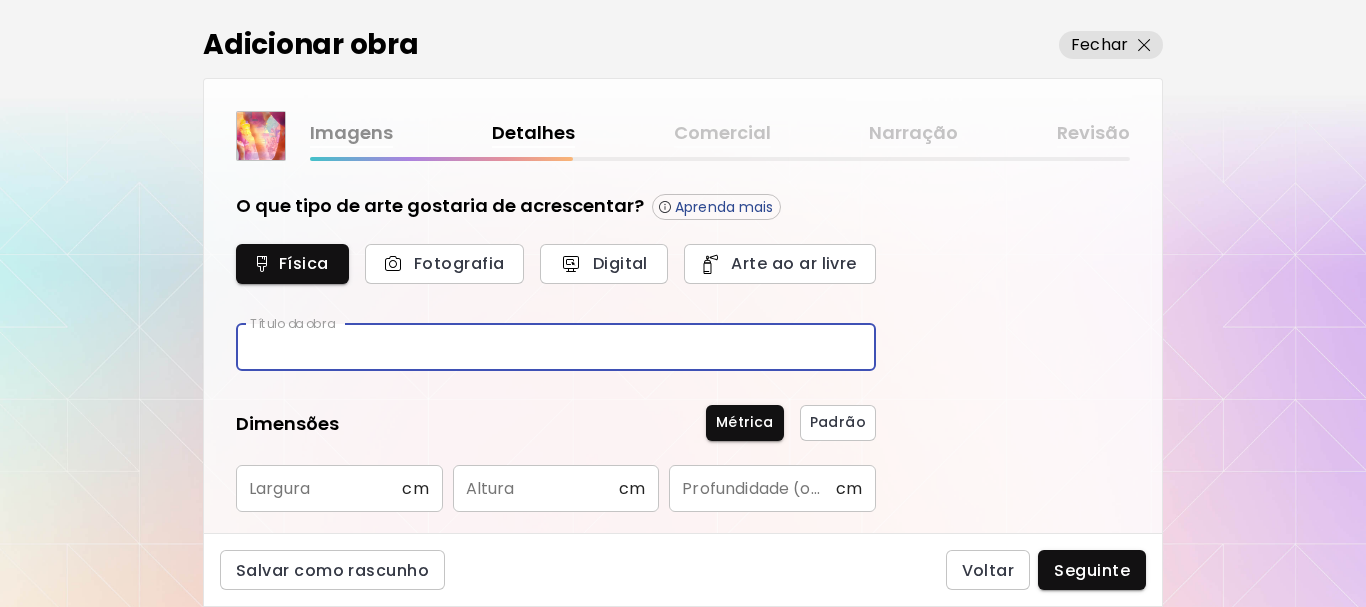 click at bounding box center [556, 347] 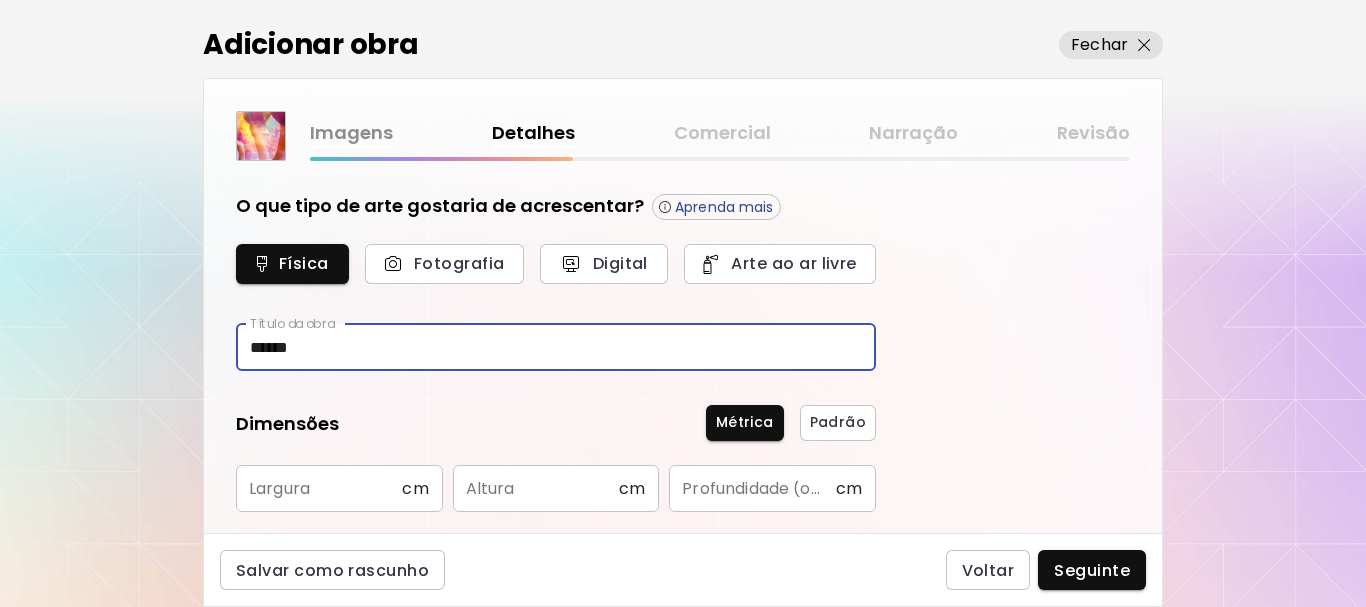 type on "******" 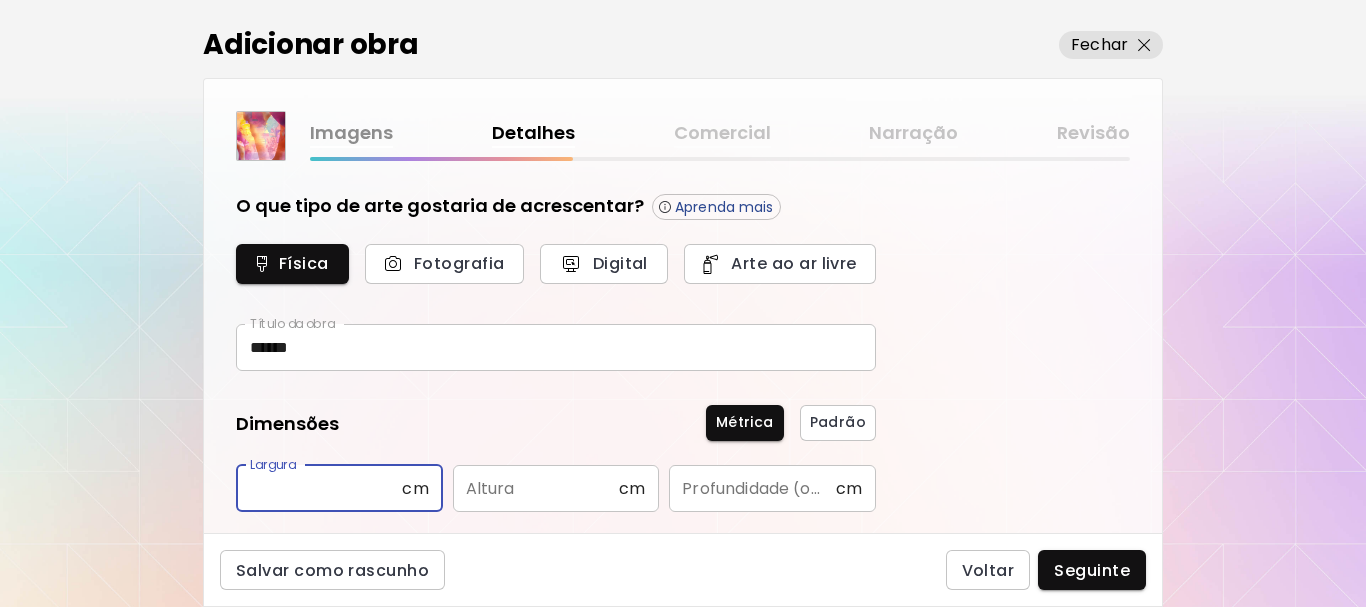 click at bounding box center [319, 488] 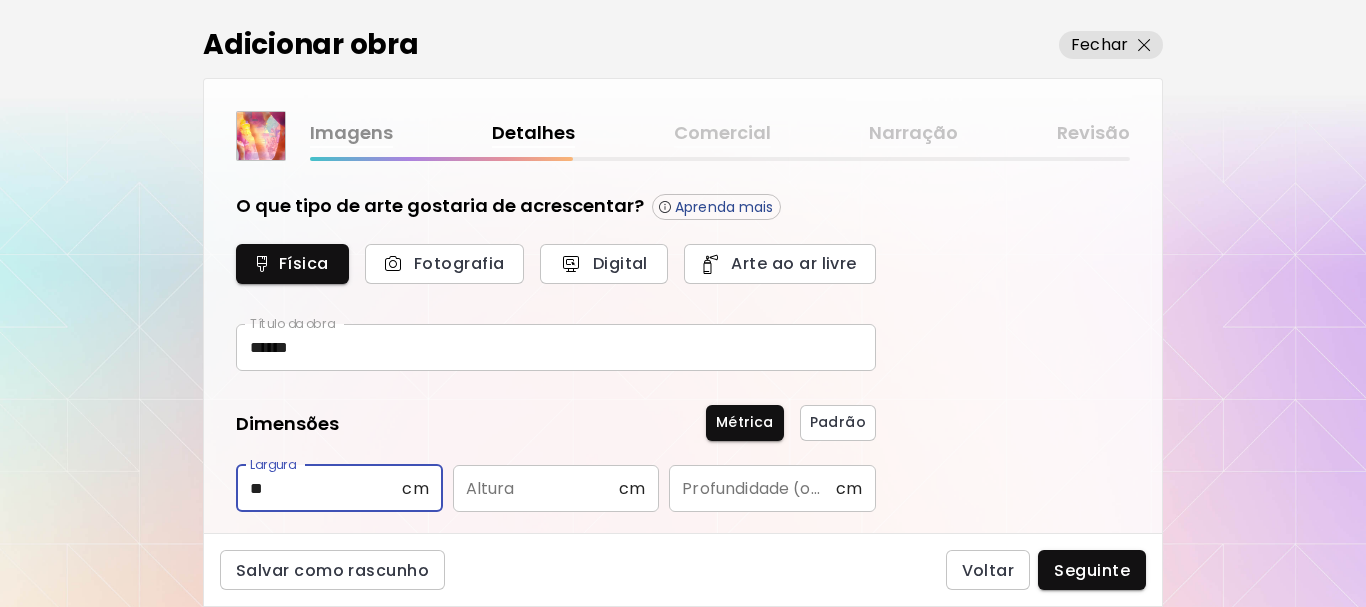 type on "**" 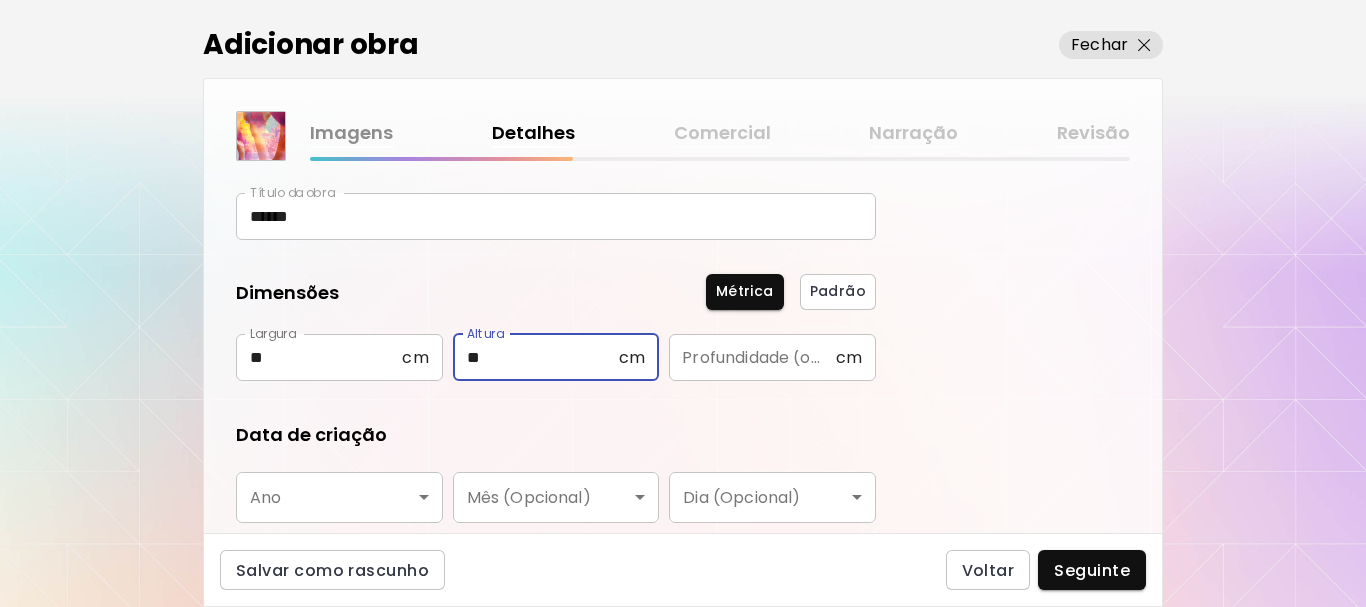 scroll, scrollTop: 200, scrollLeft: 0, axis: vertical 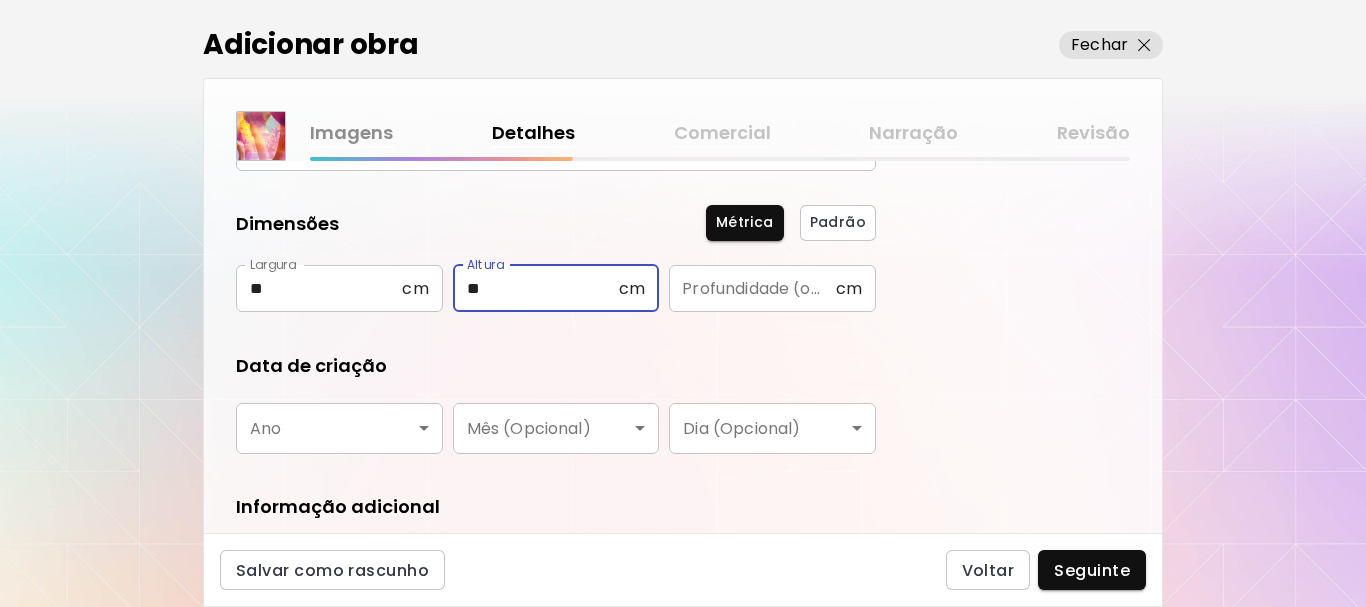 type on "**" 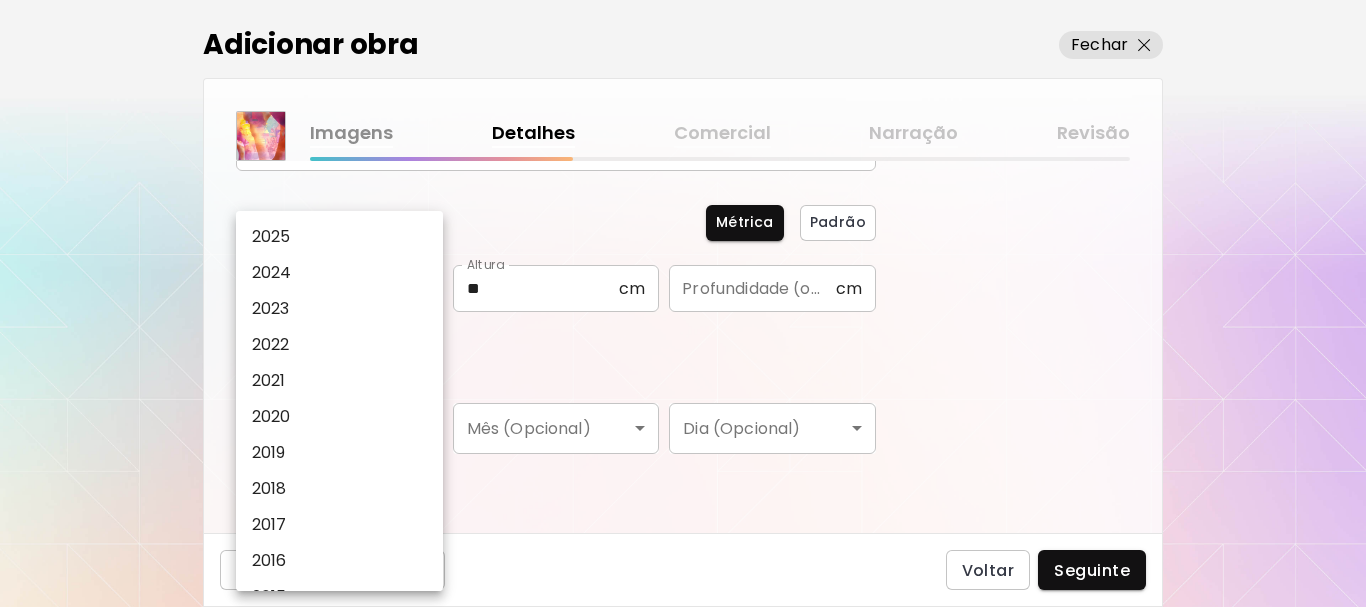 click on "2025" at bounding box center [344, 237] 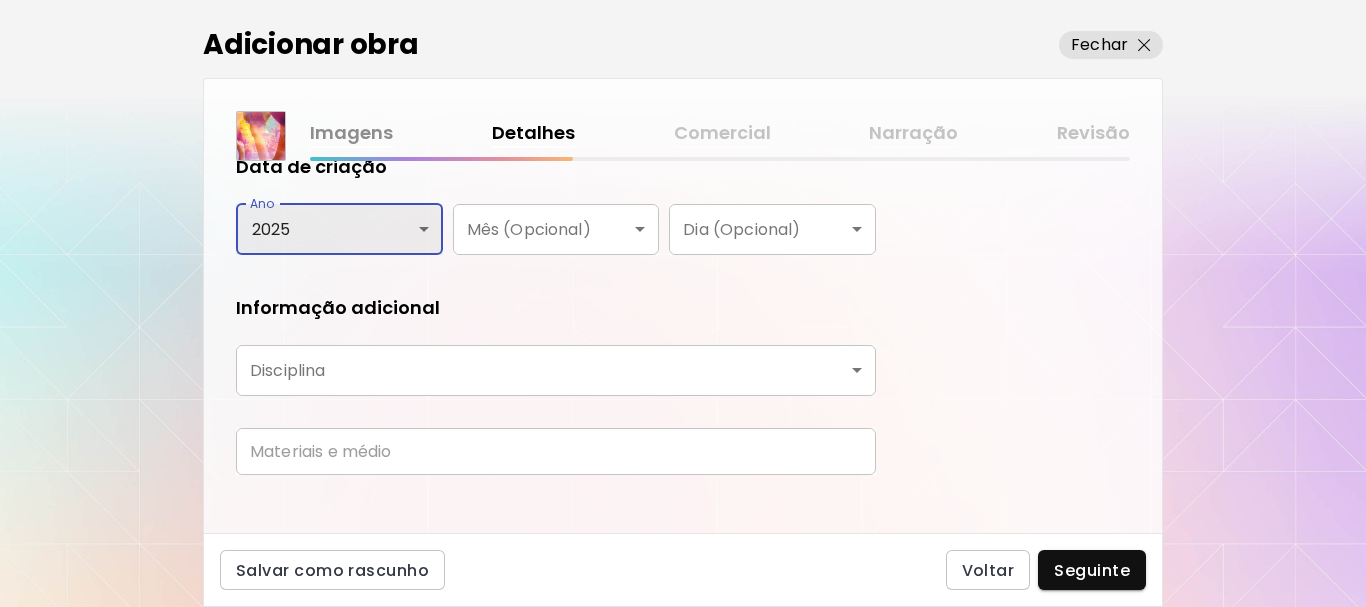 scroll, scrollTop: 400, scrollLeft: 0, axis: vertical 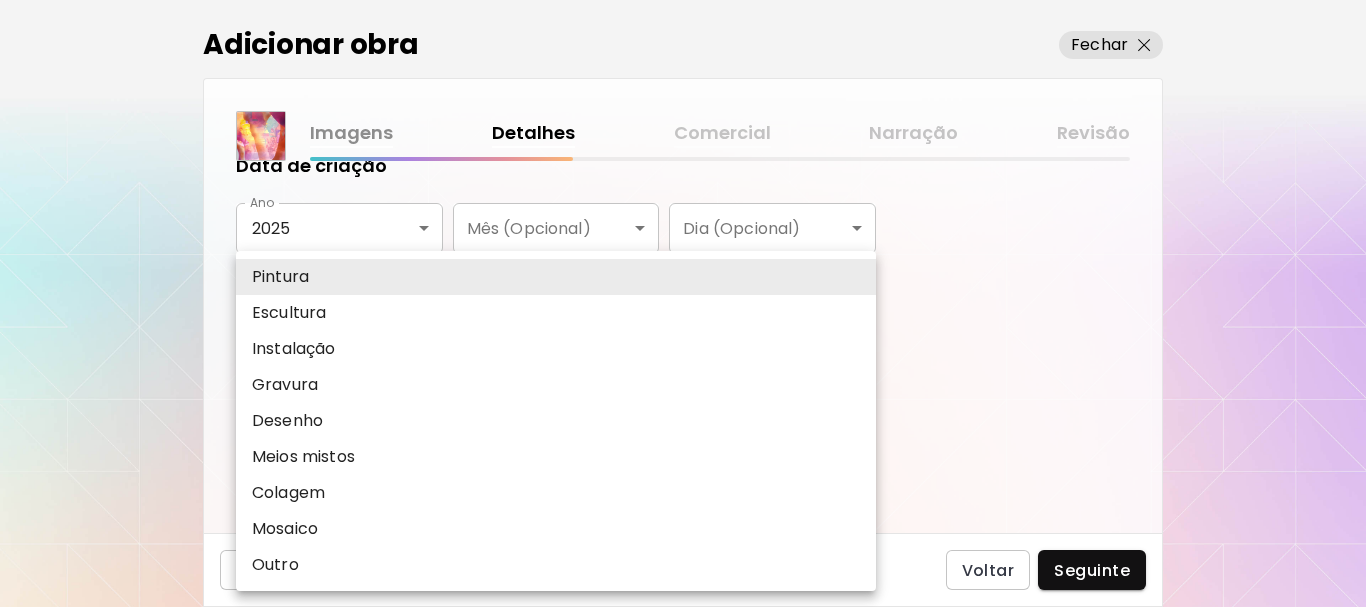 click on "kaleido.art/marks95 Adicionar obras Gerencie suas obras Editar Perfil My BioLink Comunidade Metas MyStudio Atualizar My Website My Showrooms My Documents My Subscribers My Provenance My Augmentations My Analytics Ajustes Ajuda 0 0 Adicionar obra Fechar Imagens Detalhes Comercial Narração Revisão O que tipo de arte gostaria de acrescentar? Aprenda mais Física Fotografia Digital Arte ao ar livre Título da obra ****** Título da obra Dimensões Métrica Padrão Largura ** cm Largura Altura ** cm Altura Profundidade (opcional) cm Profundidade (opcional) Data de criação Ano 2025 **** Ano Mês (Opcional) ​ Mês (Opcional) Dia (Opcional) ​ Dia (Opcional) Informação adicional Disciplina ​ Disciplina Materiais e médio Materiais e médio Salvar como rascunho Voltar Seguinte Pesquisa de artista Nome ou identificador Nome ou identificador País do artista País do artista Disciplina Todos Pintura Contemporânea Desenho e Ilustração Collage Esculturas e Instalações Fotografía Arte AR/VR Arte urbana" at bounding box center [683, 303] 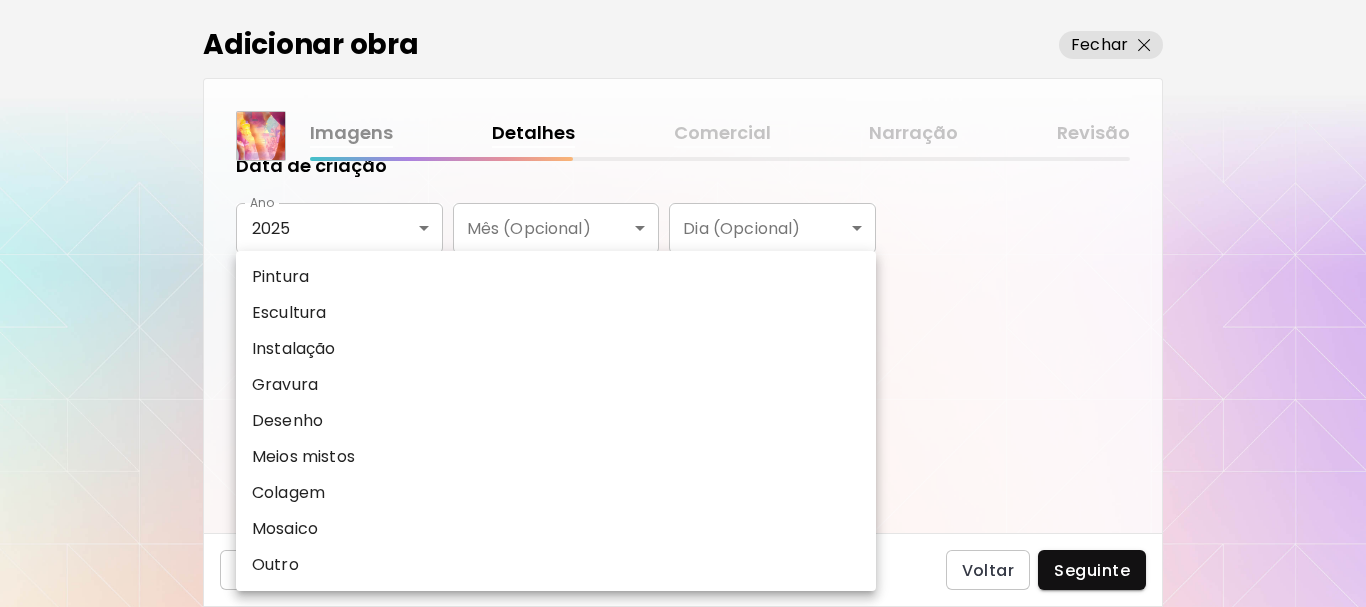 click on "Pintura" at bounding box center (556, 277) 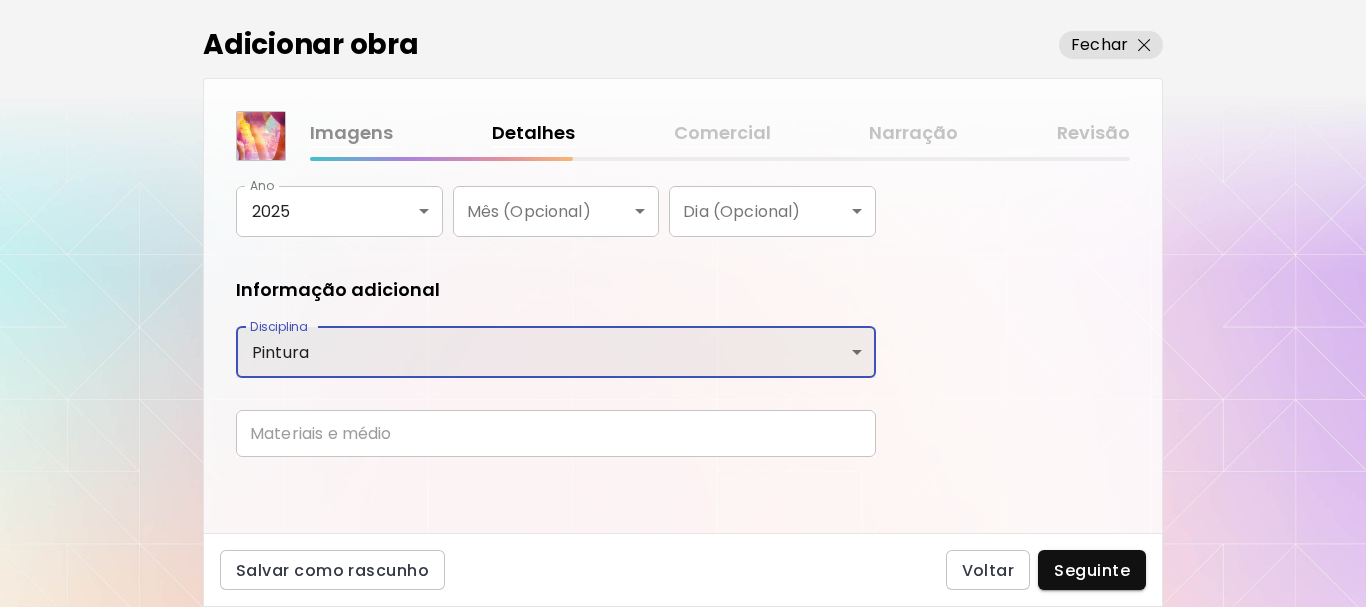 scroll, scrollTop: 421, scrollLeft: 0, axis: vertical 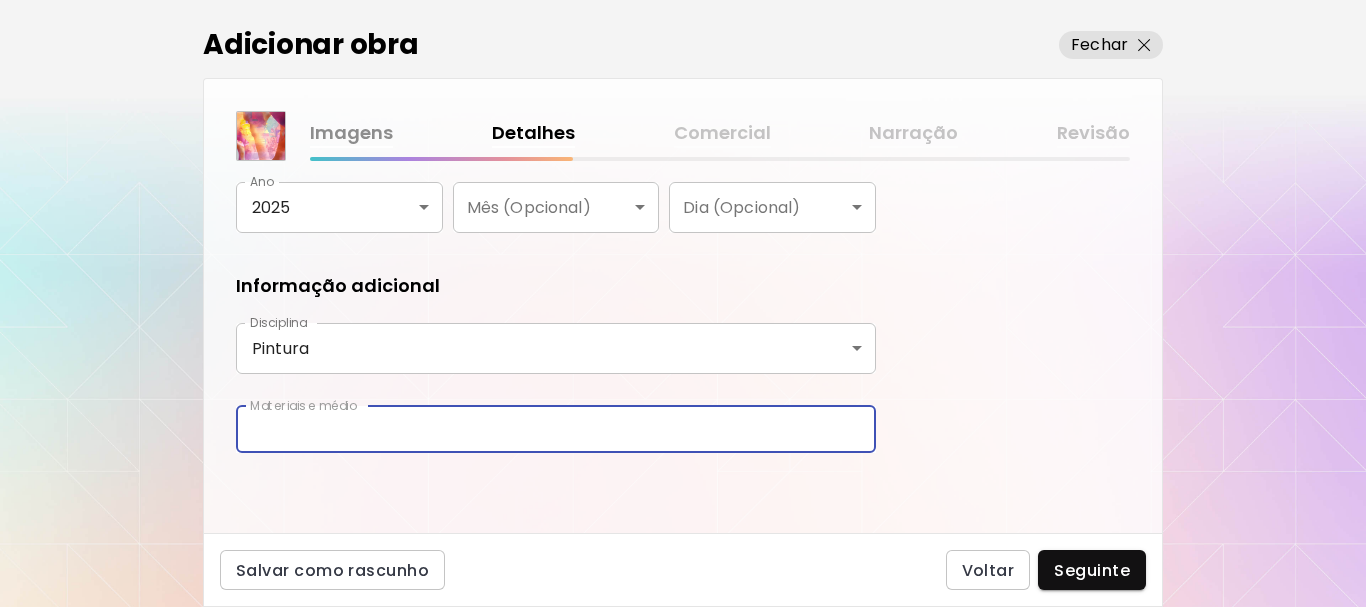 click at bounding box center [556, 429] 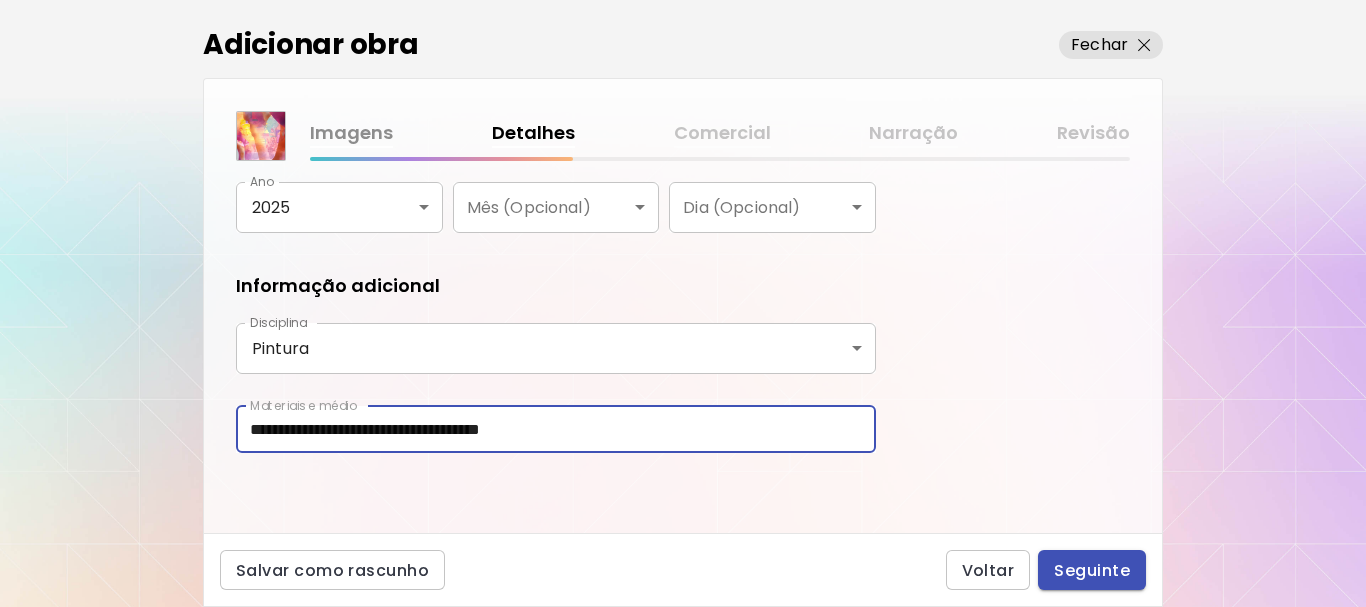 click on "Seguinte" at bounding box center [1092, 570] 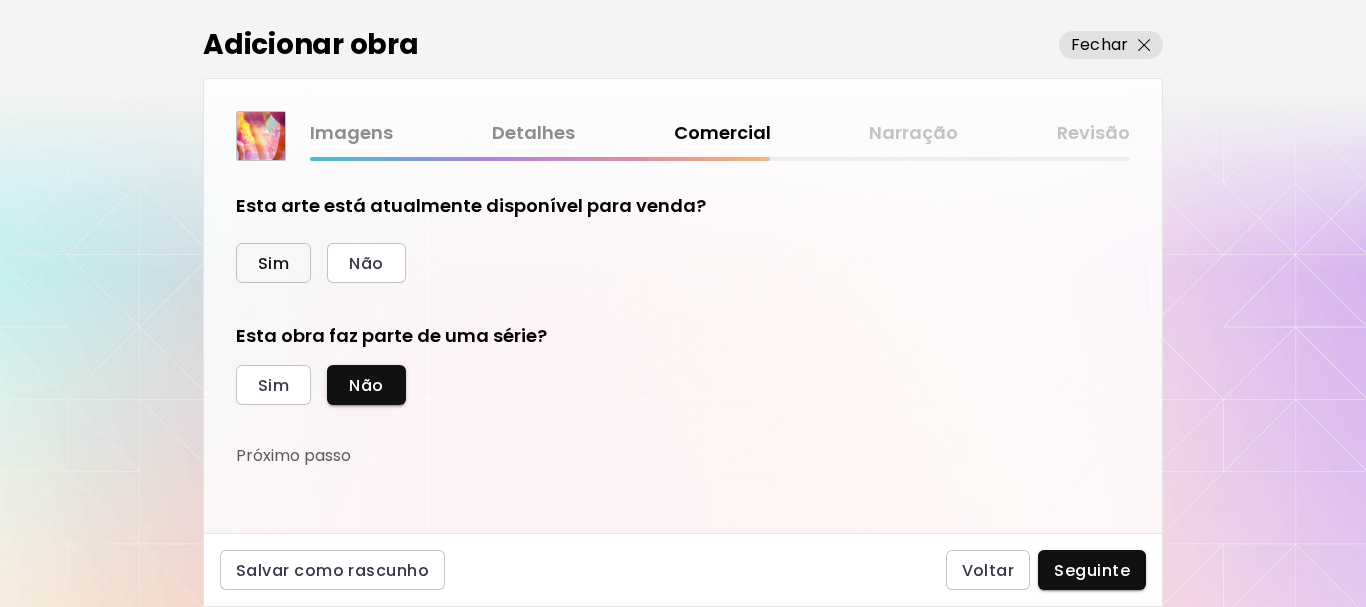 click on "Sim" at bounding box center [273, 263] 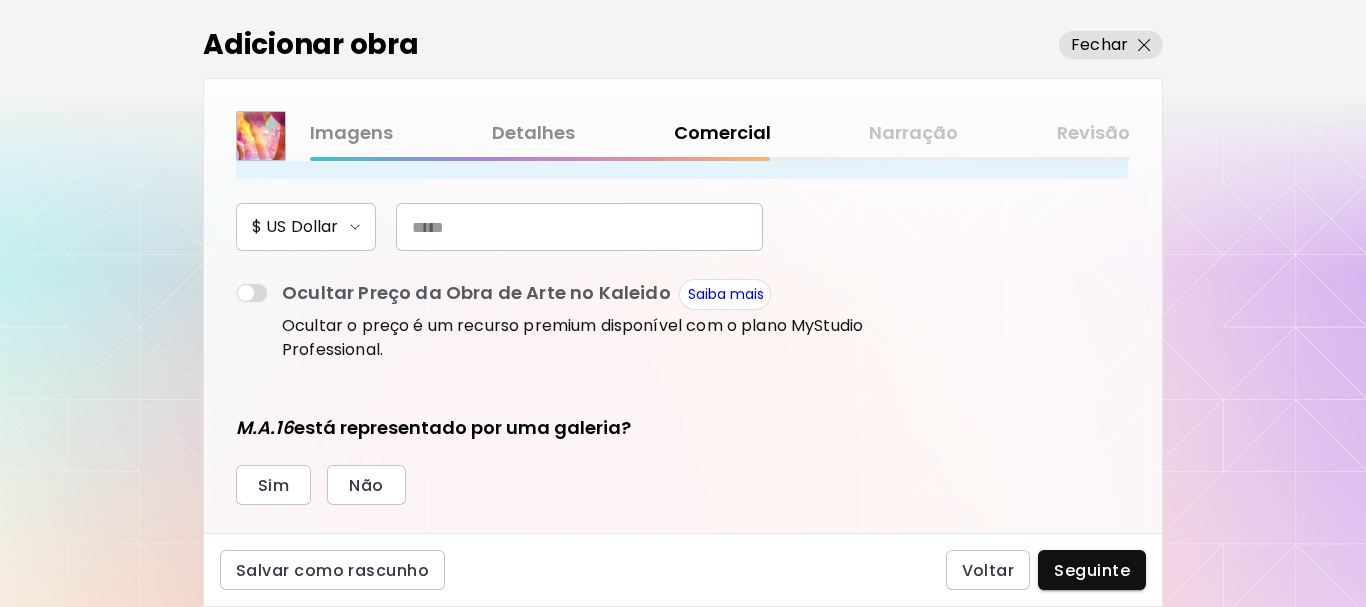 scroll, scrollTop: 300, scrollLeft: 0, axis: vertical 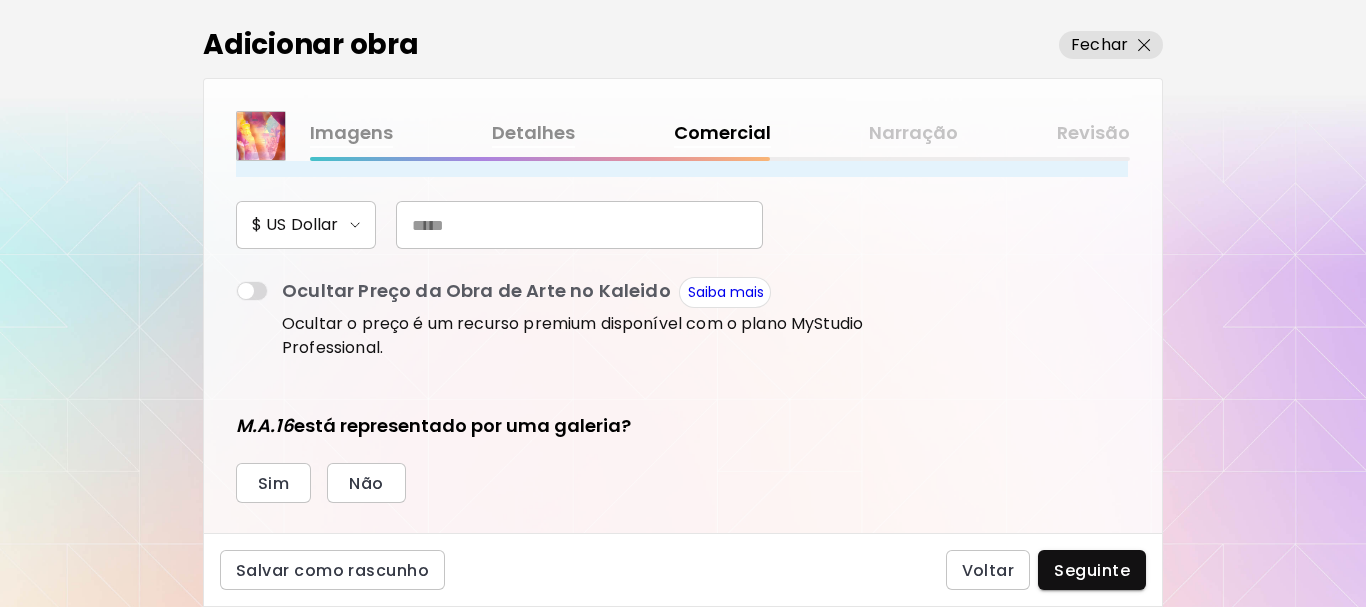 click at bounding box center [579, 225] 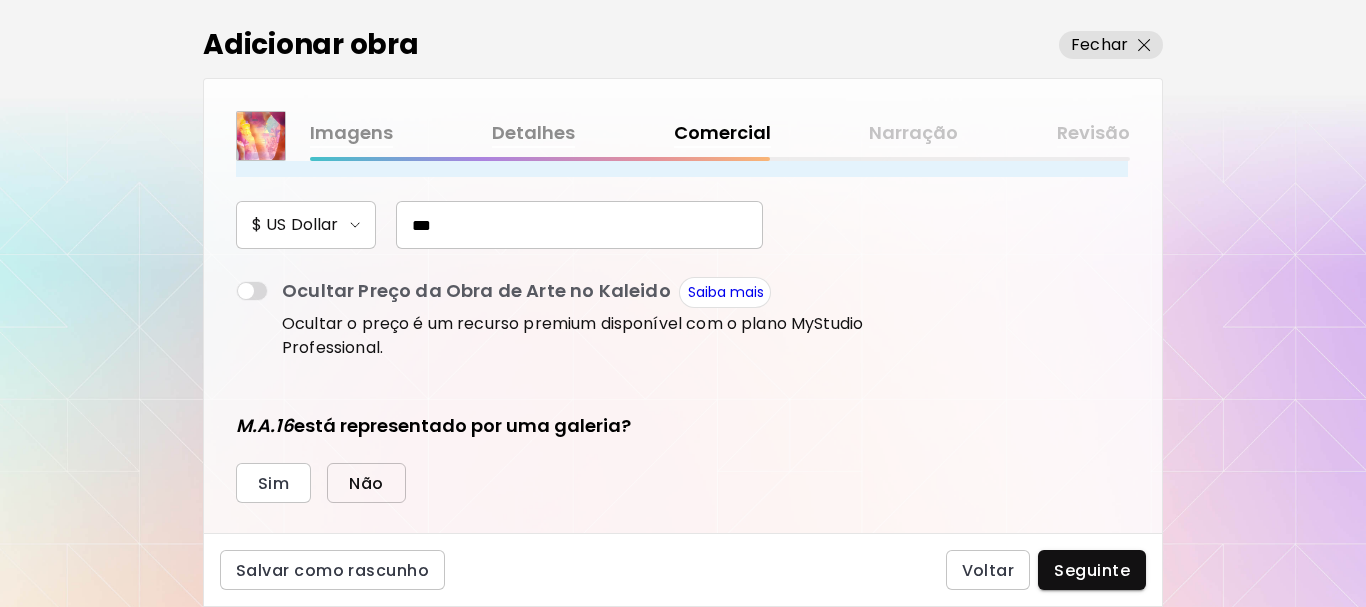 click on "Não" at bounding box center (366, 483) 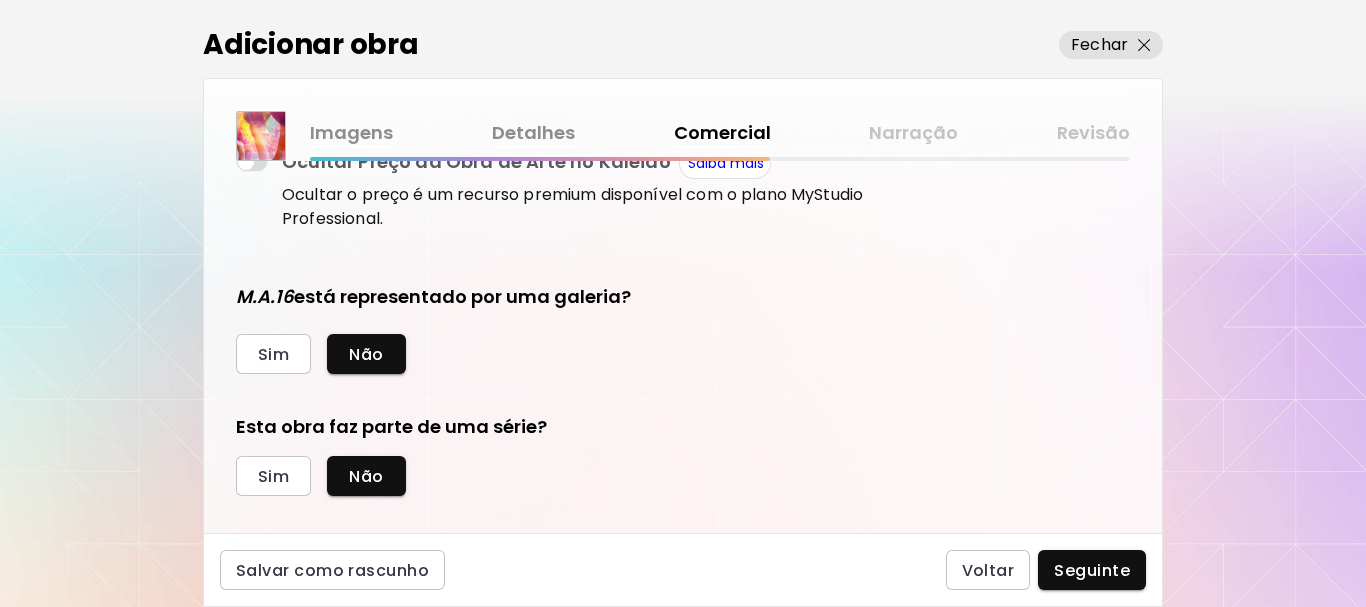 scroll, scrollTop: 454, scrollLeft: 0, axis: vertical 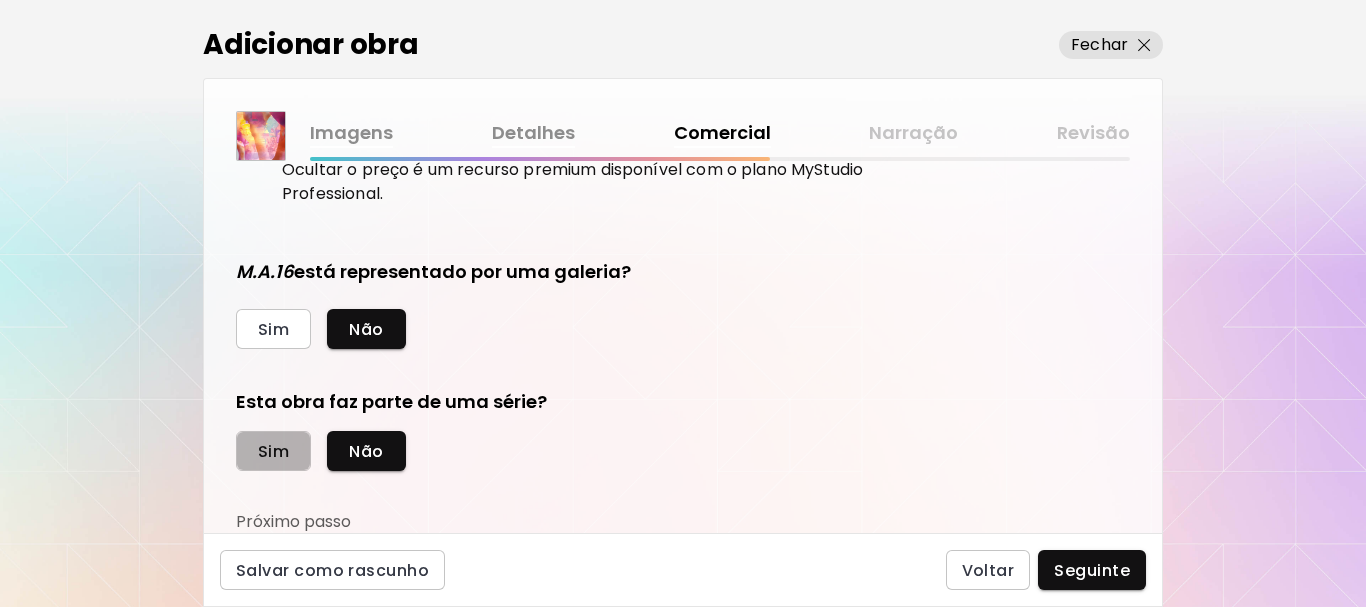 click on "Sim" at bounding box center [273, 451] 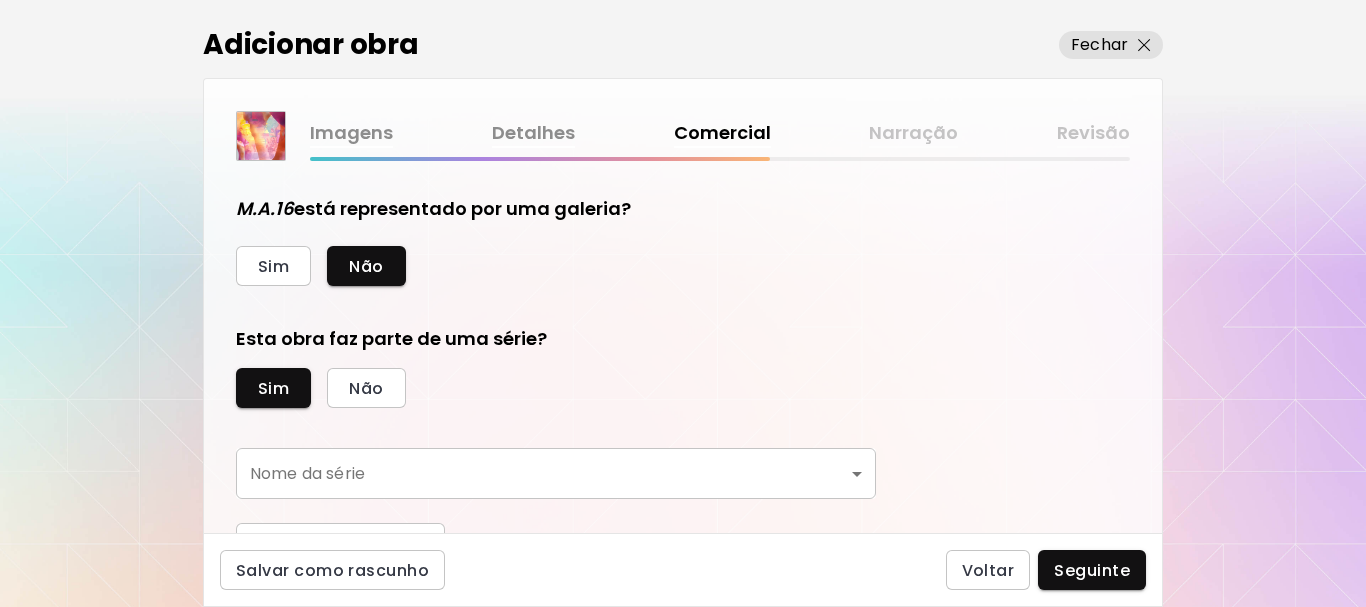 scroll, scrollTop: 547, scrollLeft: 0, axis: vertical 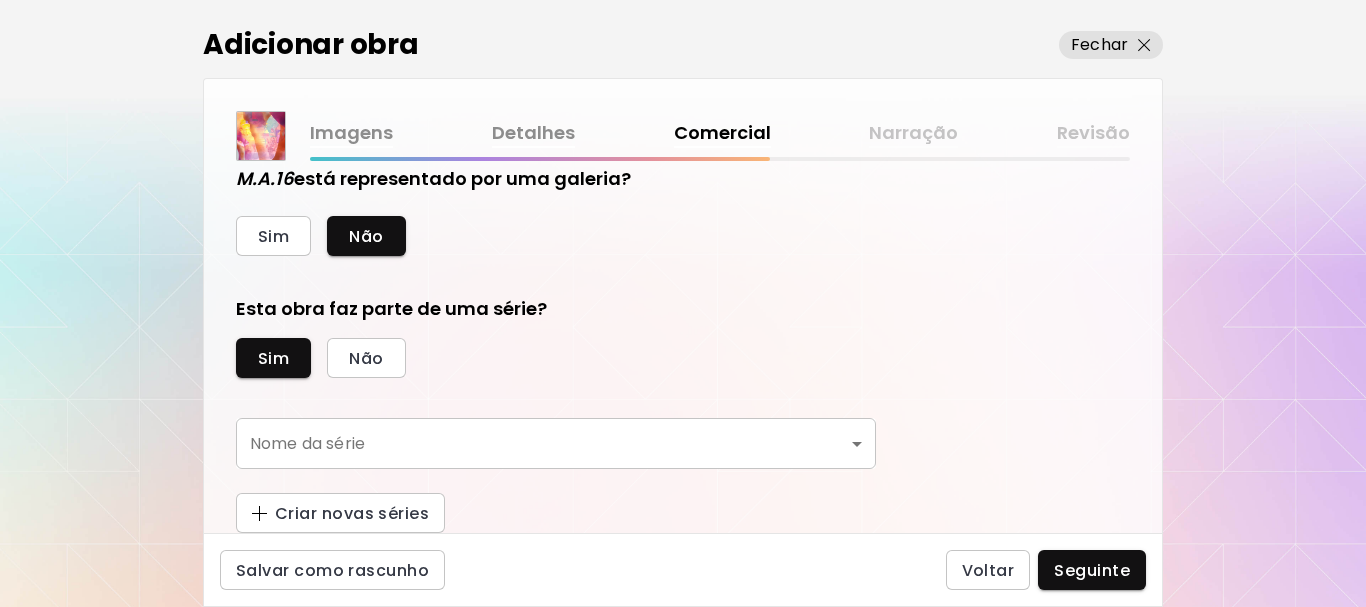 click on "kaleido.art/marks95 Adicionar obras Gerencie suas obras Editar Perfil My BioLink Comunidade Metas MyStudio Atualizar My Website My Showrooms My Documents My Subscribers My Provenance My Augmentations My Analytics Ajustes Ajuda 0 0 Adicionar obra Fechar Imagens Detalhes Comercial Narração Revisão Esta arte está atualmente disponível para venda? Sim Não Preço da obra As obras vendidas através da Kaleido tem uma comissão de 25%. Inscreva-se na Kaleido MyStudio para obter uma taxa de comissão mais baixa. Informe-se Atualizar $ US Dollar *** Ocultar Preço da Obra de Arte no Kaleido Saiba mais Ocultar o preço é um recurso premium disponível com o plano MyStudio Professional. M.A.16  está representado por uma galeria? Sim Não Esta obra faz parte de uma série? Sim Não Nome da série ​ Nome da série Criar novas séries Salvar como rascunho Voltar Seguinte Pesquisa de artista Nome ou identificador Nome ou identificador País do artista País do artista Disciplina Todos Pintura Contemporânea Todos" at bounding box center (683, 303) 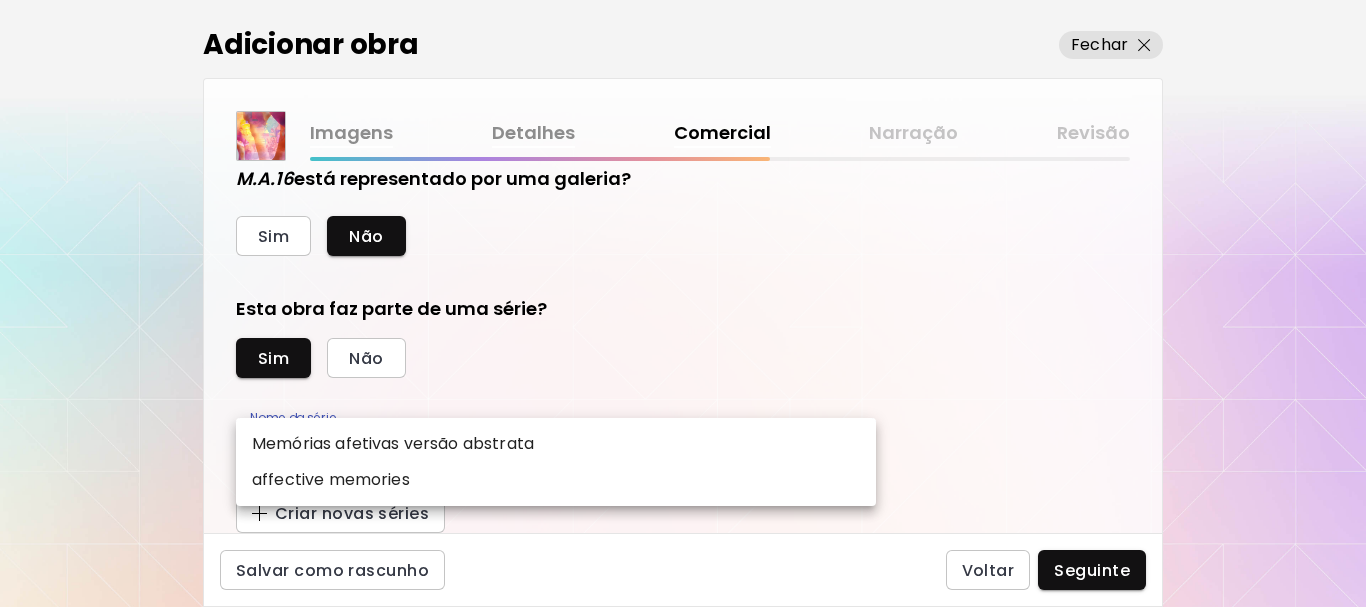click on "Memórias afetivas versão abstrata" at bounding box center (393, 444) 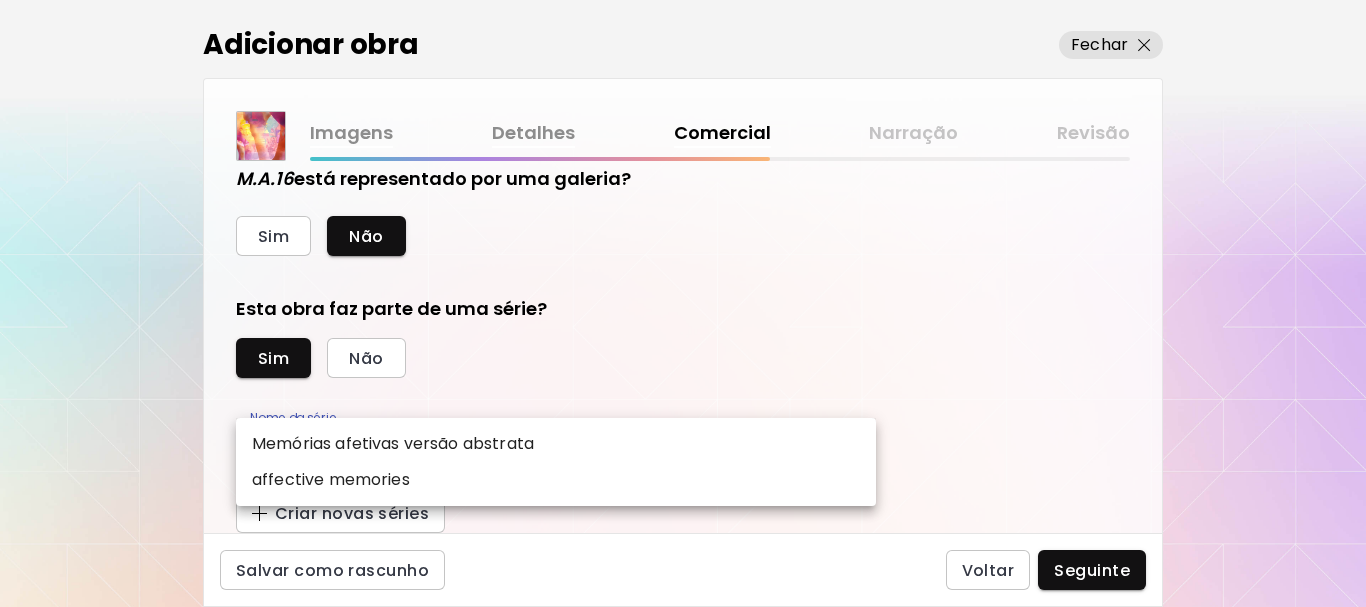 type on "**********" 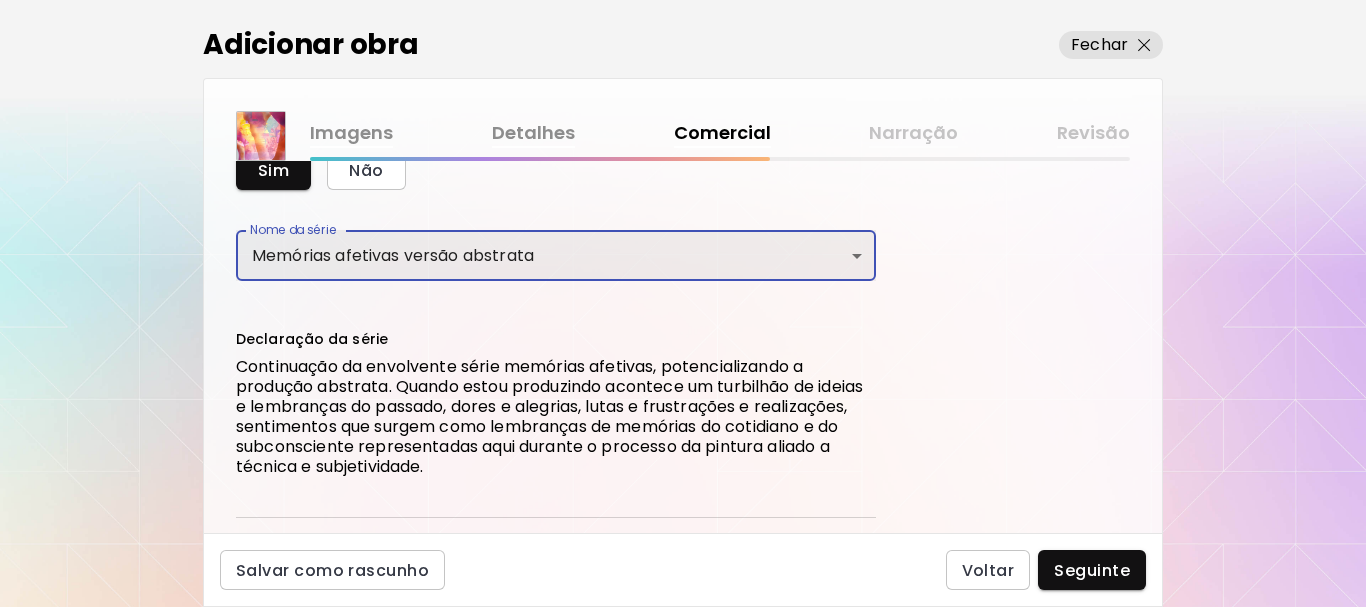 scroll, scrollTop: 747, scrollLeft: 0, axis: vertical 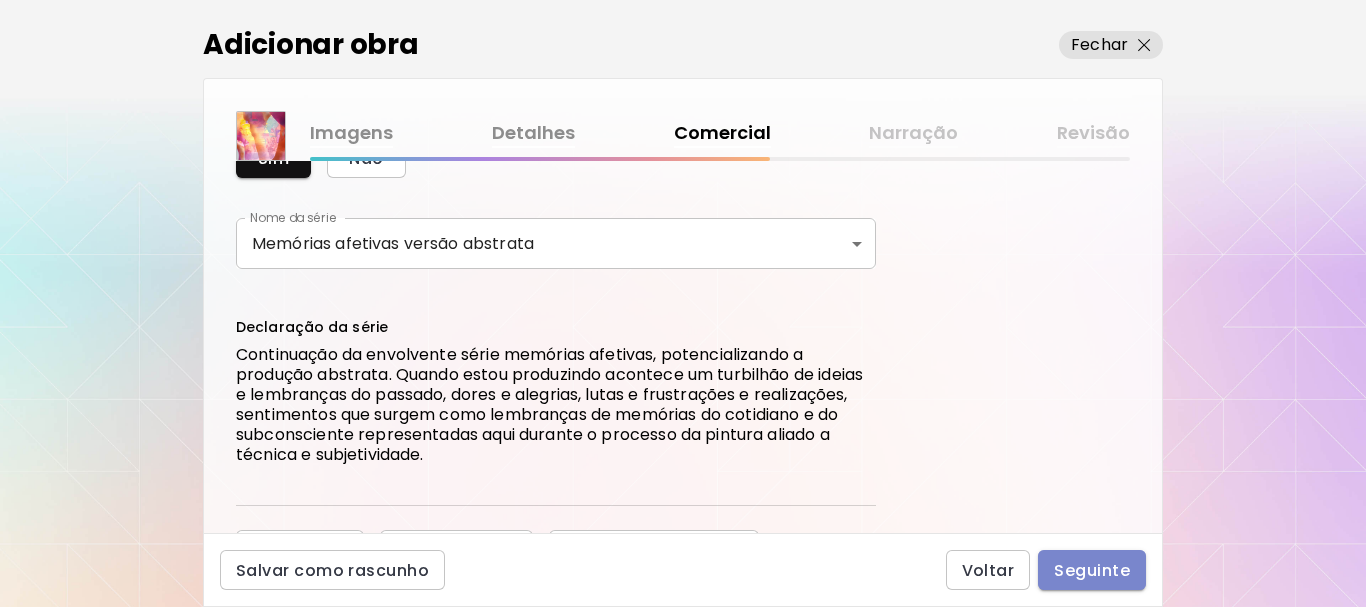 click on "Seguinte" at bounding box center (1092, 570) 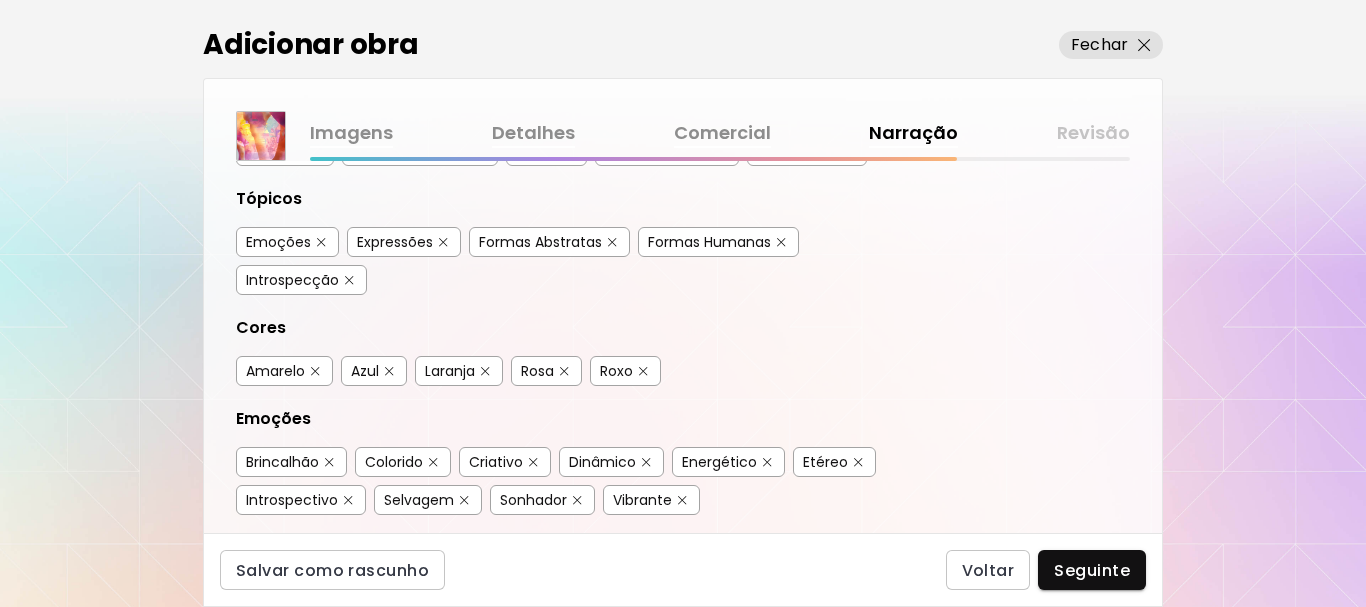 scroll, scrollTop: 241, scrollLeft: 0, axis: vertical 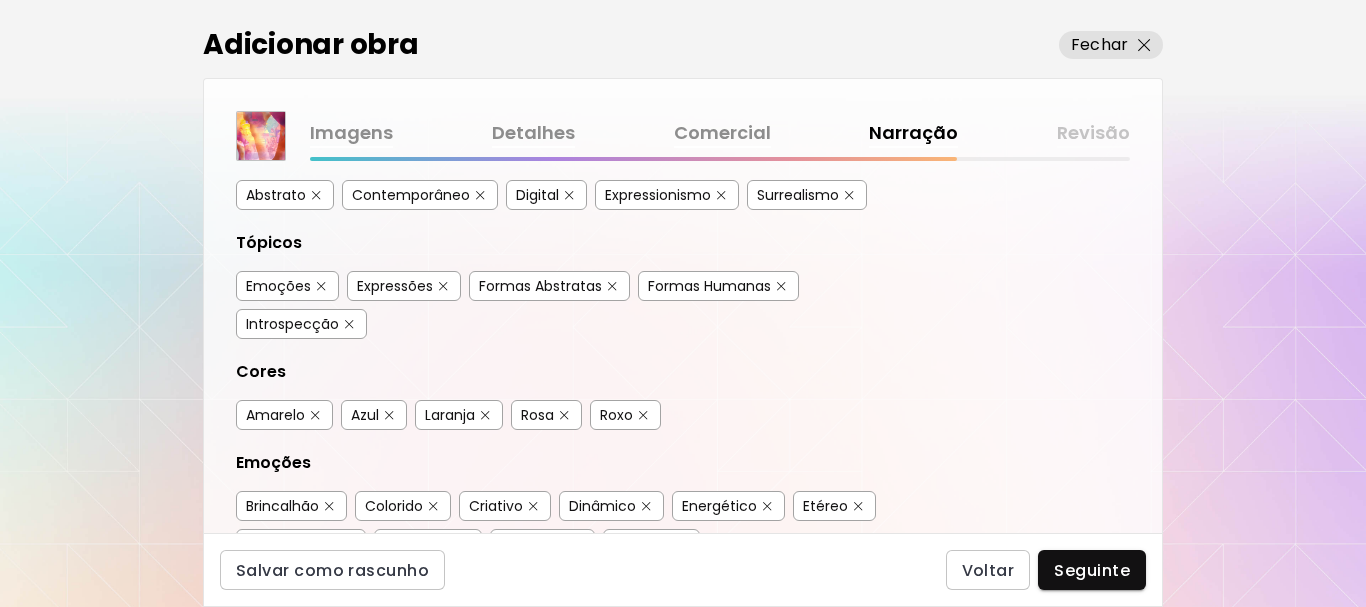 click at bounding box center [569, 195] 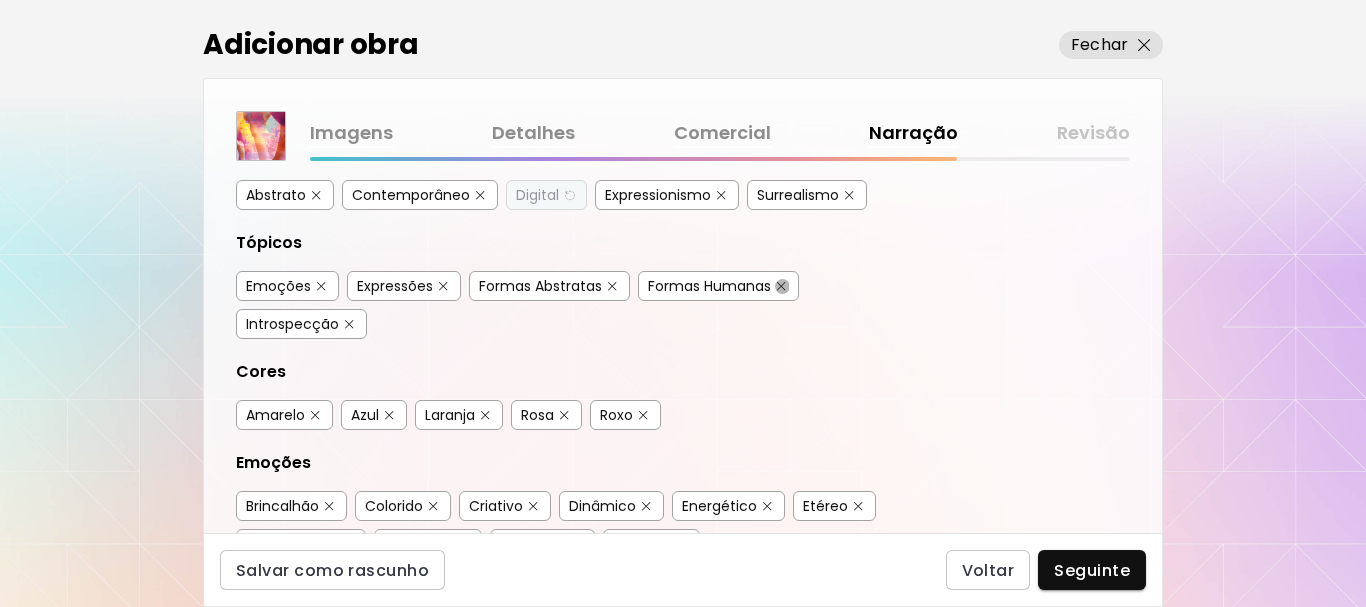 click at bounding box center (781, 286) 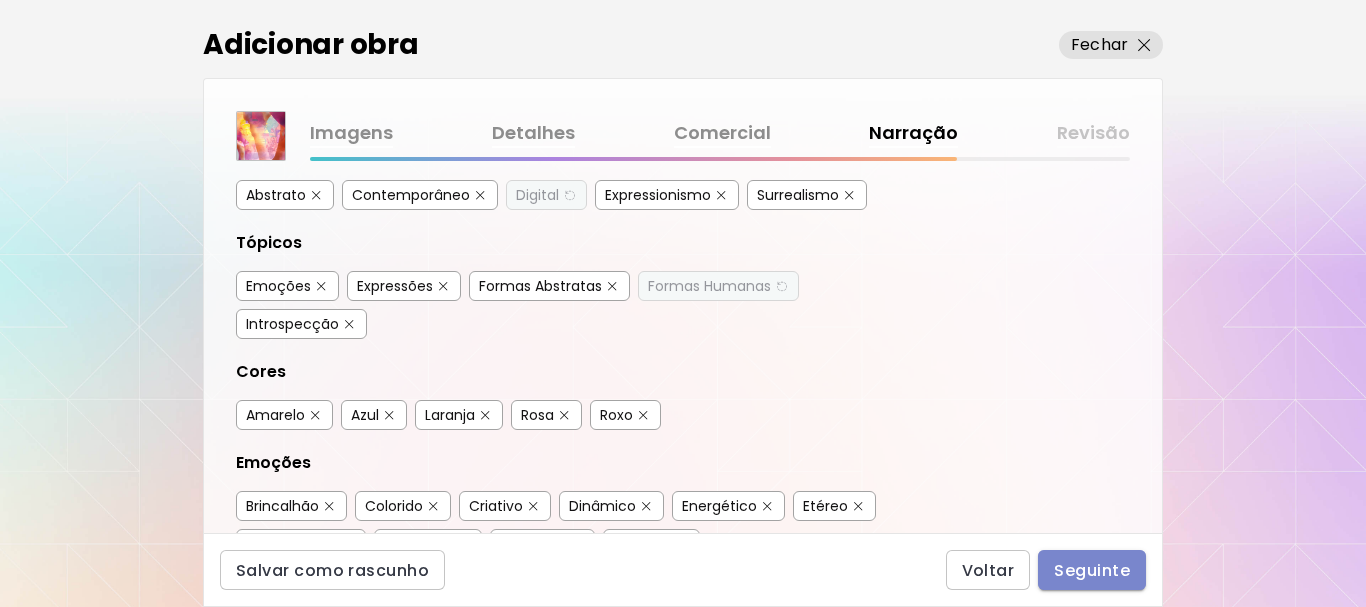 click on "Seguinte" at bounding box center (1092, 570) 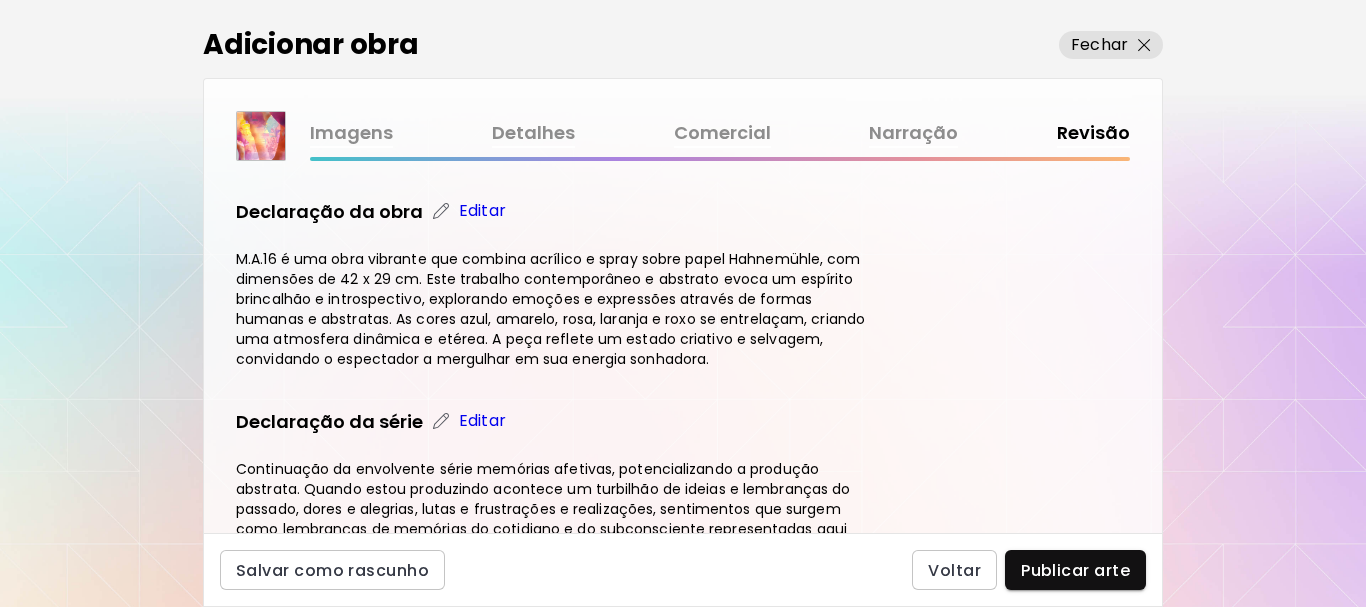 scroll, scrollTop: 600, scrollLeft: 0, axis: vertical 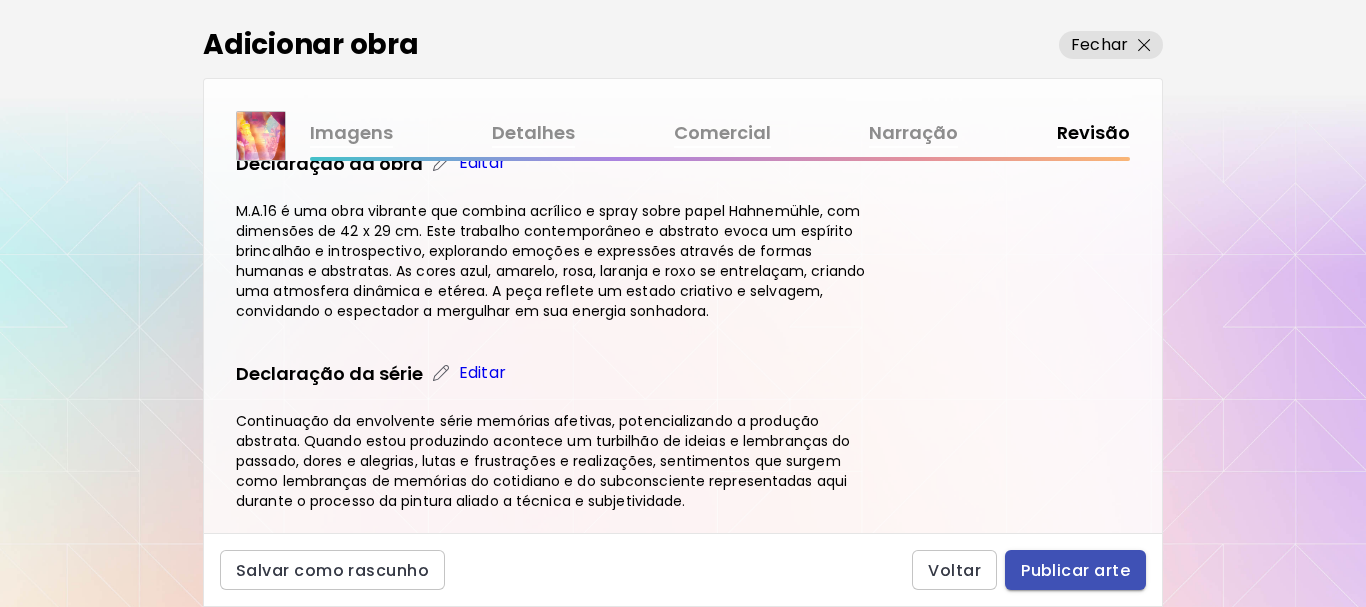 click on "Publicar arte" at bounding box center [1075, 570] 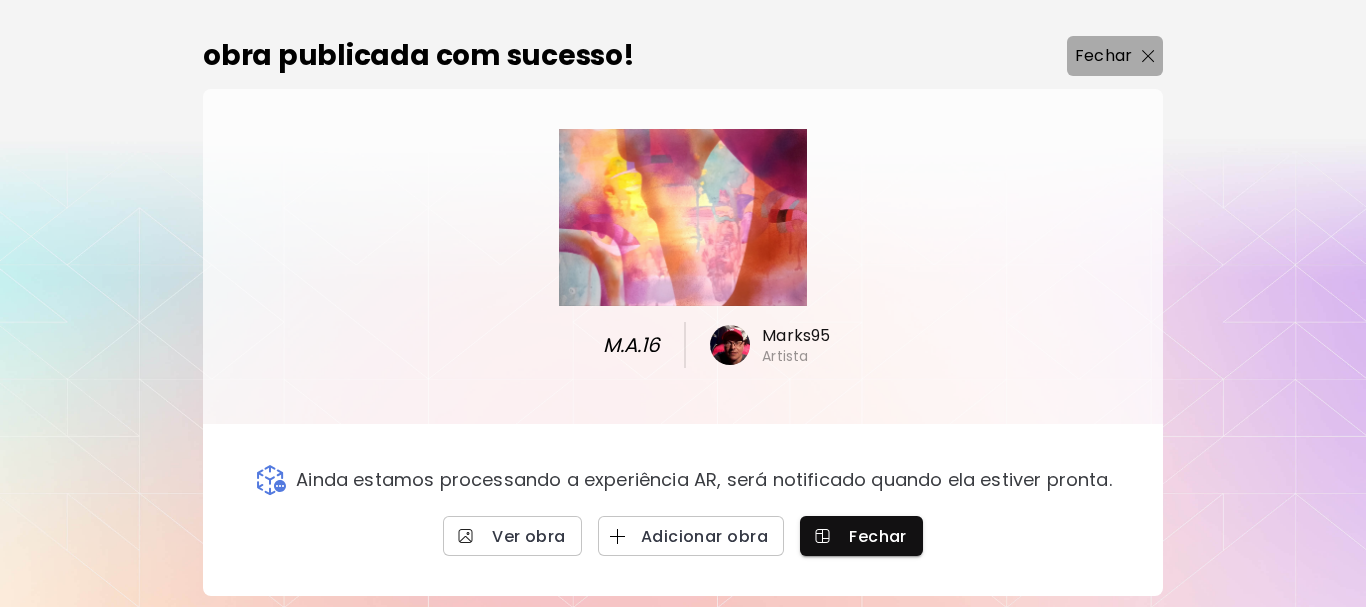 click on "Fechar" at bounding box center (1103, 56) 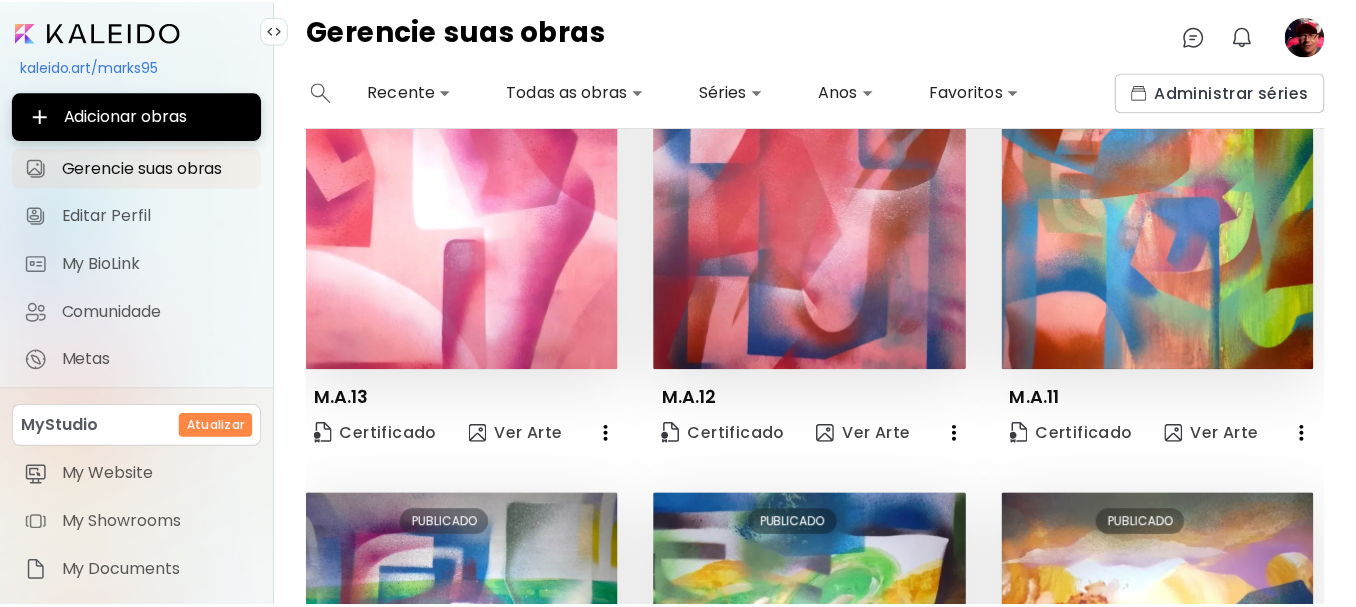 scroll, scrollTop: 0, scrollLeft: 0, axis: both 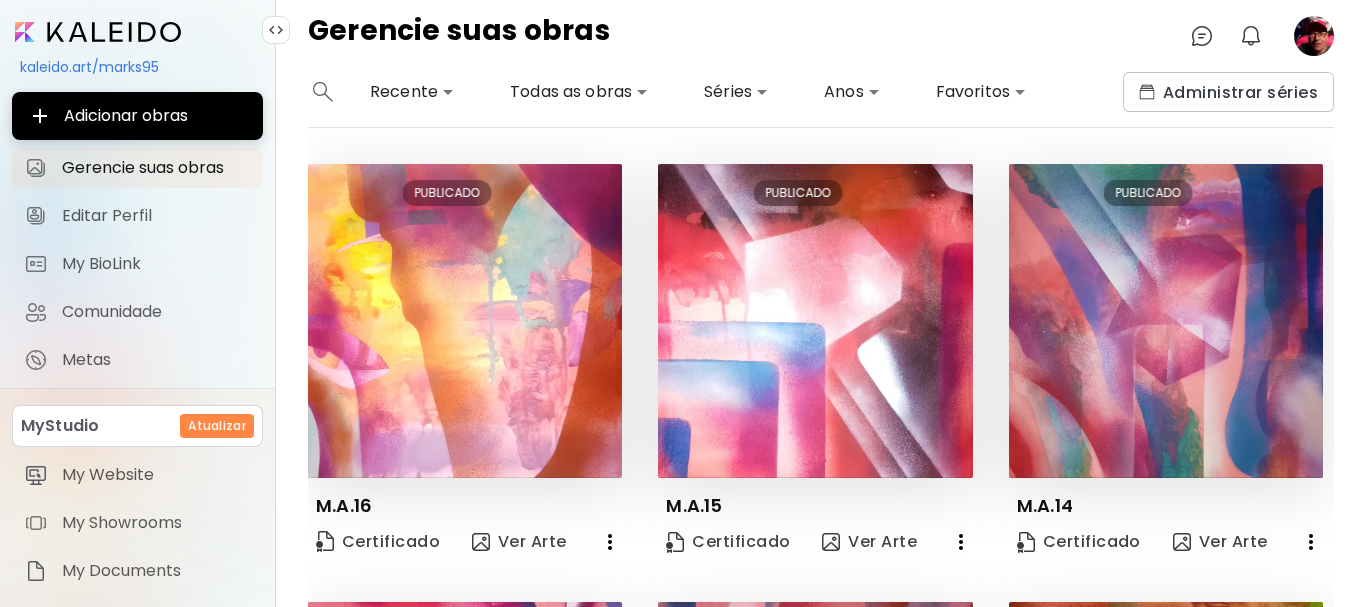 click at bounding box center [98, 32] 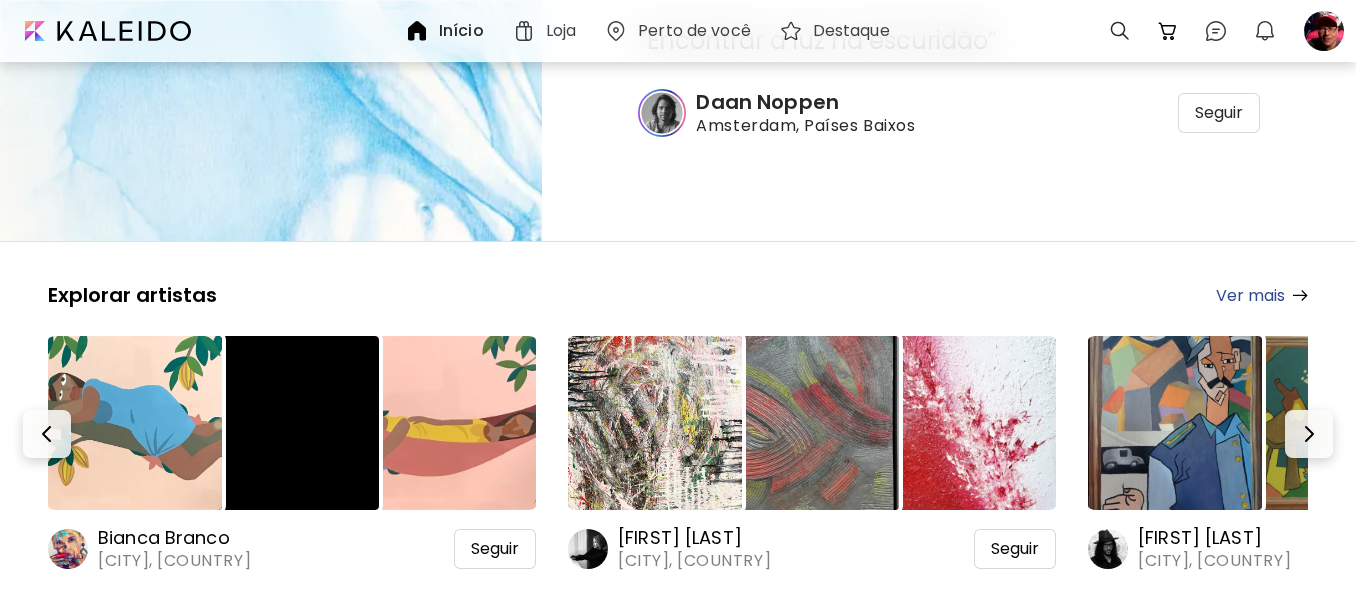 scroll, scrollTop: 200, scrollLeft: 0, axis: vertical 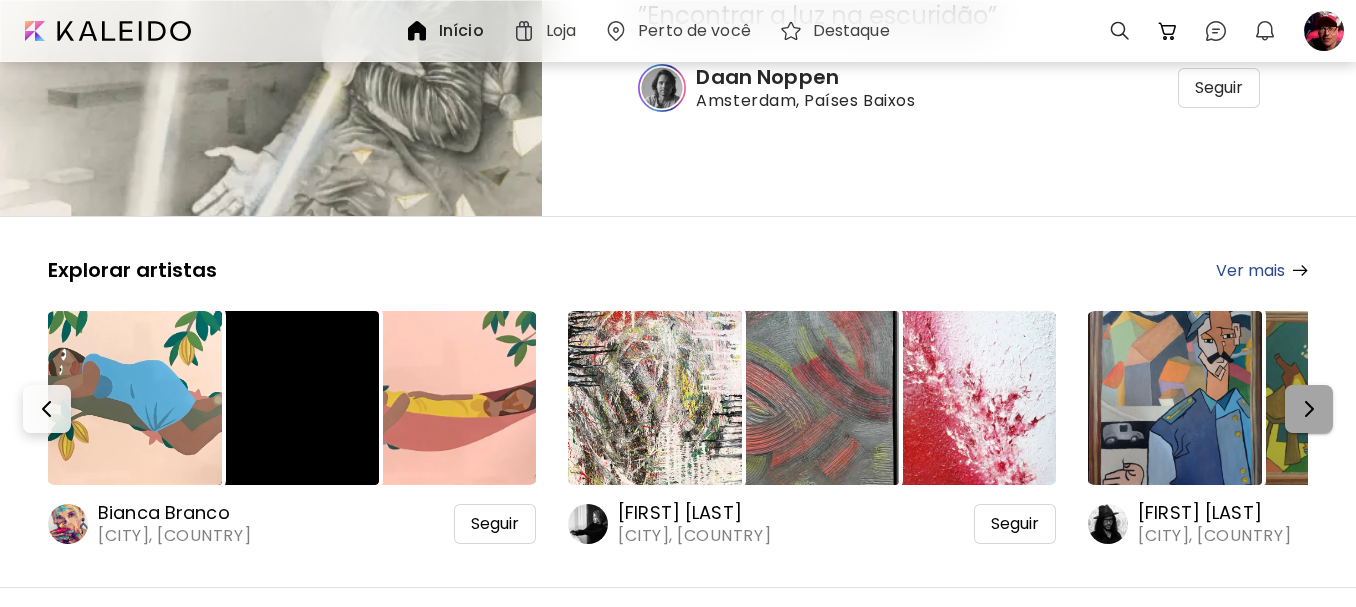 click at bounding box center [1309, 409] 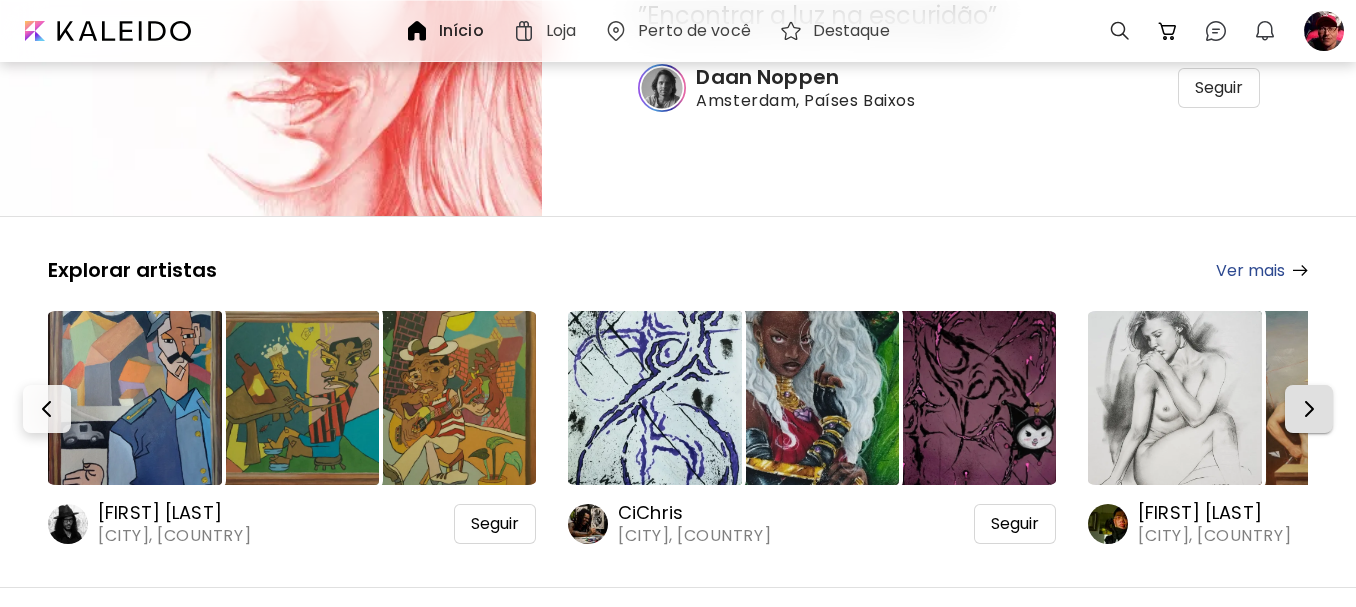 click at bounding box center [1309, 409] 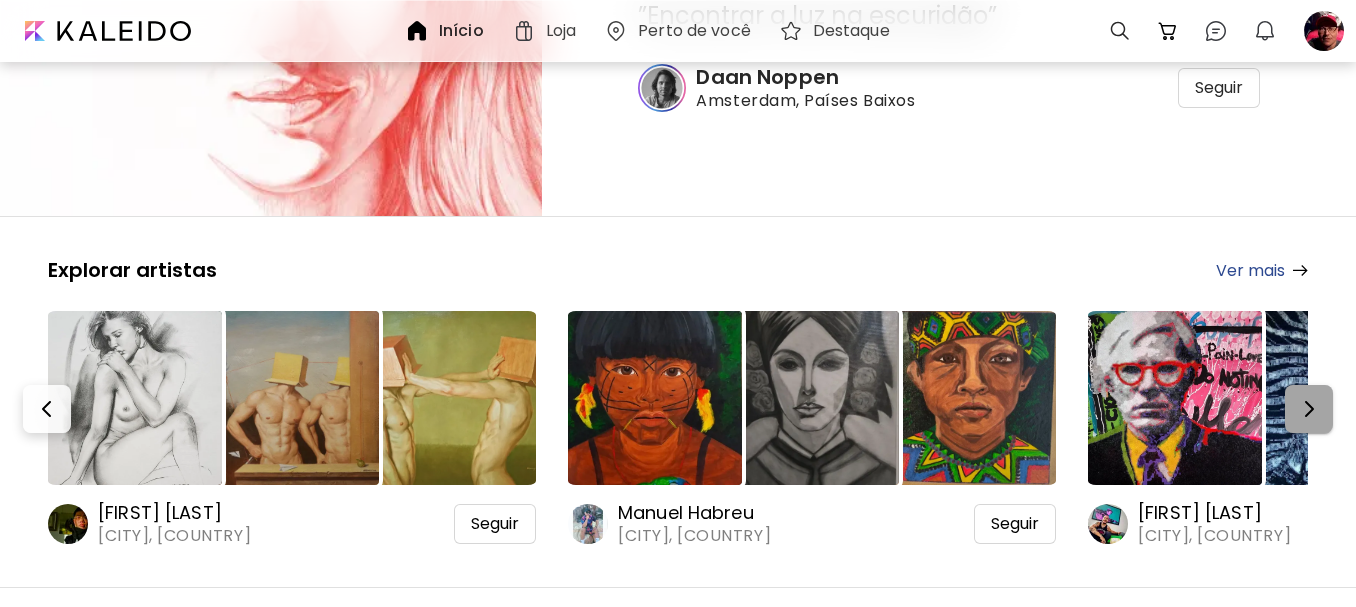 click at bounding box center (1309, 409) 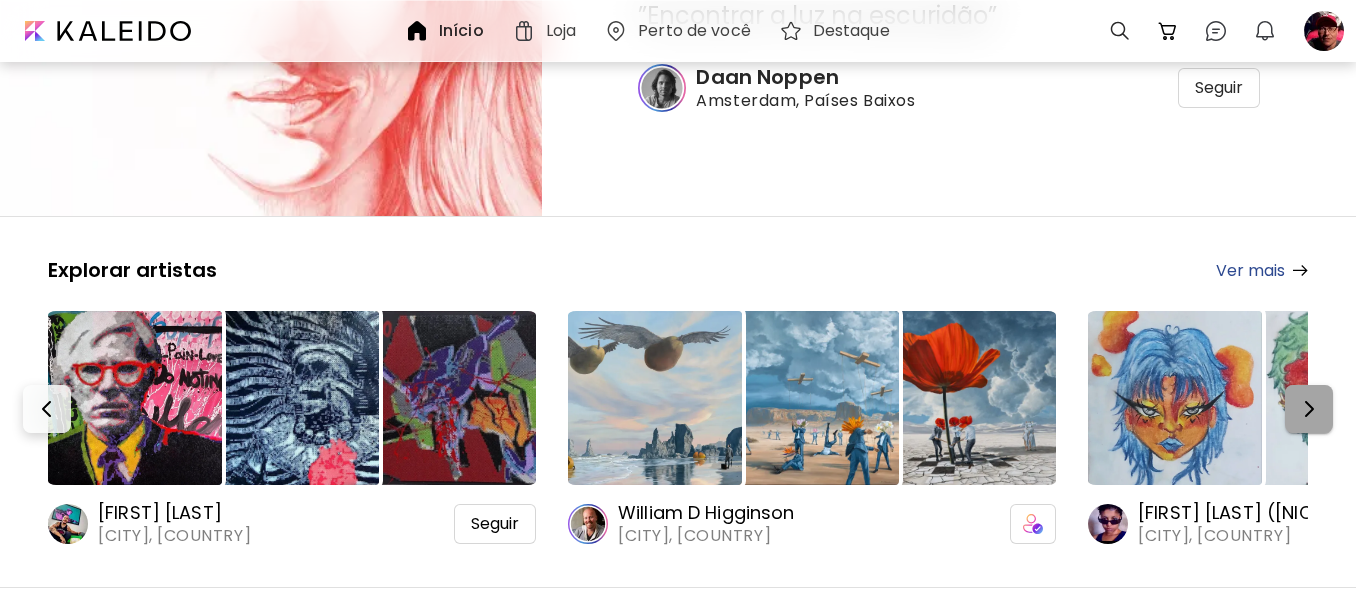 click at bounding box center (1309, 409) 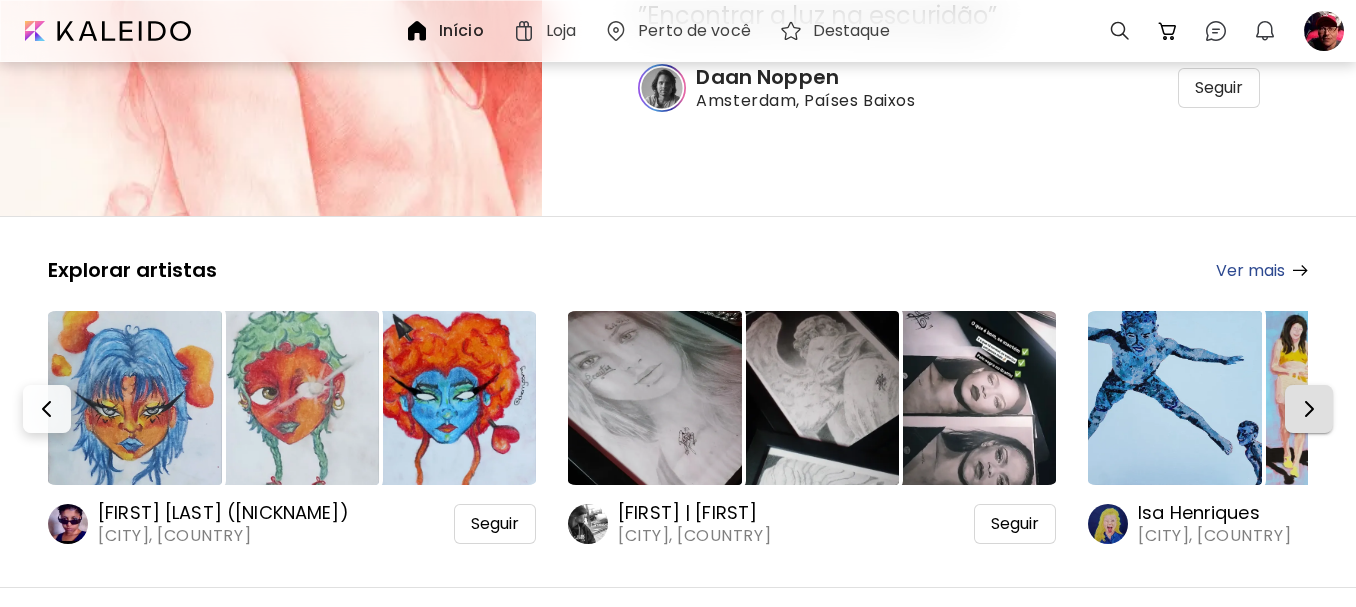 click at bounding box center (1309, 409) 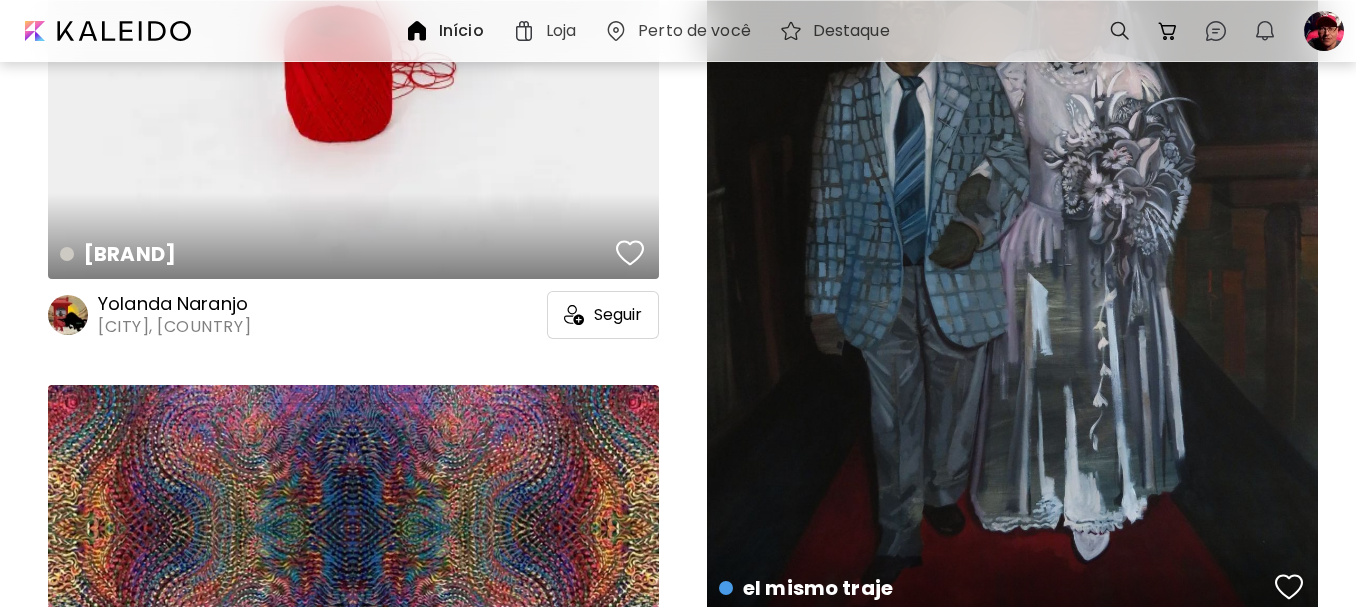 scroll, scrollTop: 19800, scrollLeft: 0, axis: vertical 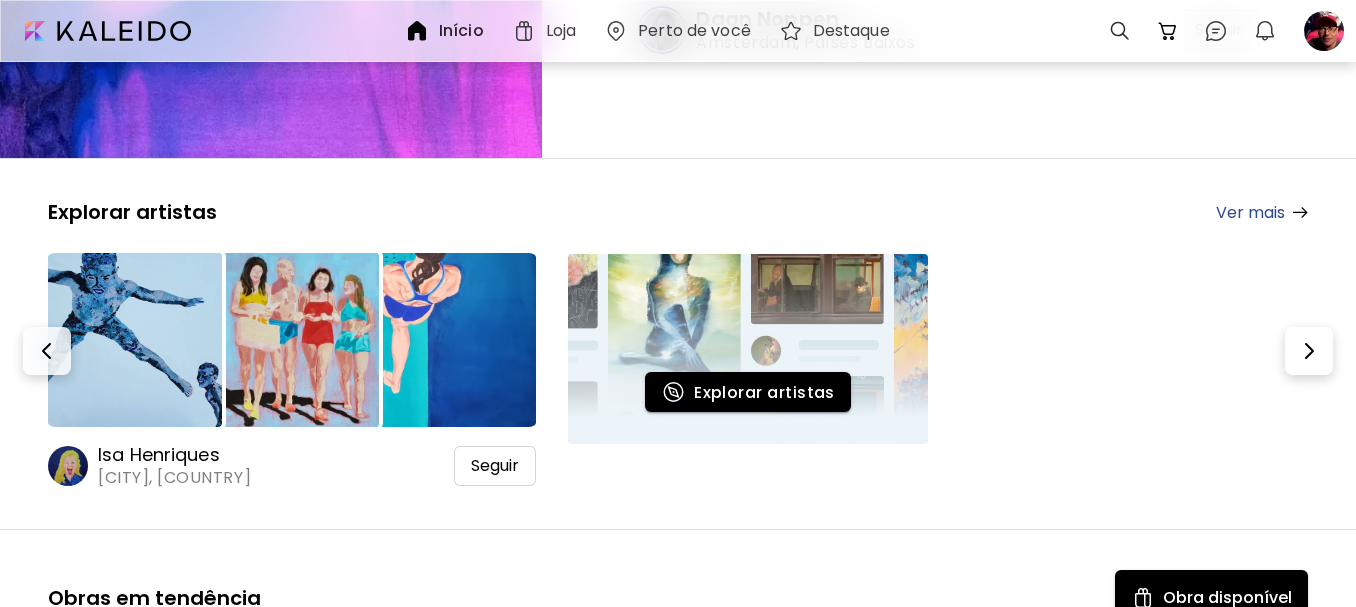 click on "Ver mais" at bounding box center (1262, 212) 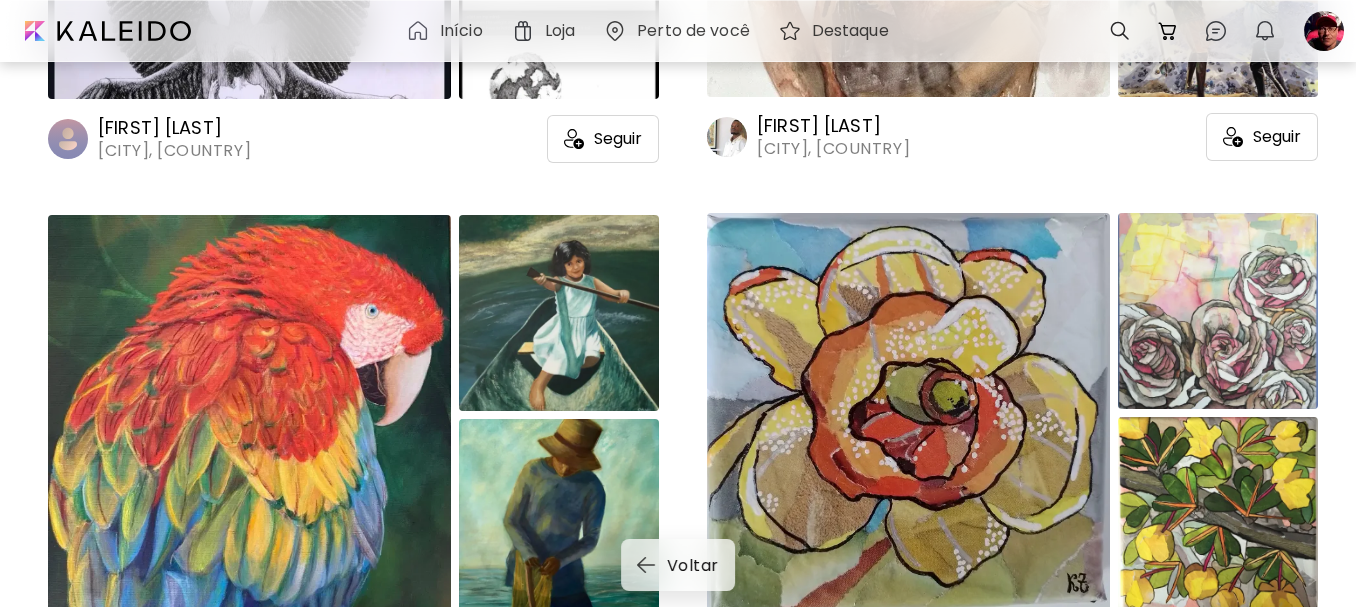 scroll, scrollTop: 19800, scrollLeft: 0, axis: vertical 